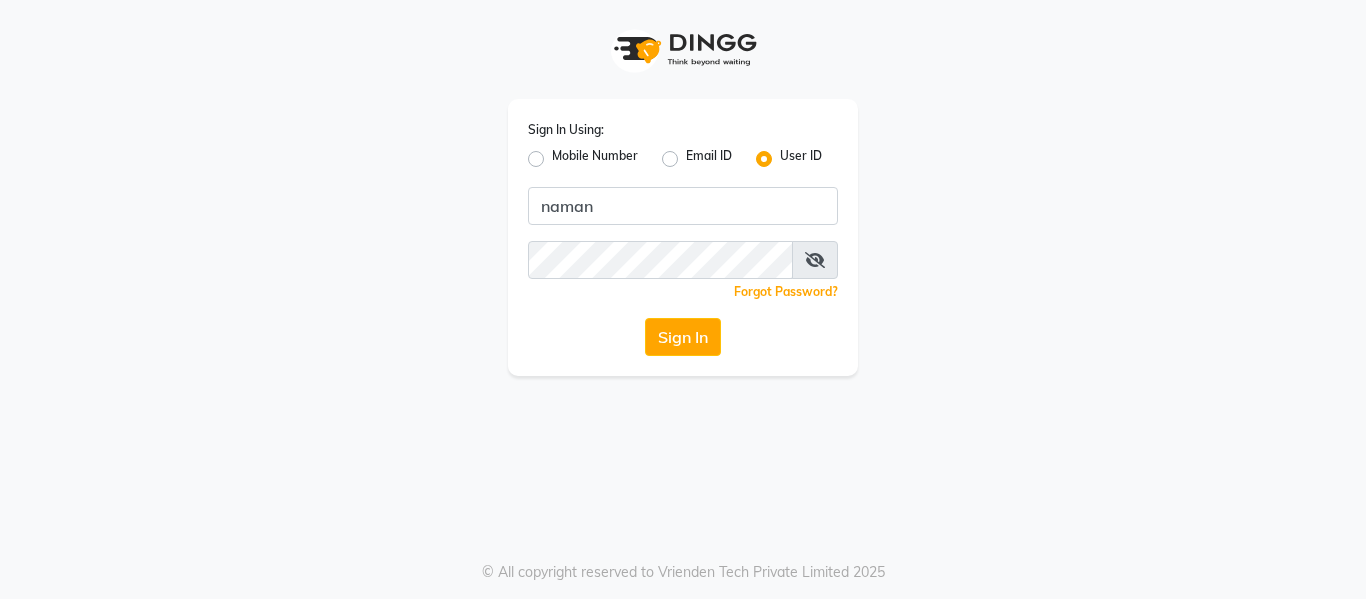 scroll, scrollTop: 0, scrollLeft: 0, axis: both 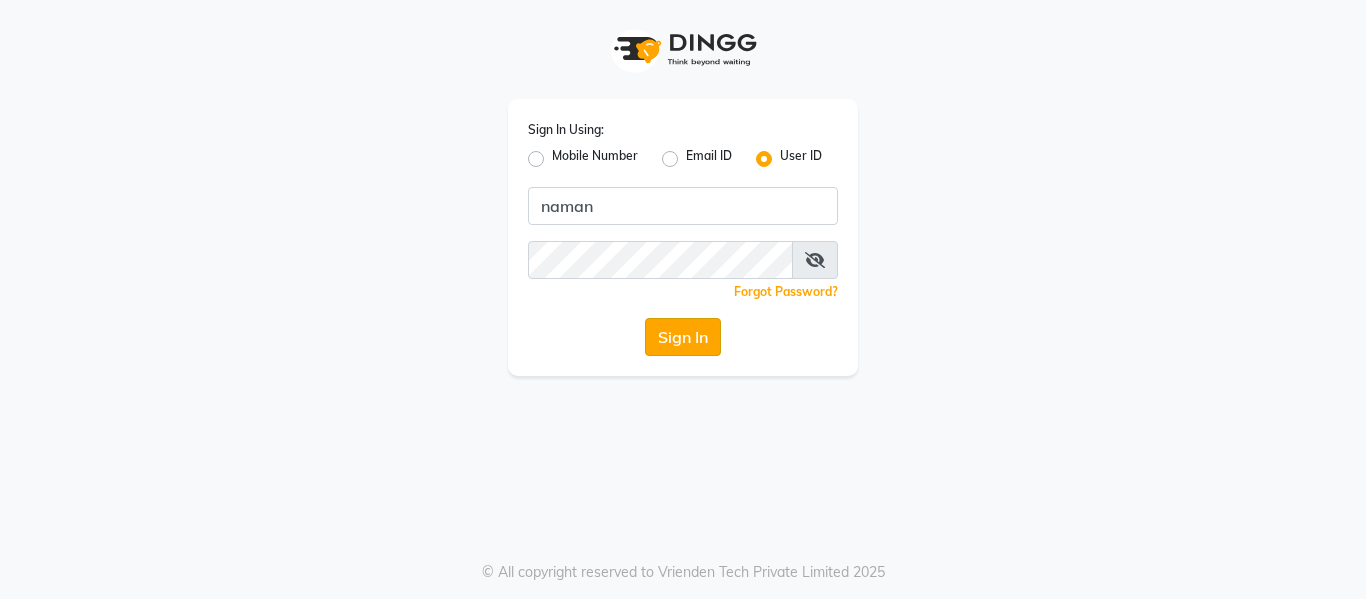click on "Sign In" 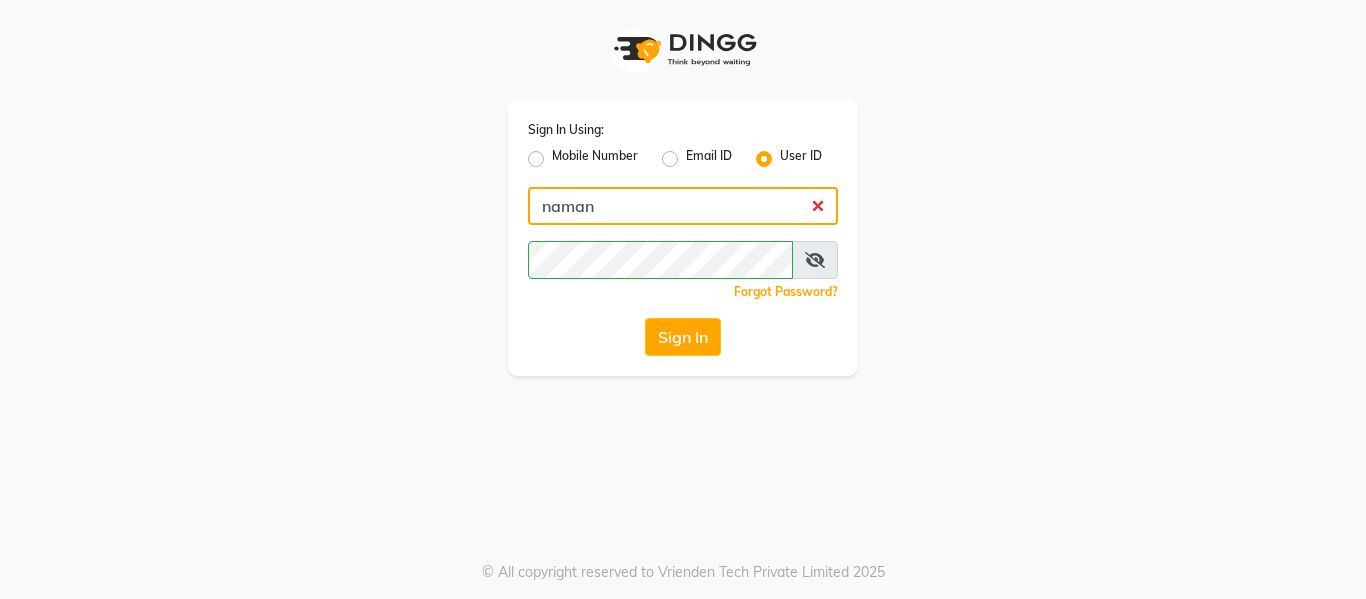 click on "naman" 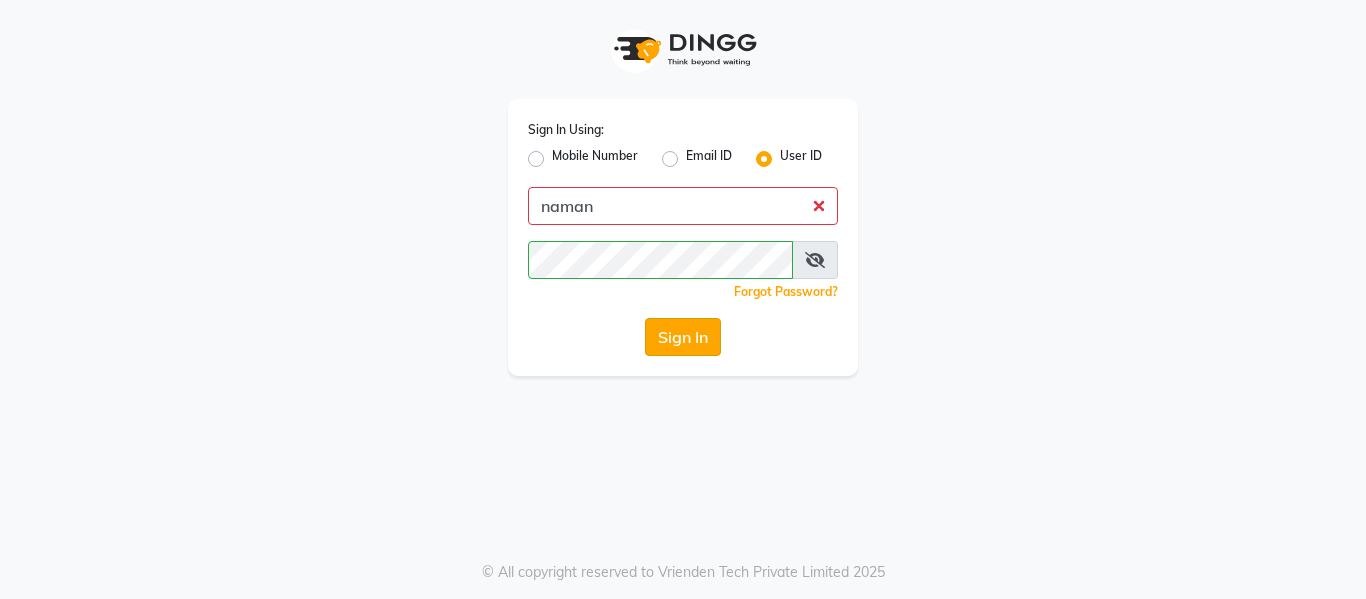 click on "Sign In" 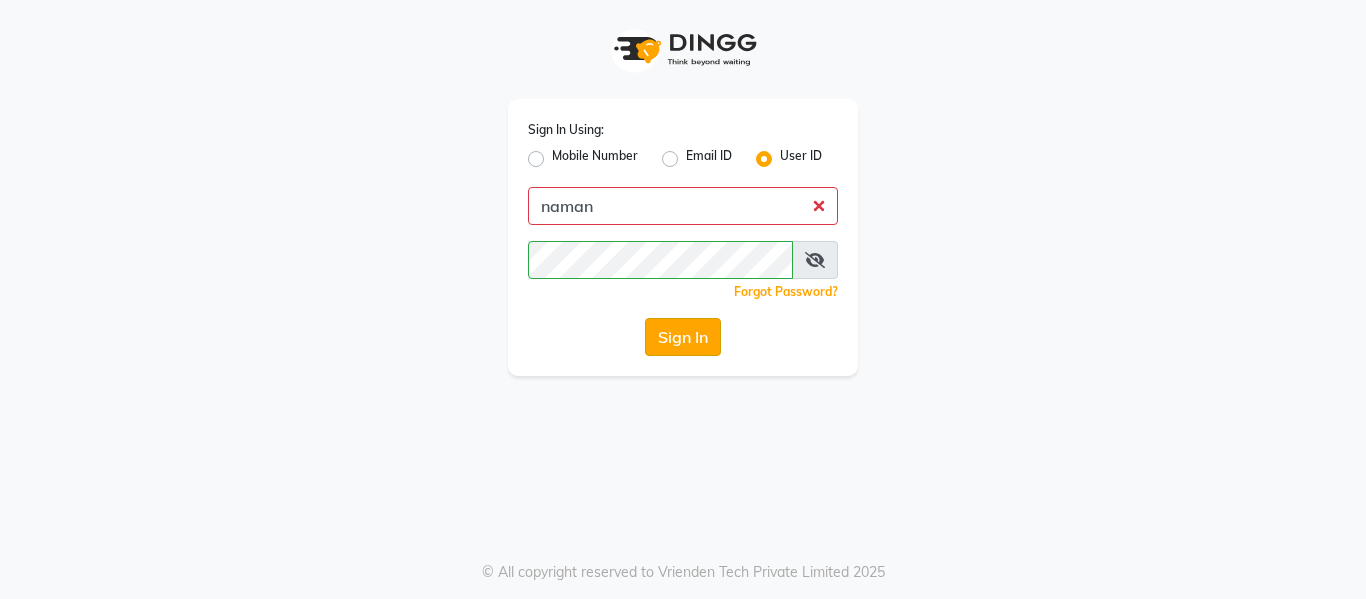click on "Sign In" 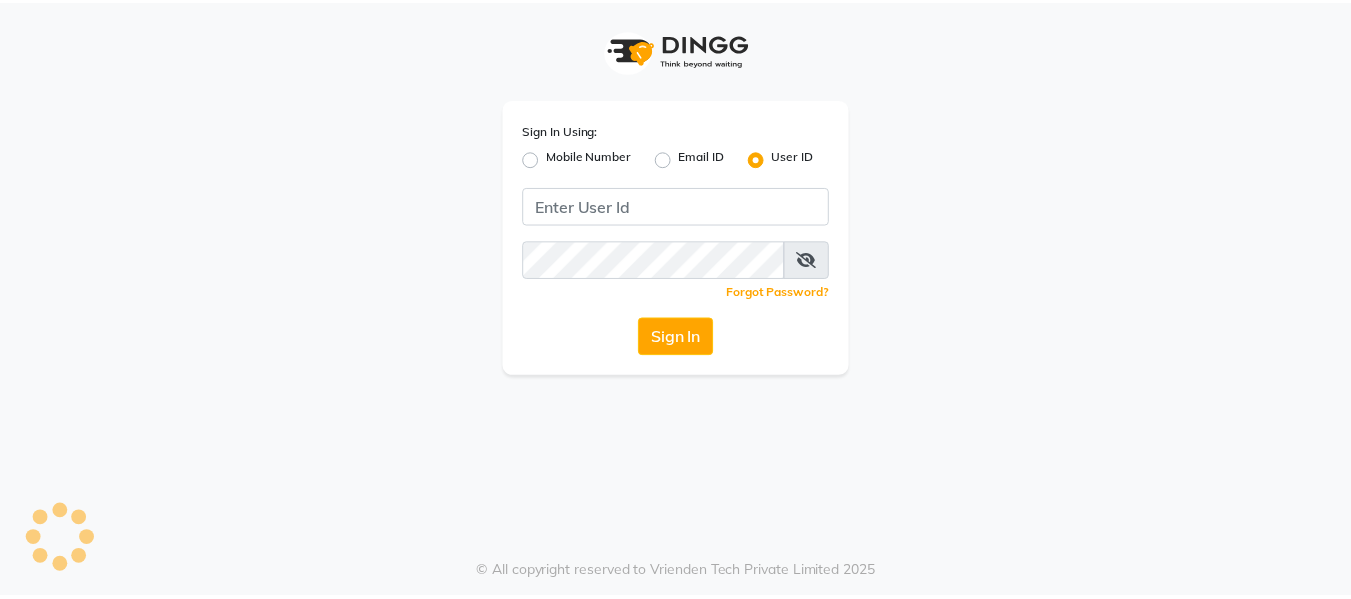 scroll, scrollTop: 0, scrollLeft: 0, axis: both 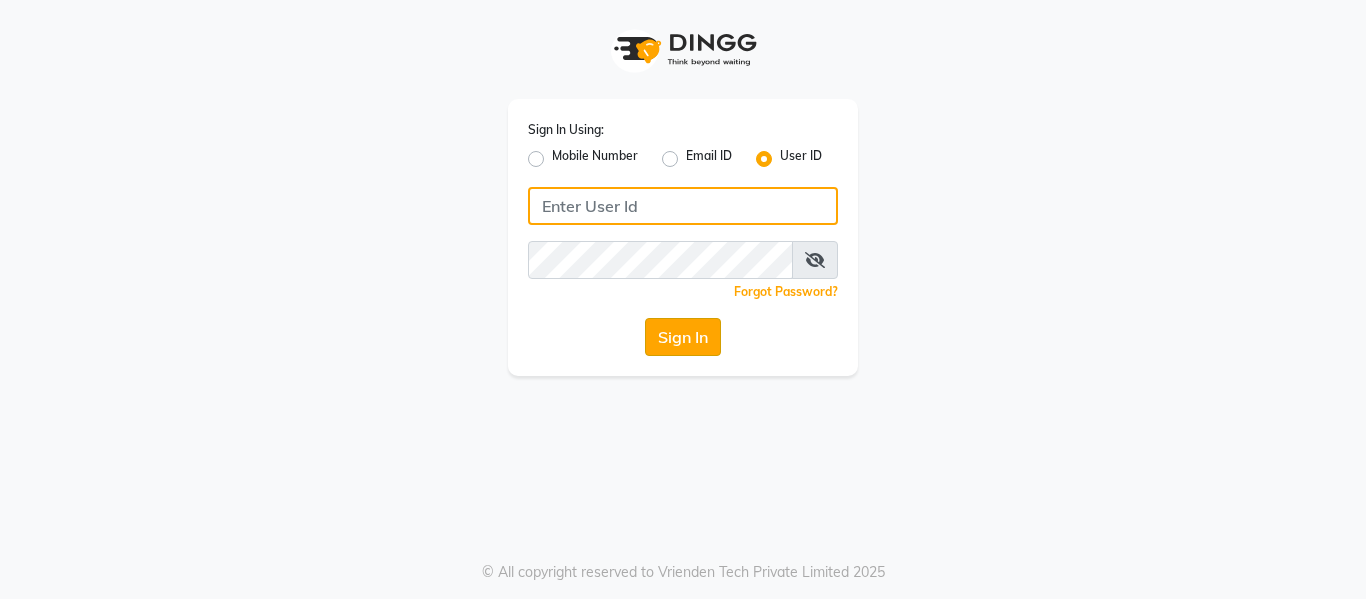 type on "naman" 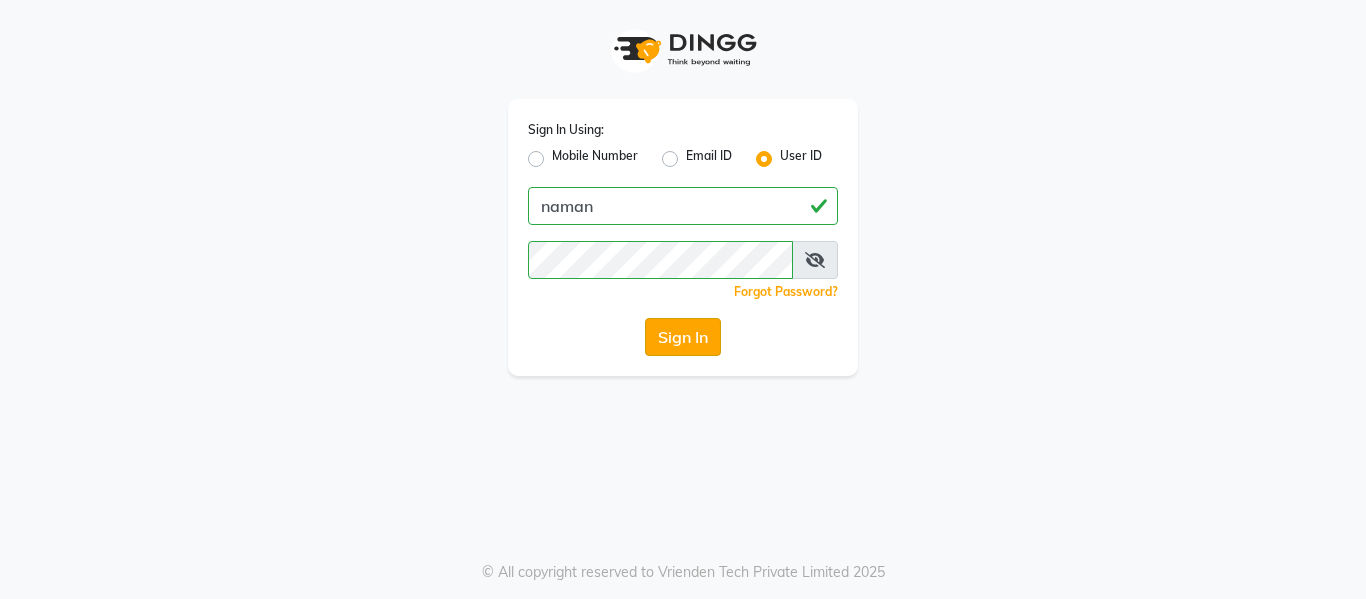 click on "Sign In" 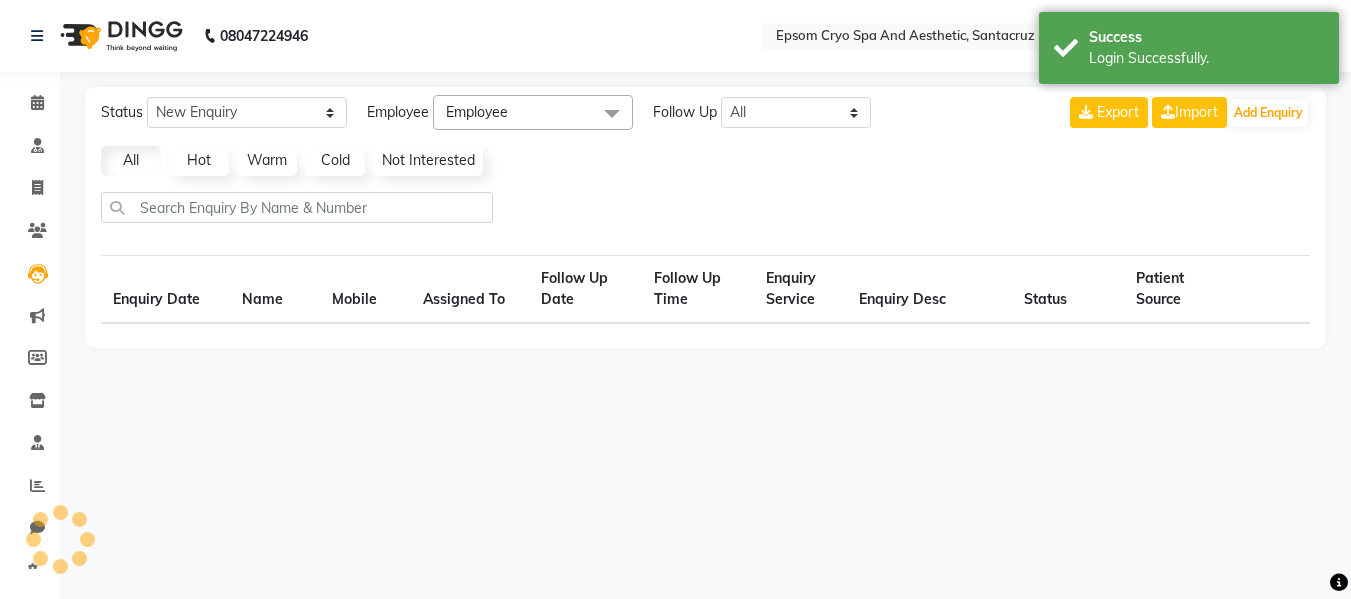select on "10" 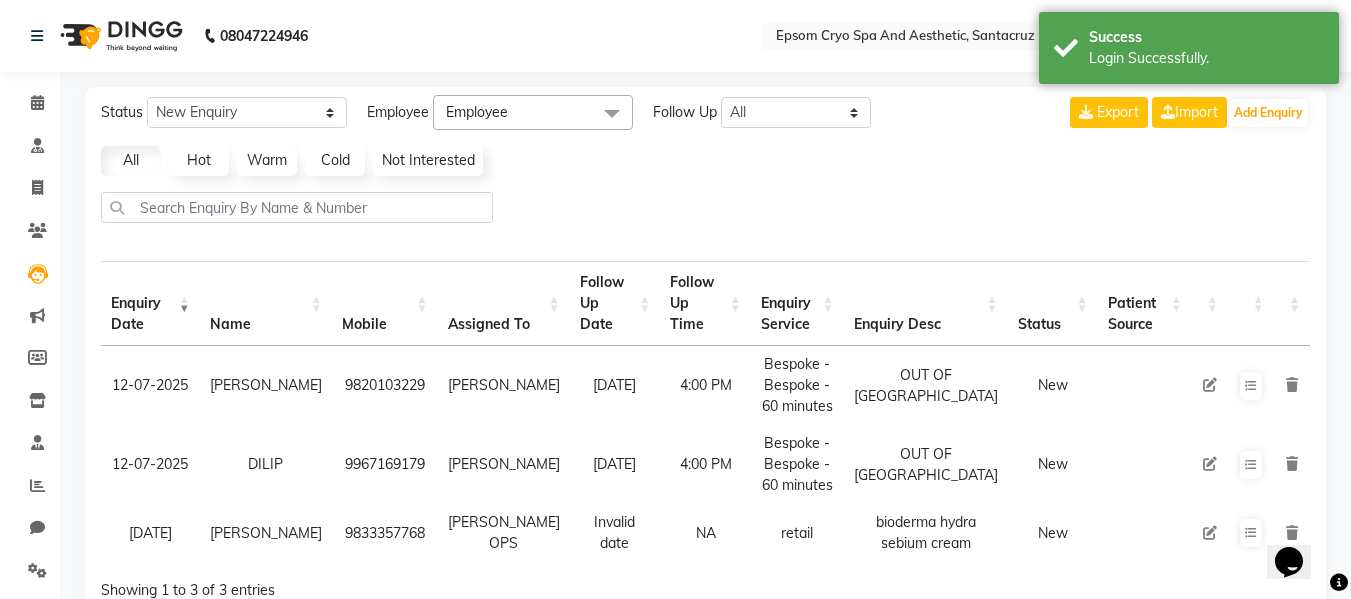 scroll, scrollTop: 0, scrollLeft: 0, axis: both 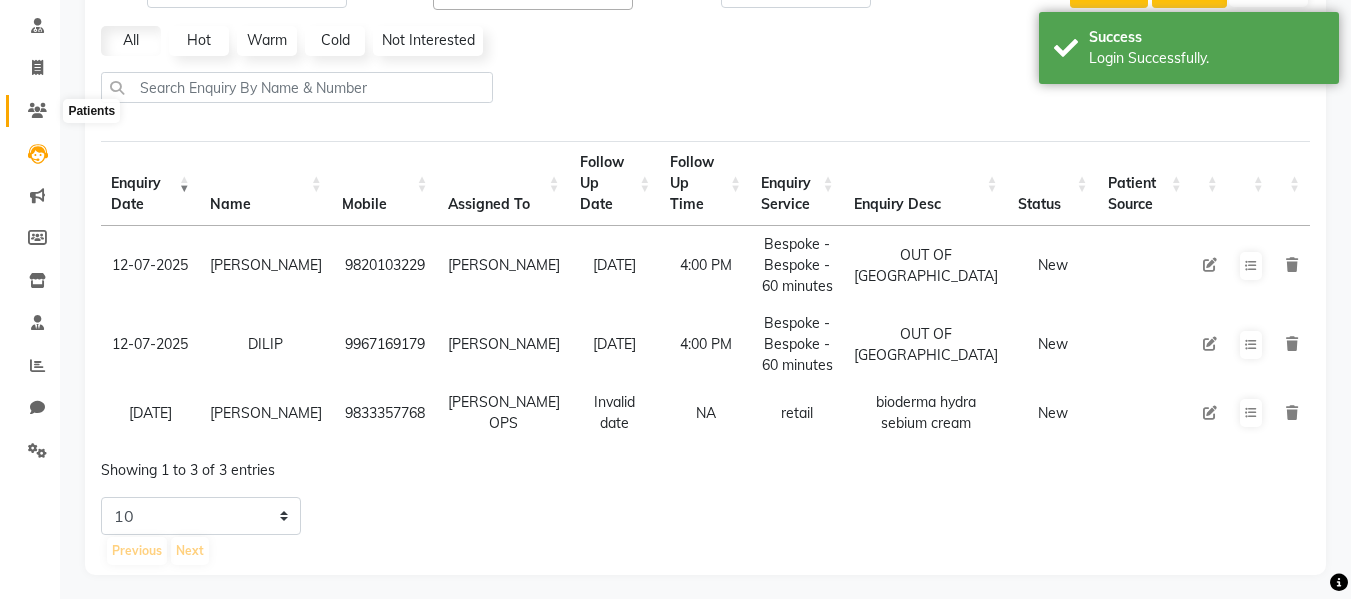 click 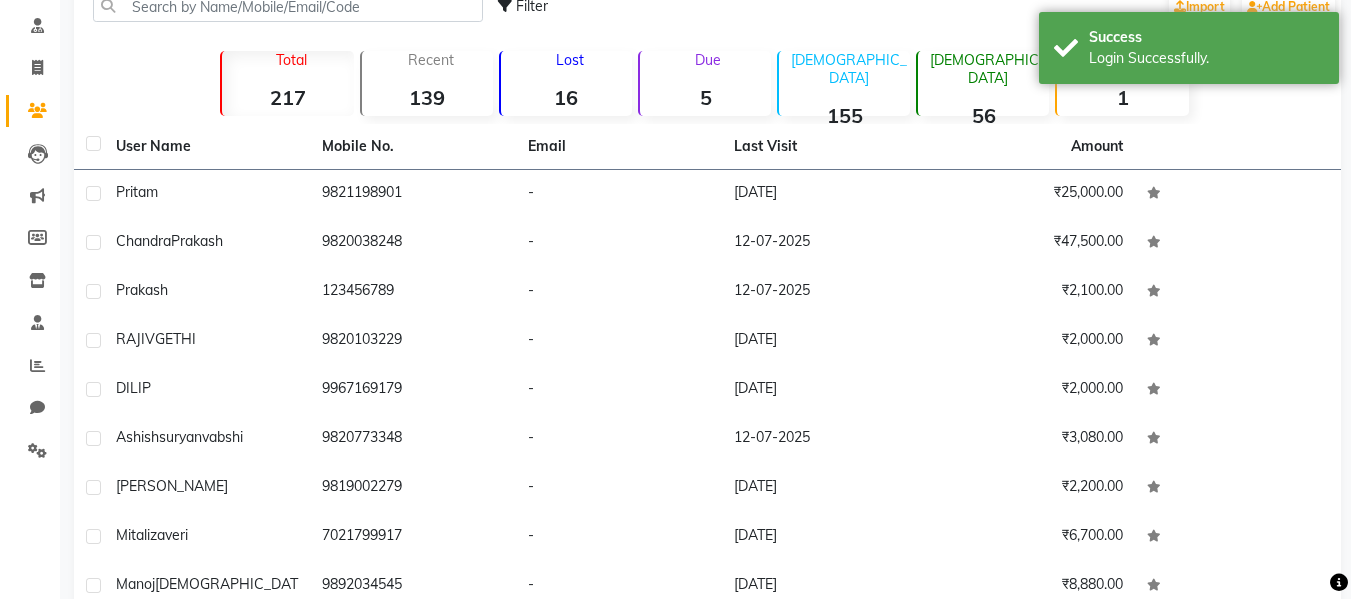 click on "Lost  16" 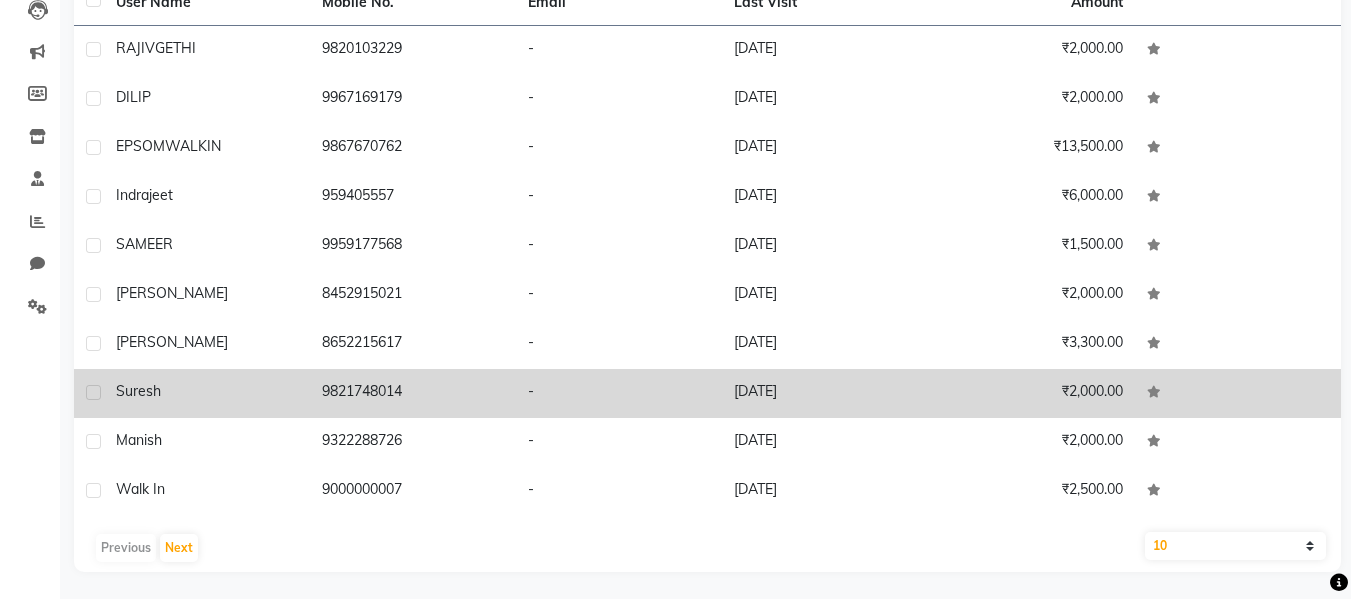scroll, scrollTop: 267, scrollLeft: 0, axis: vertical 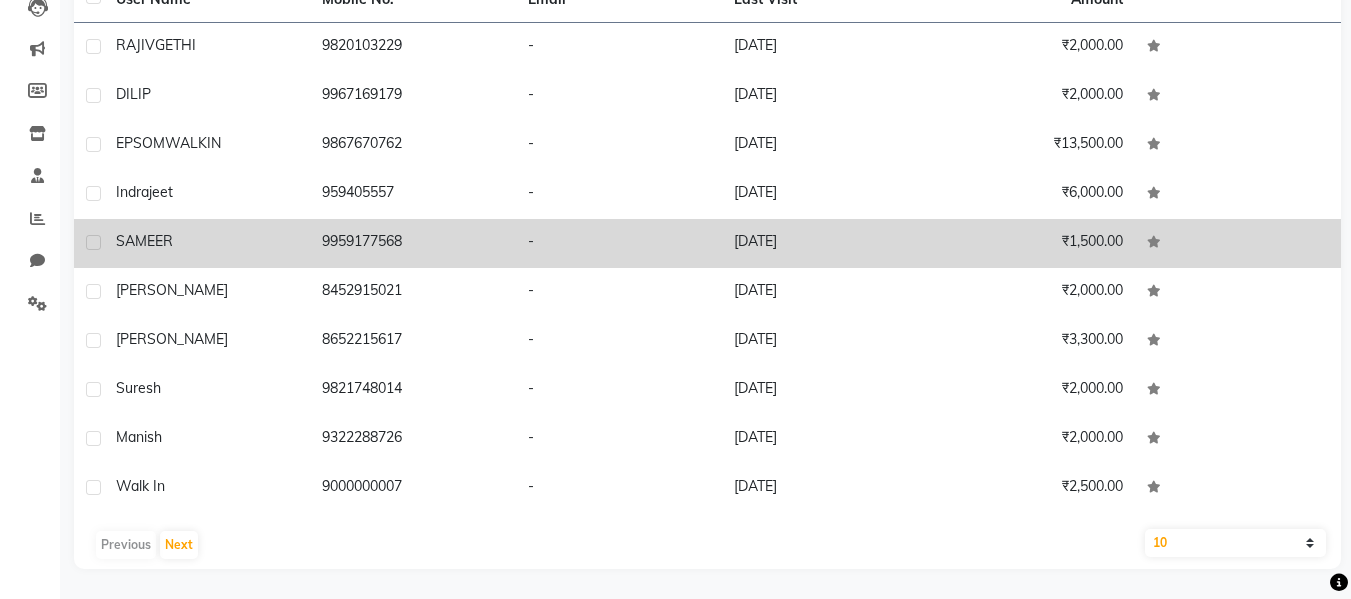 click on "SAMEER" 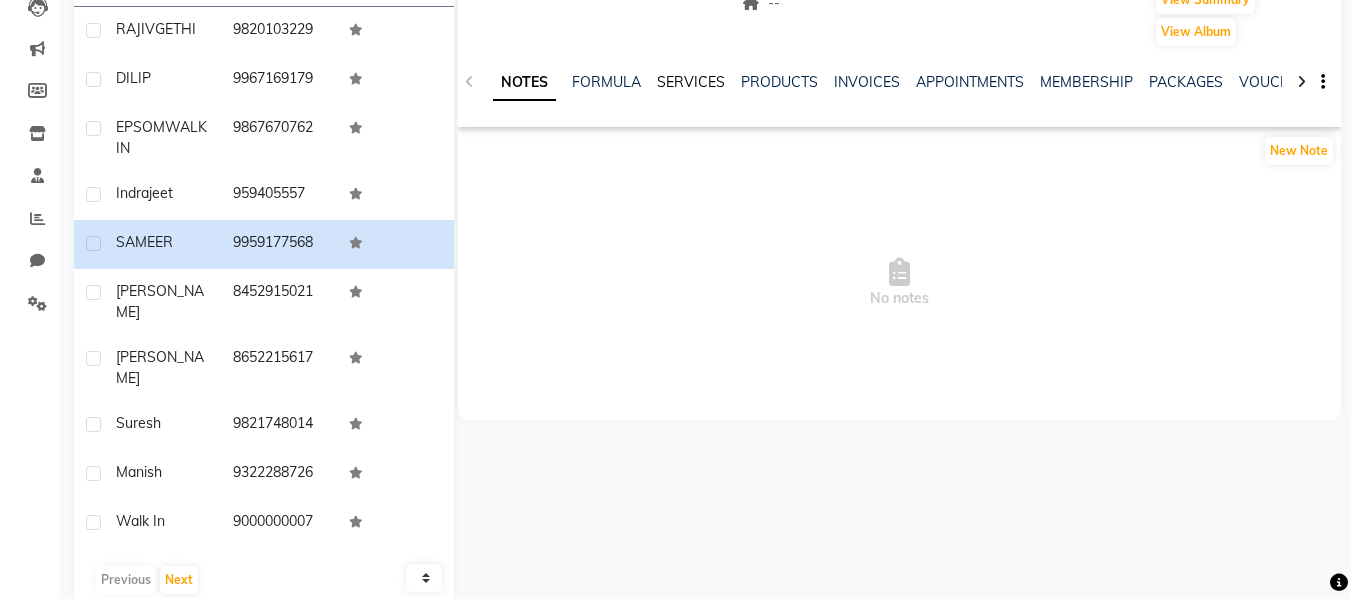 click on "SERVICES" 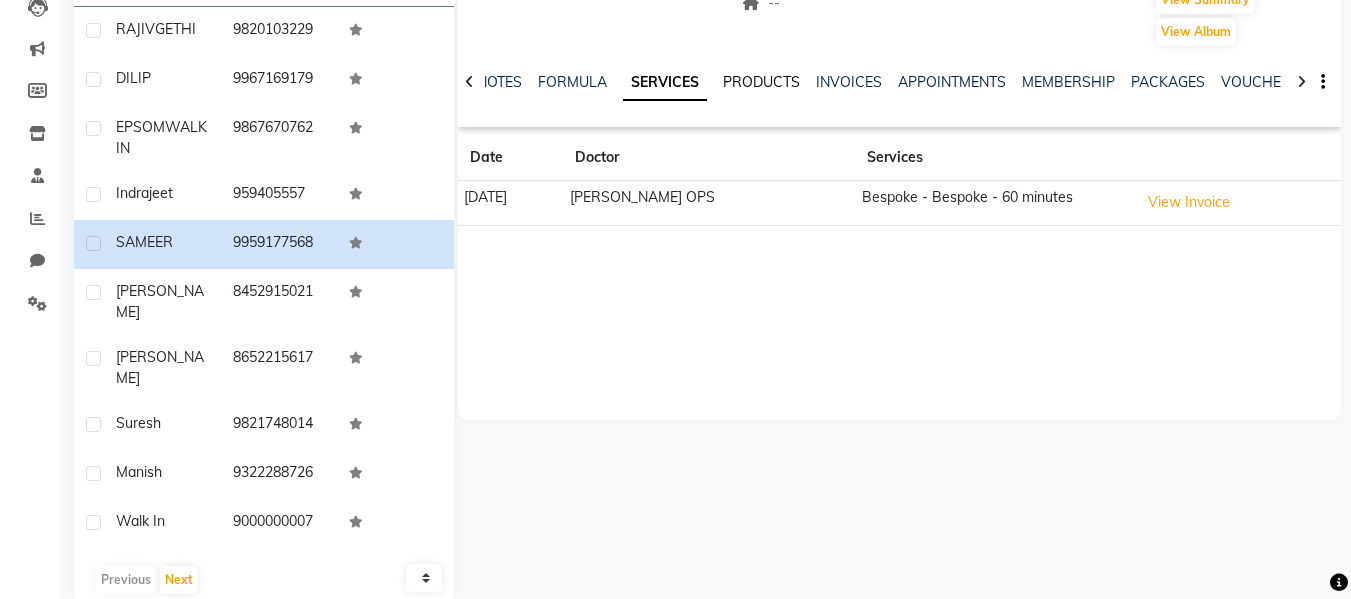 click on "PRODUCTS" 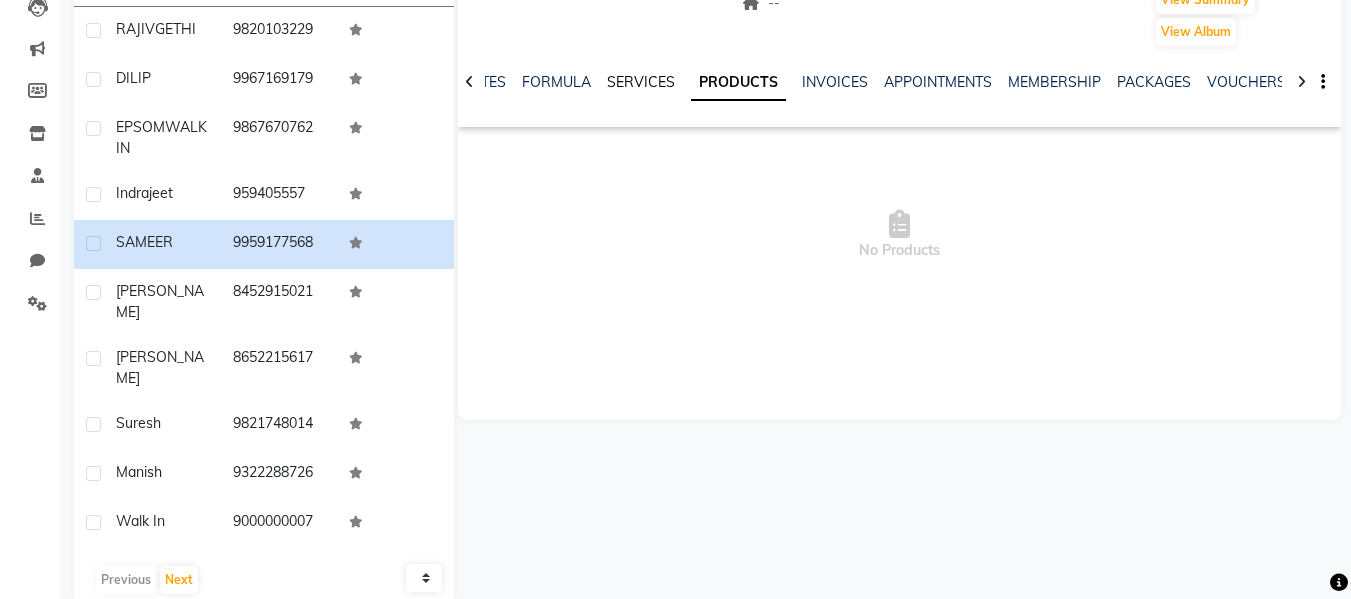 click on "SERVICES" 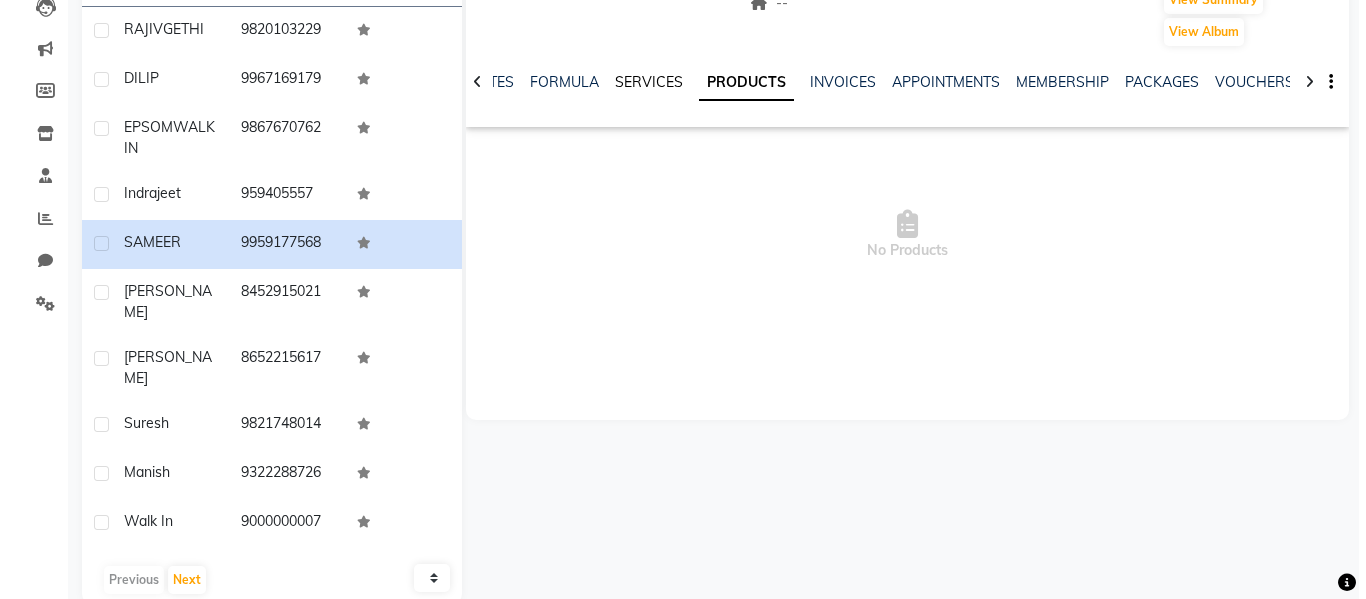 scroll, scrollTop: 0, scrollLeft: 0, axis: both 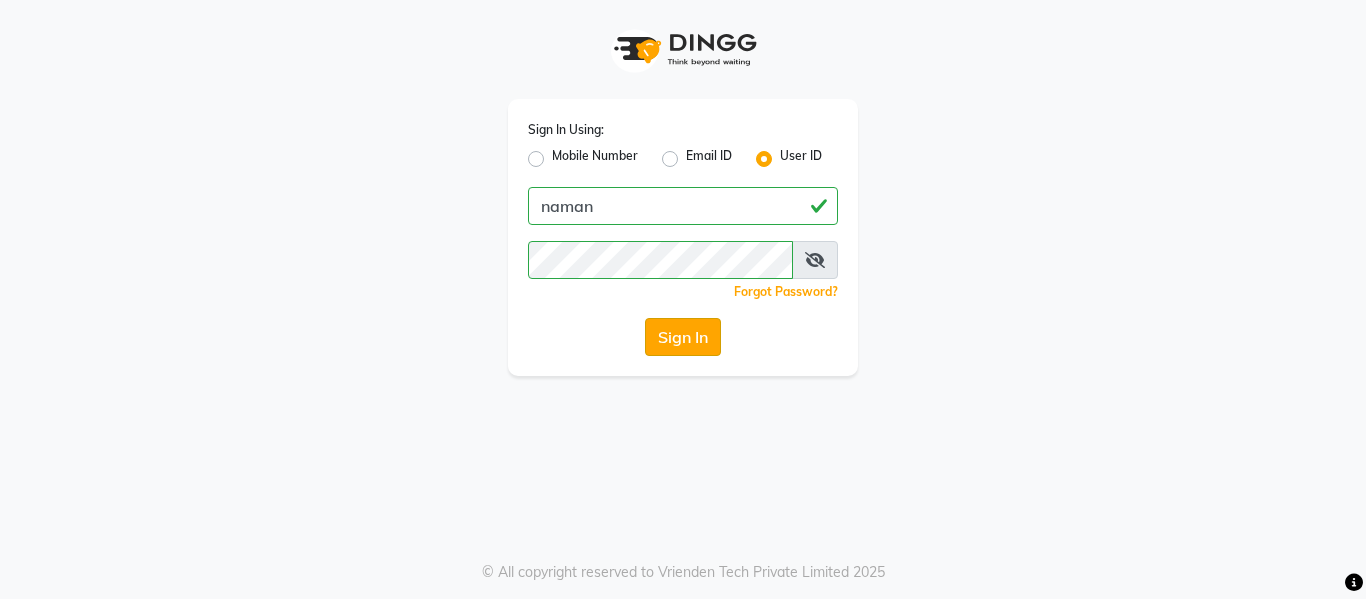 click on "Sign In" 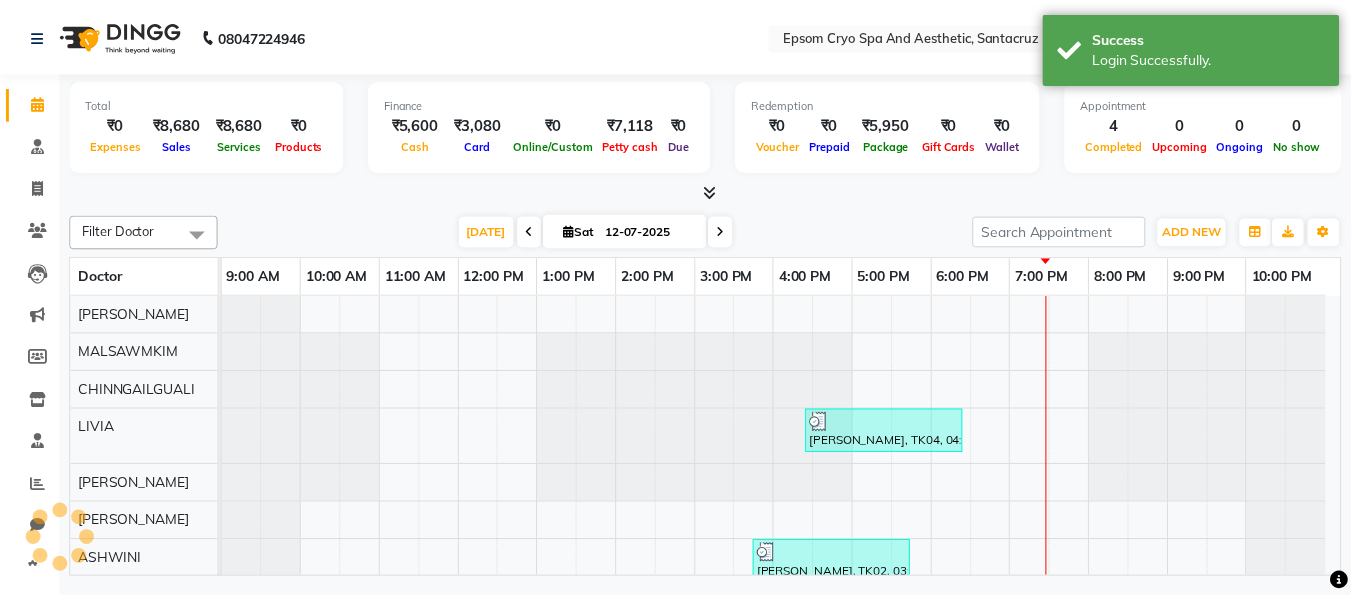 scroll, scrollTop: 0, scrollLeft: 0, axis: both 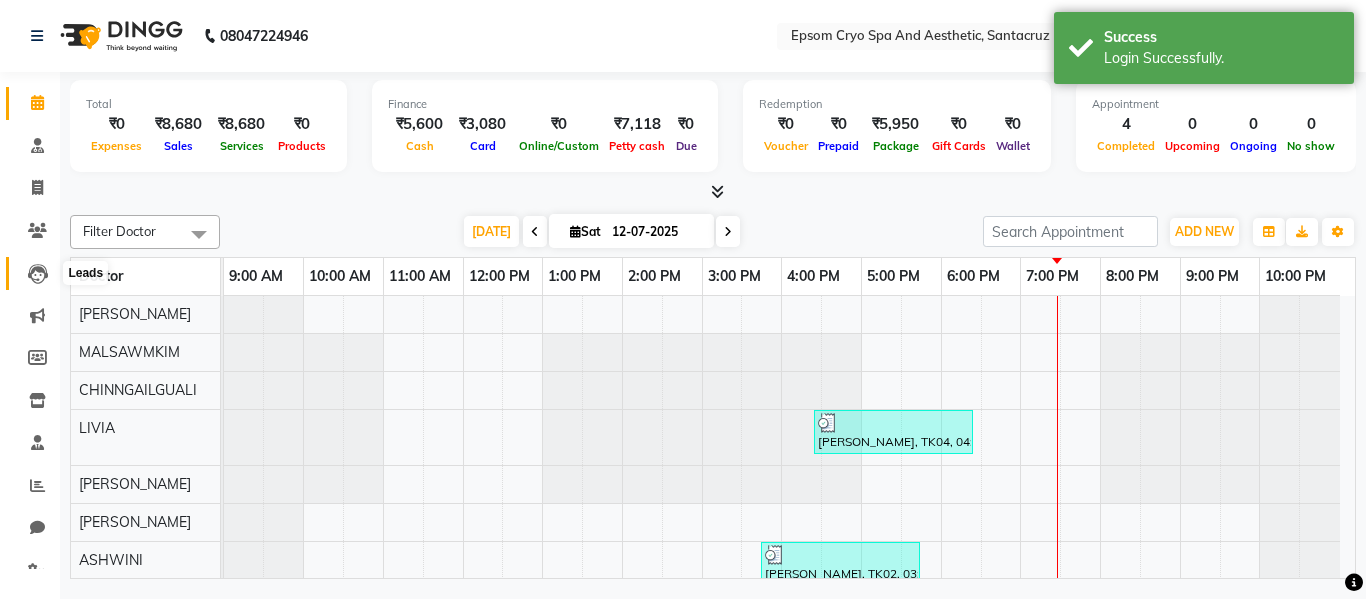 click 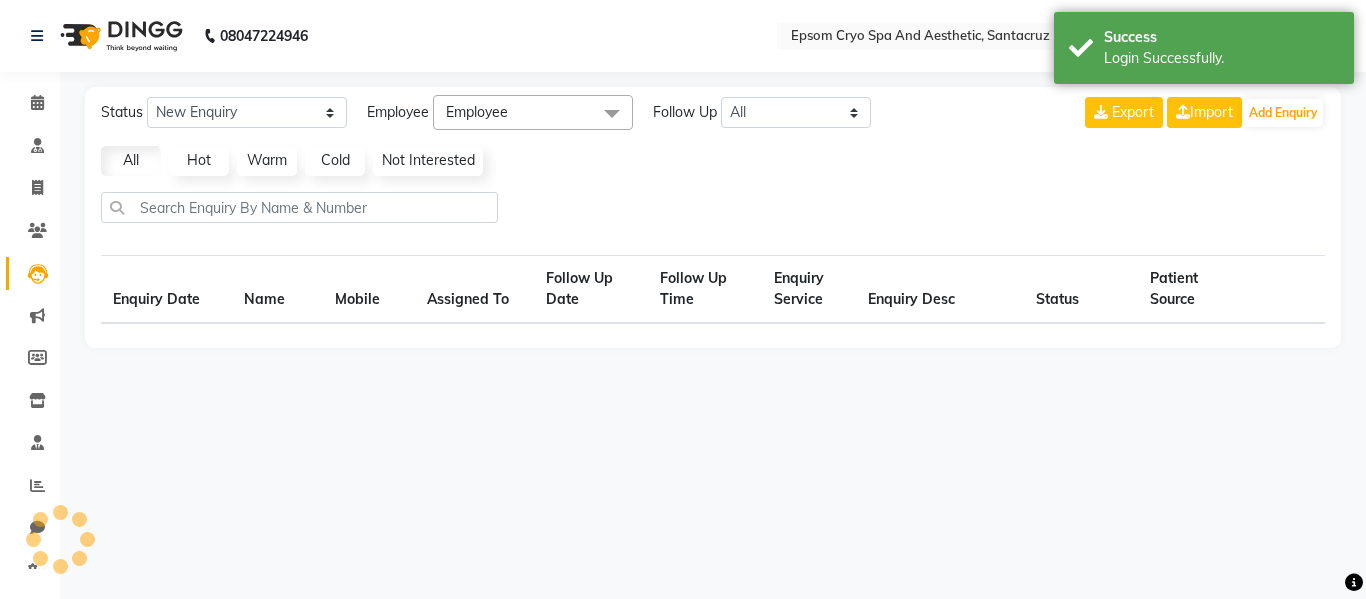 select on "10" 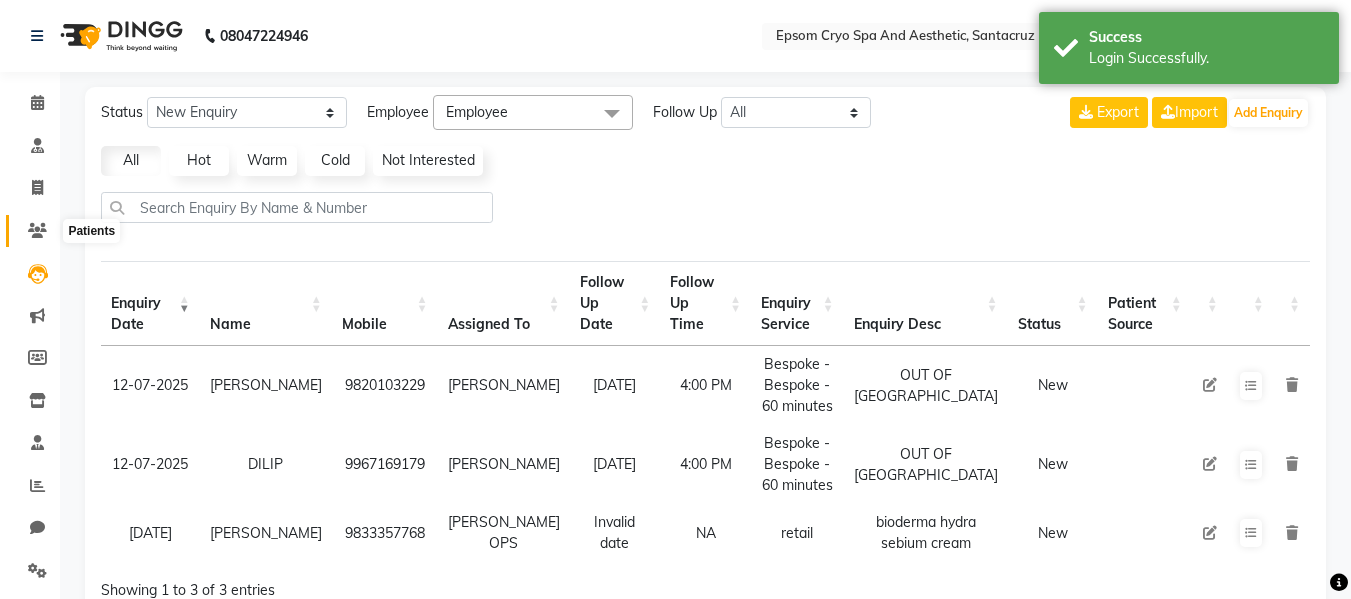 click 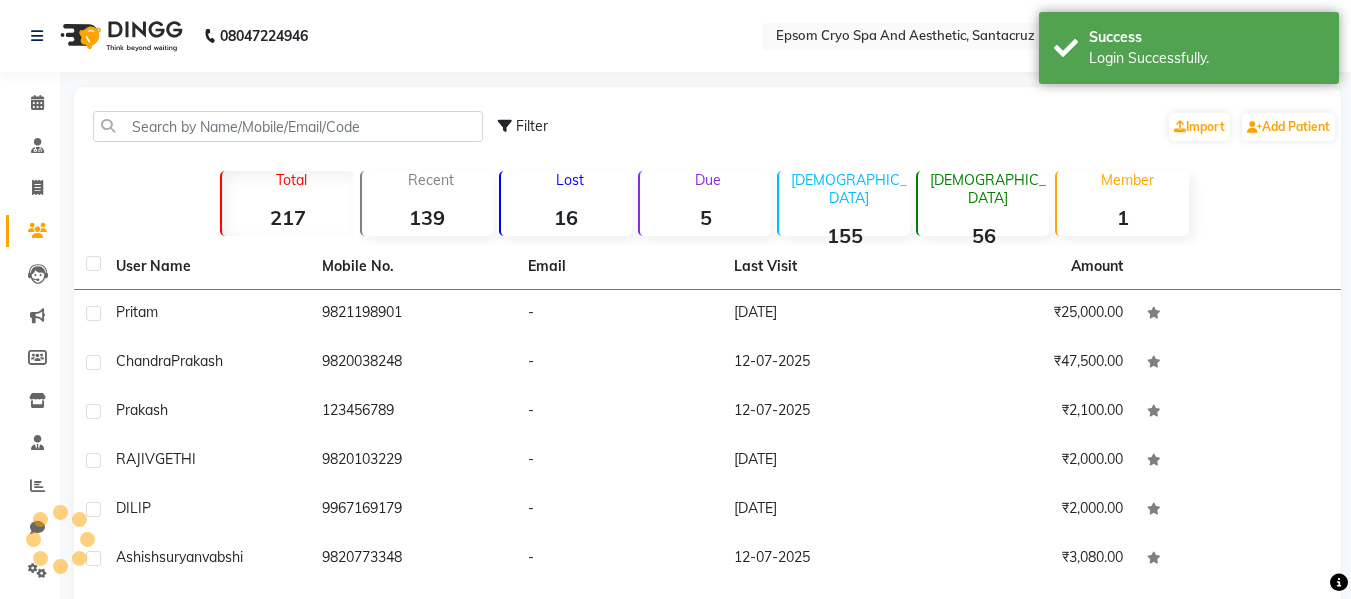 click on "16" 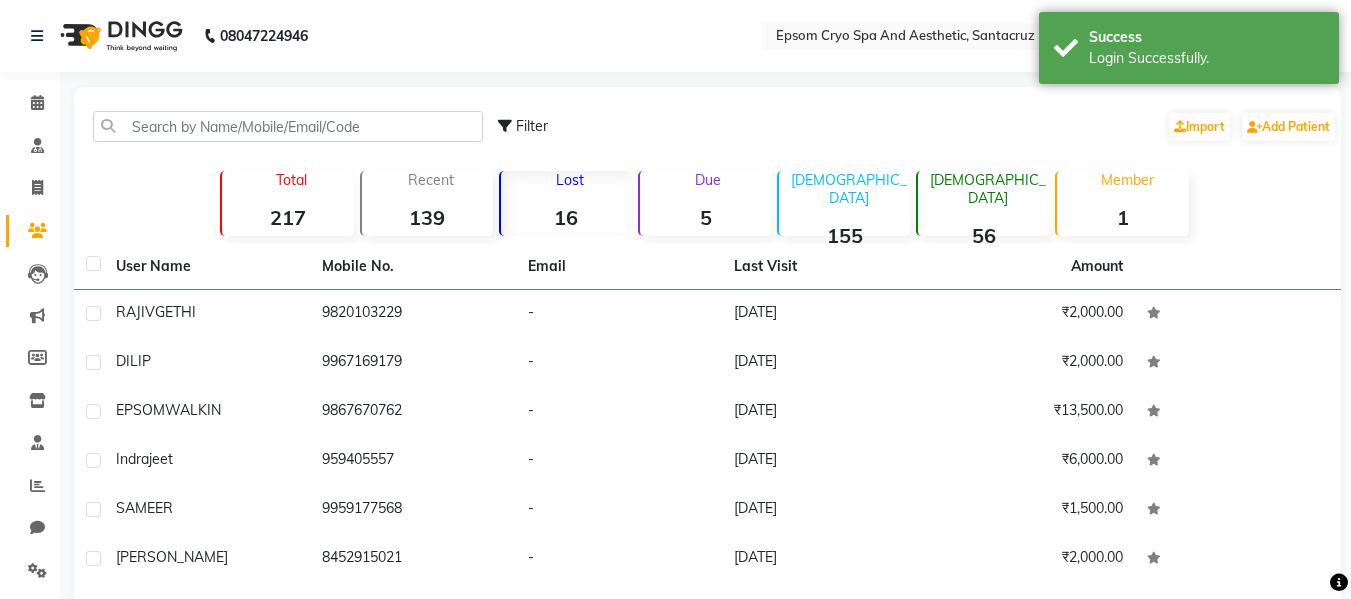 click on "16" 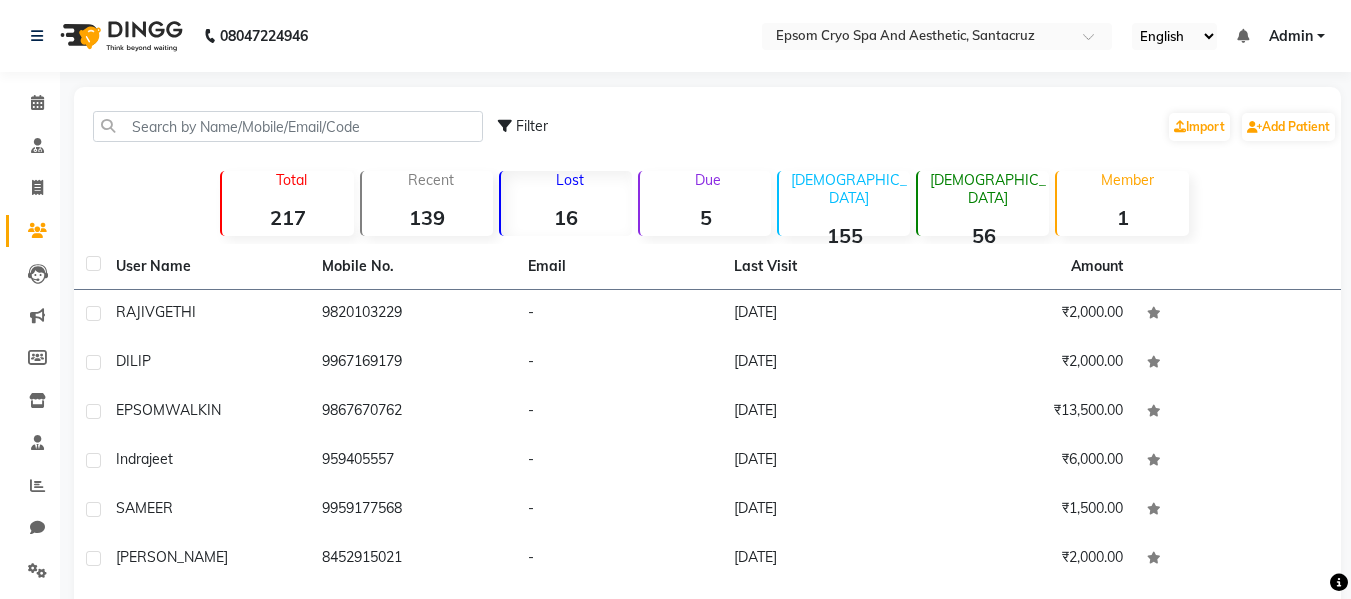 click on "16" 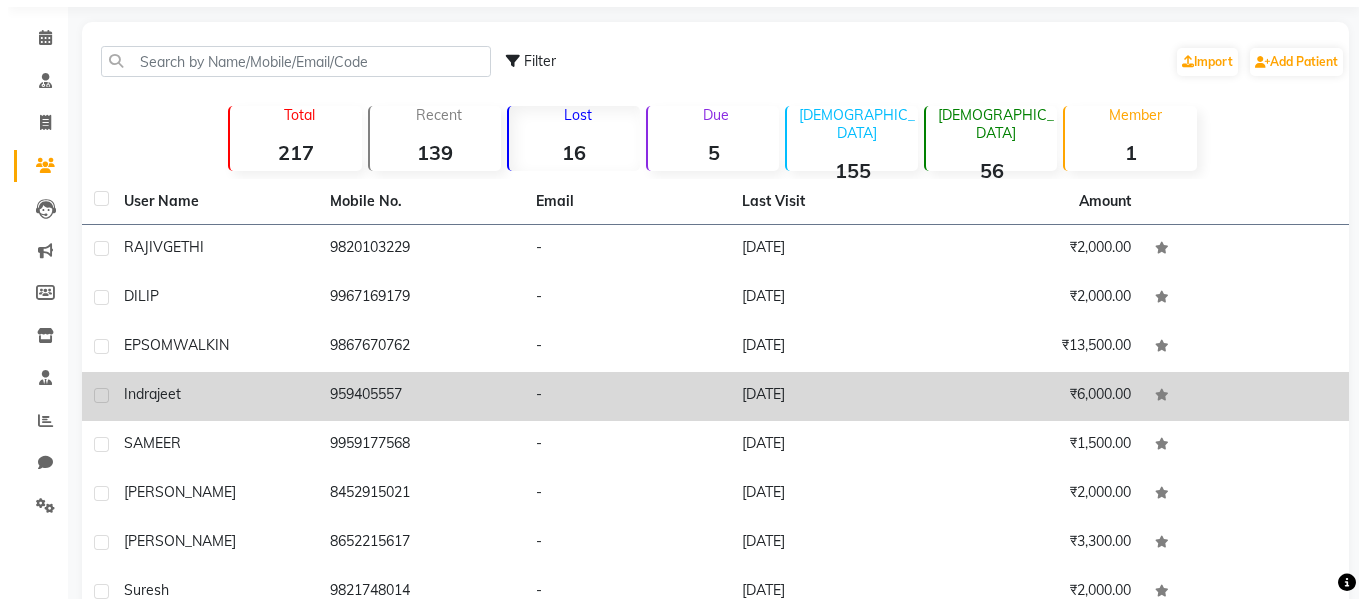 scroll, scrollTop: 100, scrollLeft: 0, axis: vertical 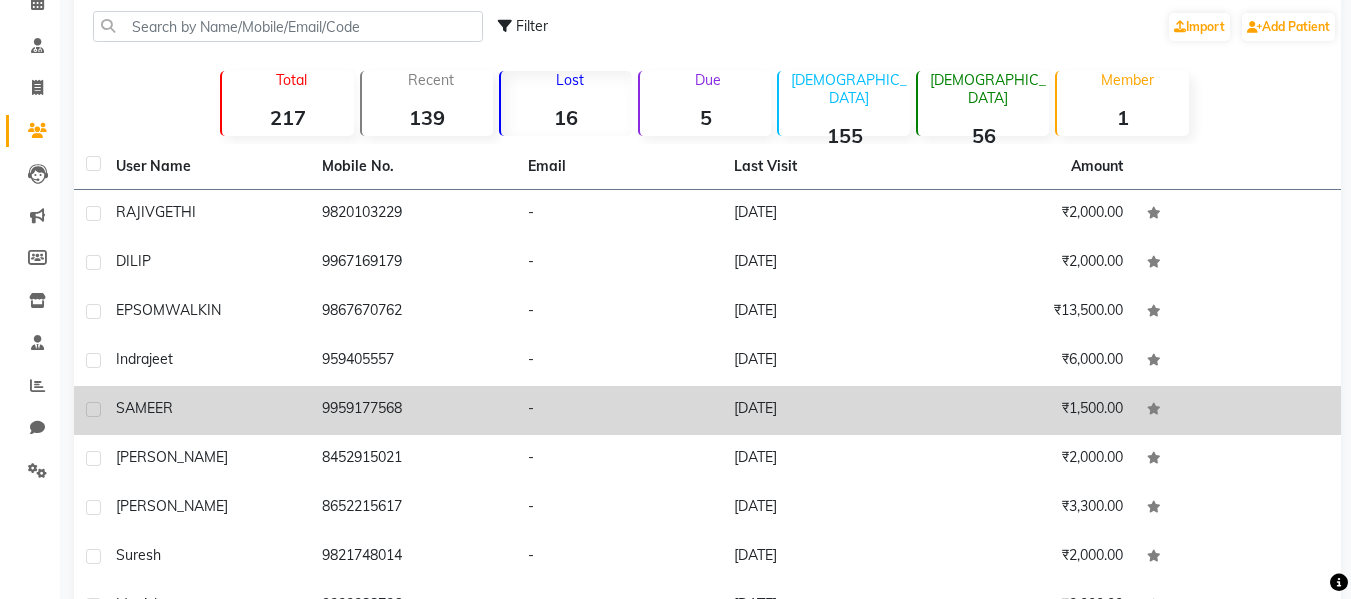 click on "9959177568" 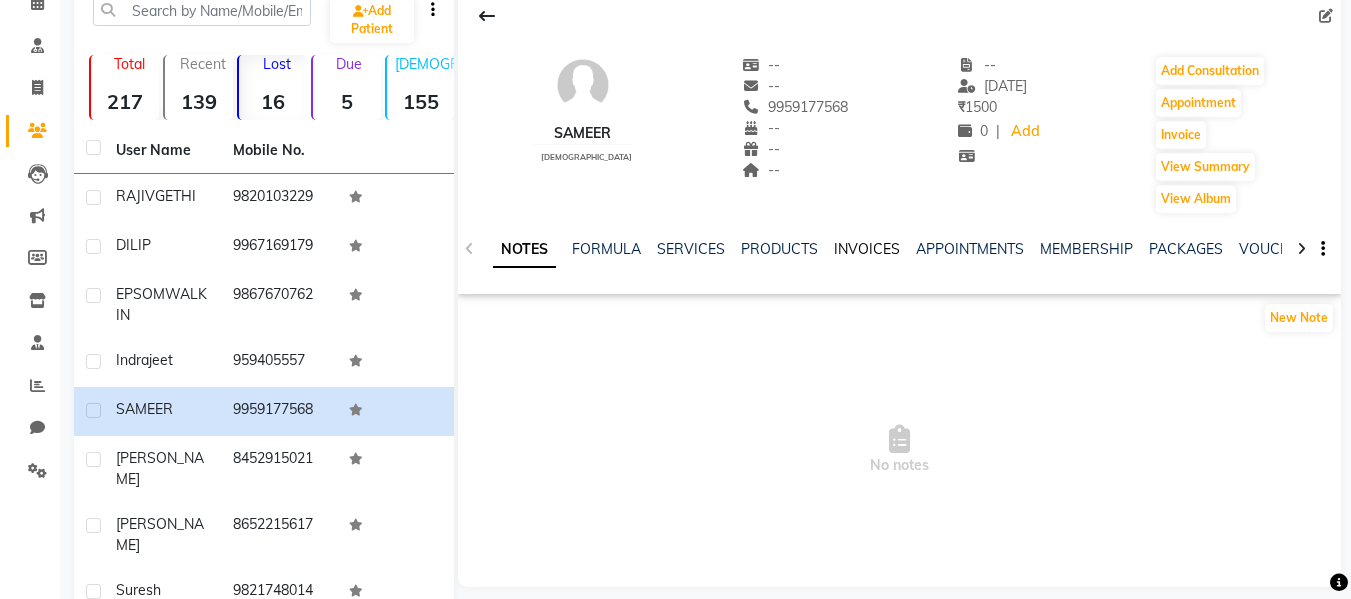 click on "INVOICES" 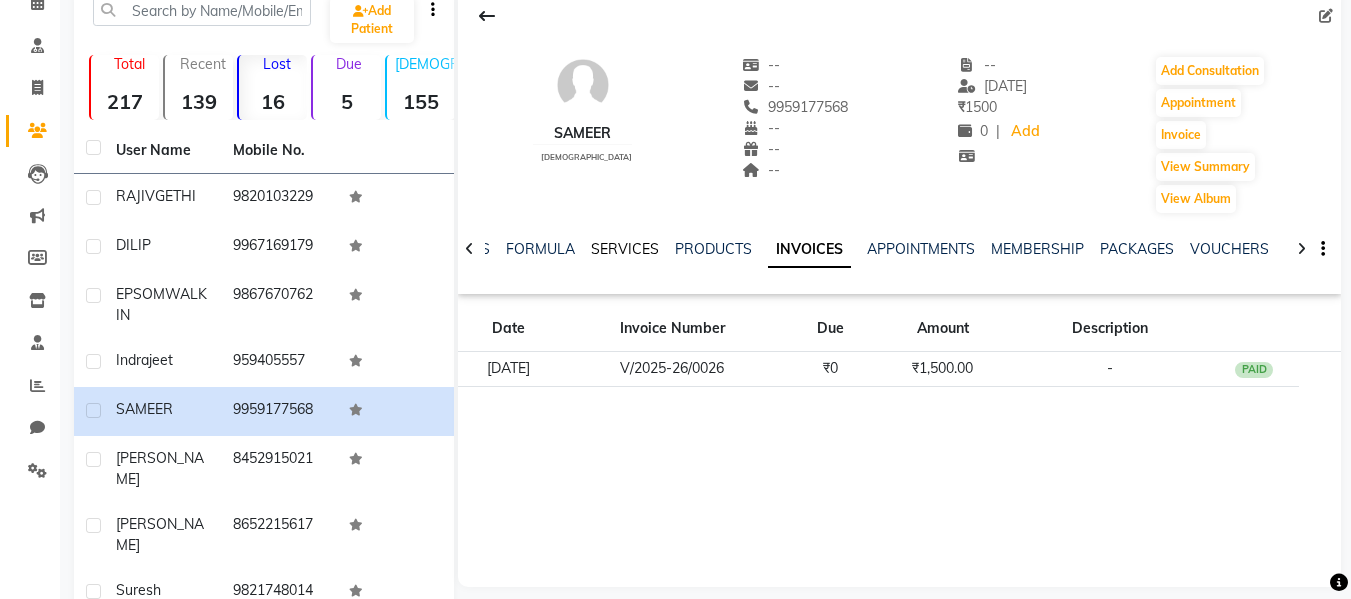 click on "SERVICES" 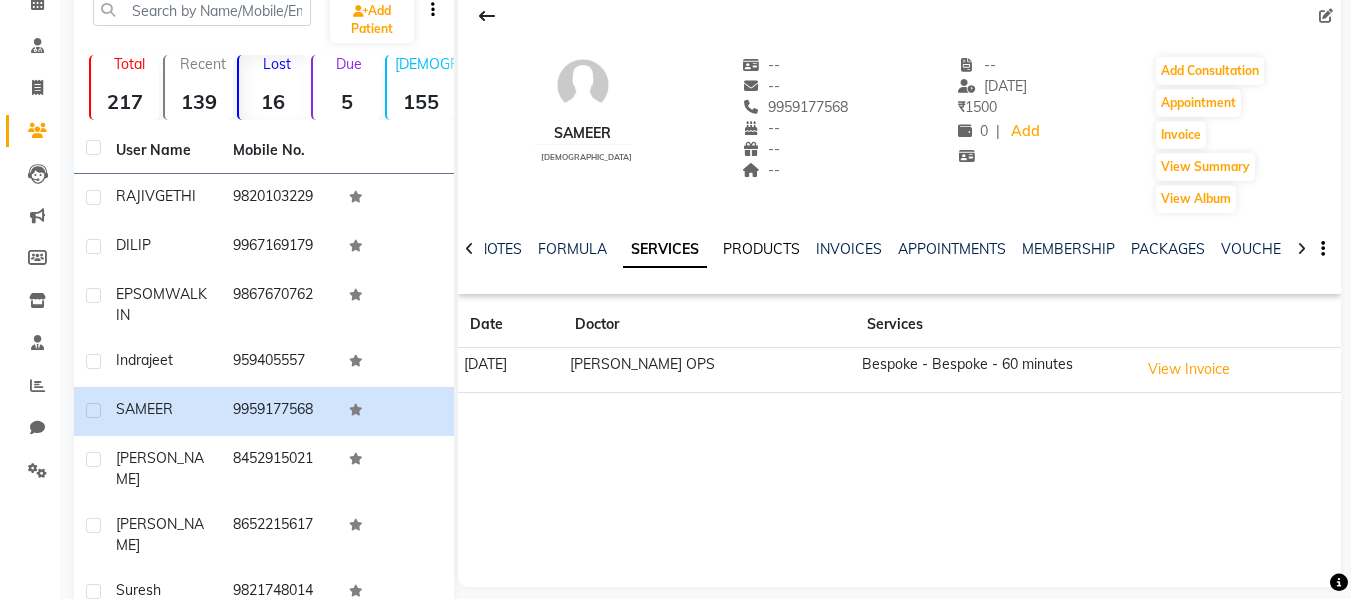 click on "PRODUCTS" 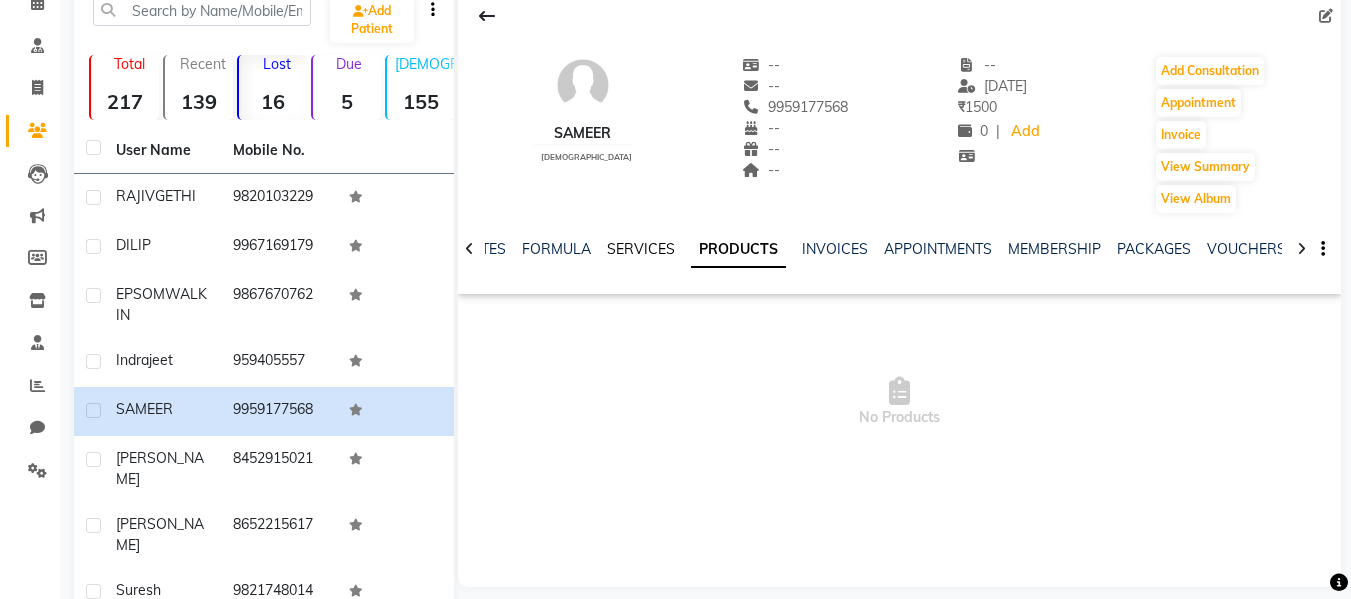 click on "SERVICES" 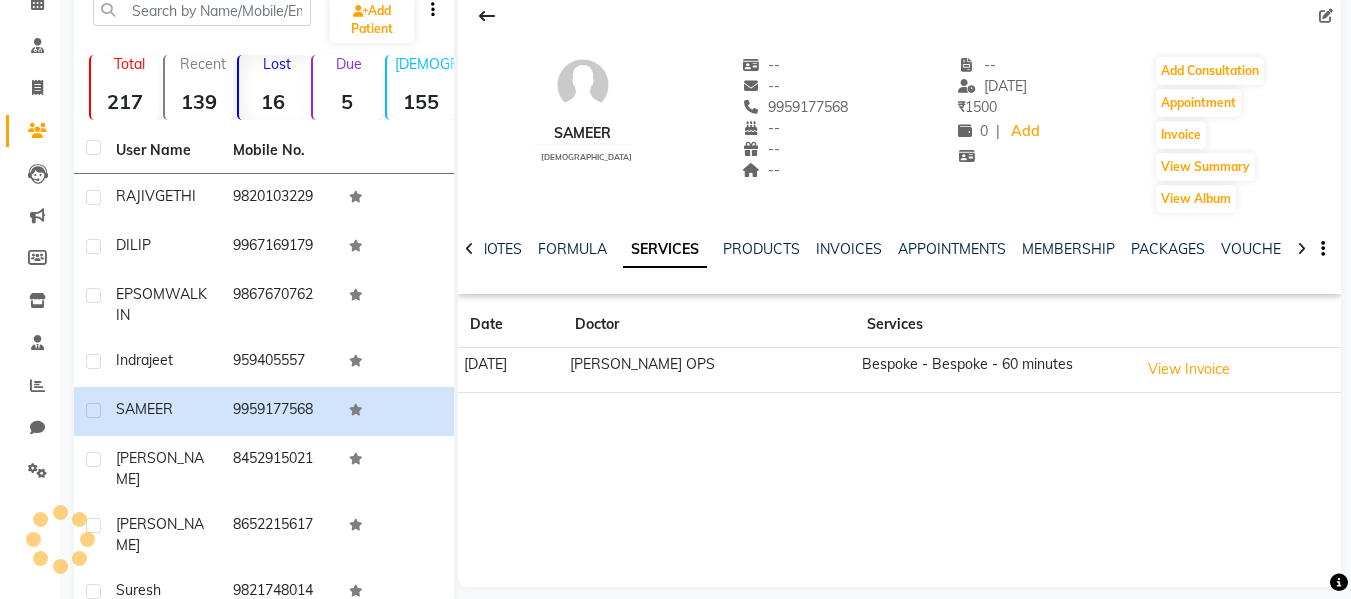 click on "SAMEER    male  --   --   9959177568  --  --  --  -- 07-04-2025 ₹    1500 0 |  Add   Add Consultation   Appointment   Invoice  View Summary  View Album  NOTES FORMULA SERVICES PRODUCTS INVOICES APPOINTMENTS MEMBERSHIP PACKAGES VOUCHERS GIFTCARDS POINTS FORMS FAMILY CARDS WALLET Date Doctor Services 04-04-2025 CHETNA OPS  Bespoke - Bespoke - 60 minutes  View Invoice" 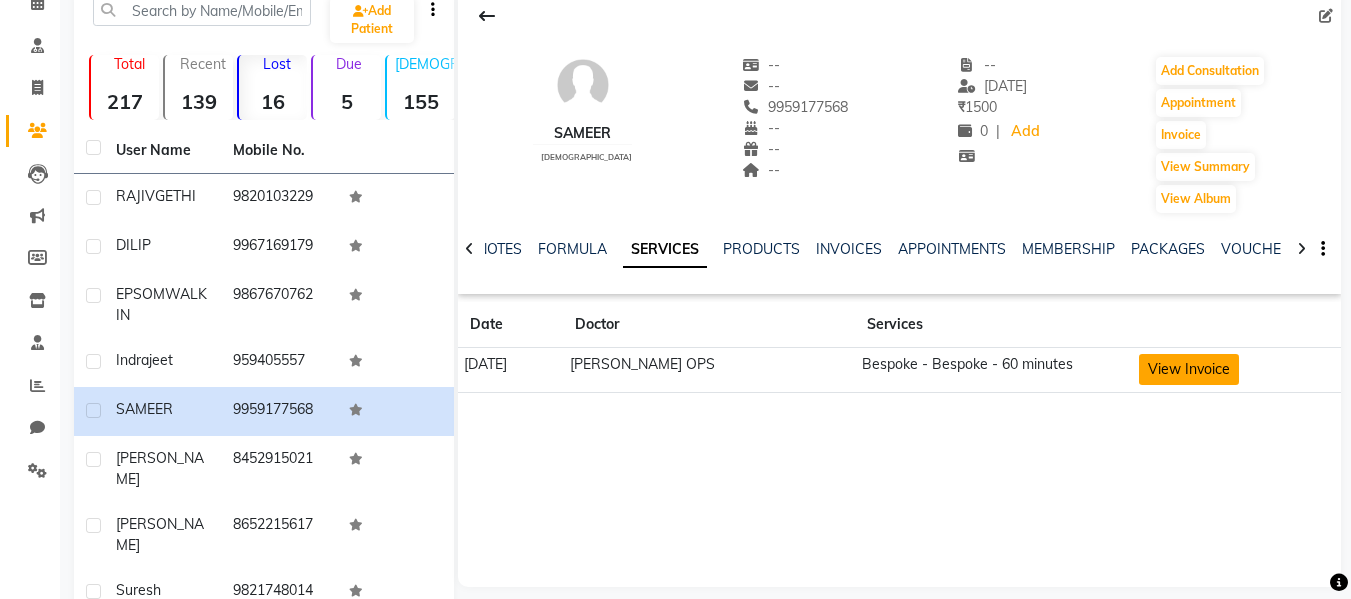 click on "View Invoice" 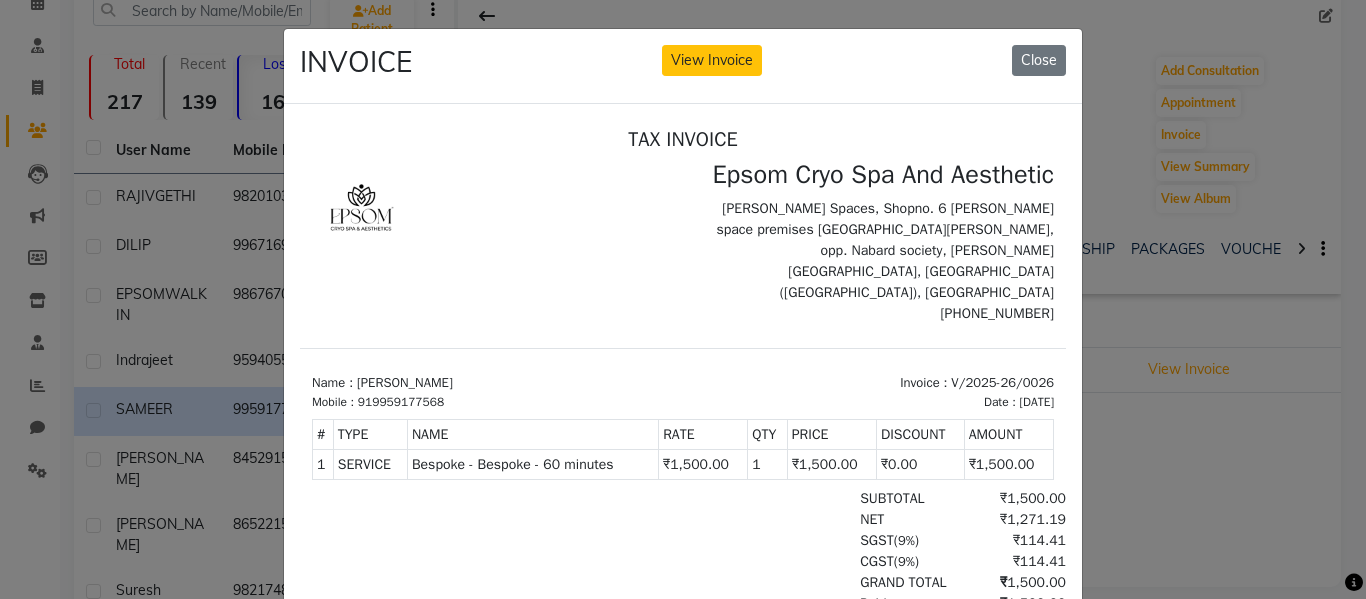 scroll, scrollTop: 16, scrollLeft: 0, axis: vertical 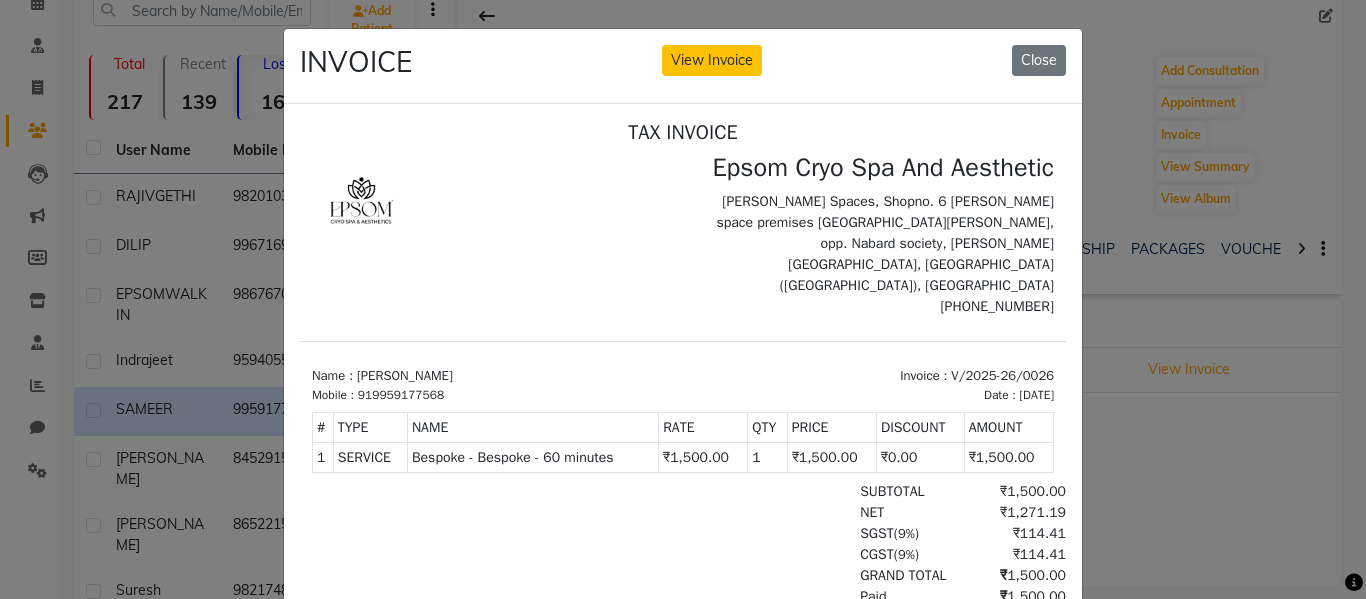 drag, startPoint x: 1034, startPoint y: 531, endPoint x: 1067, endPoint y: 562, distance: 45.276924 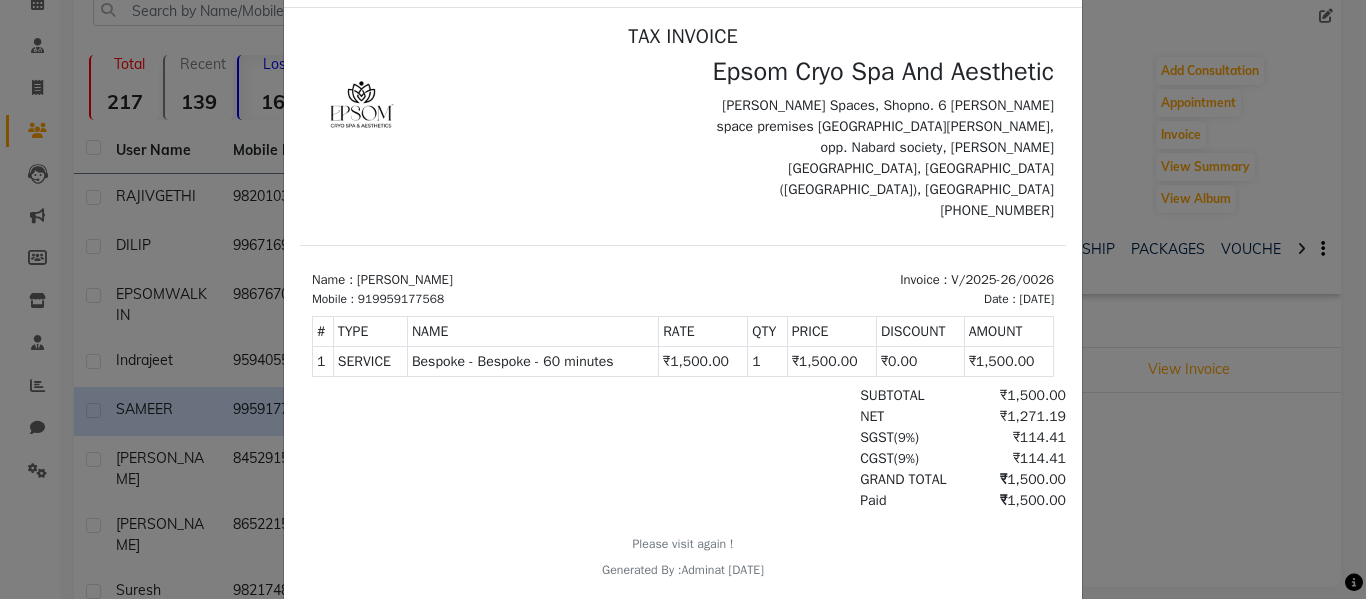 scroll, scrollTop: 107, scrollLeft: 0, axis: vertical 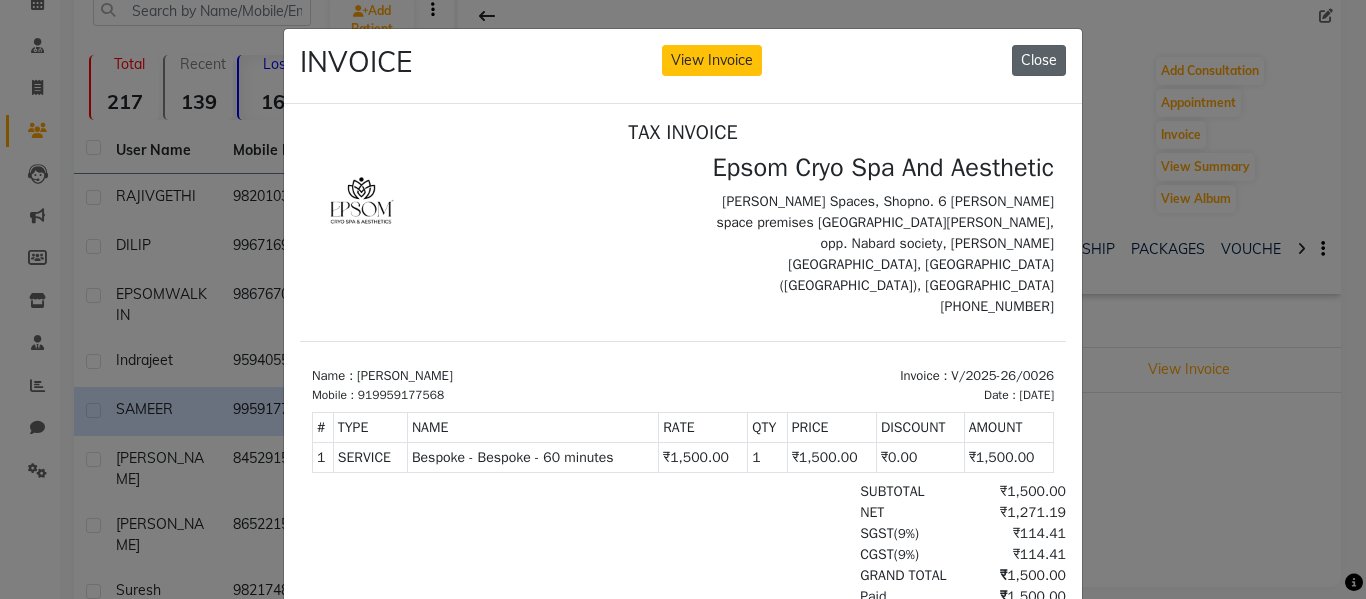 click on "Close" 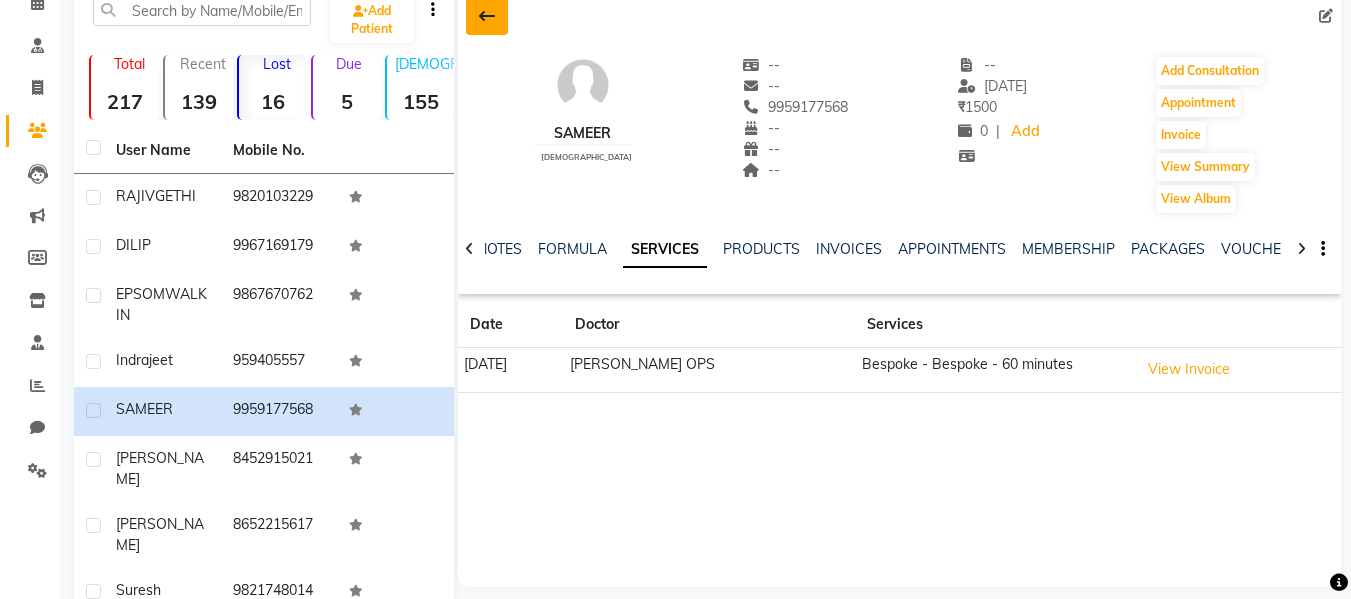 click 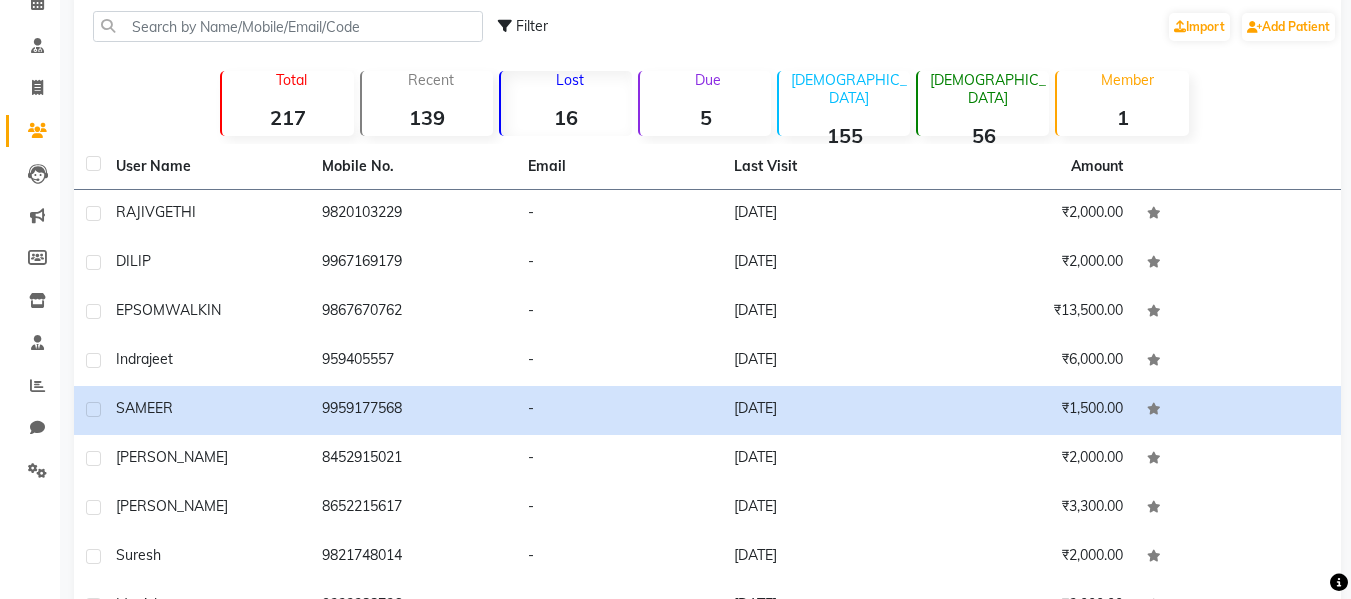 click on "Female  56" 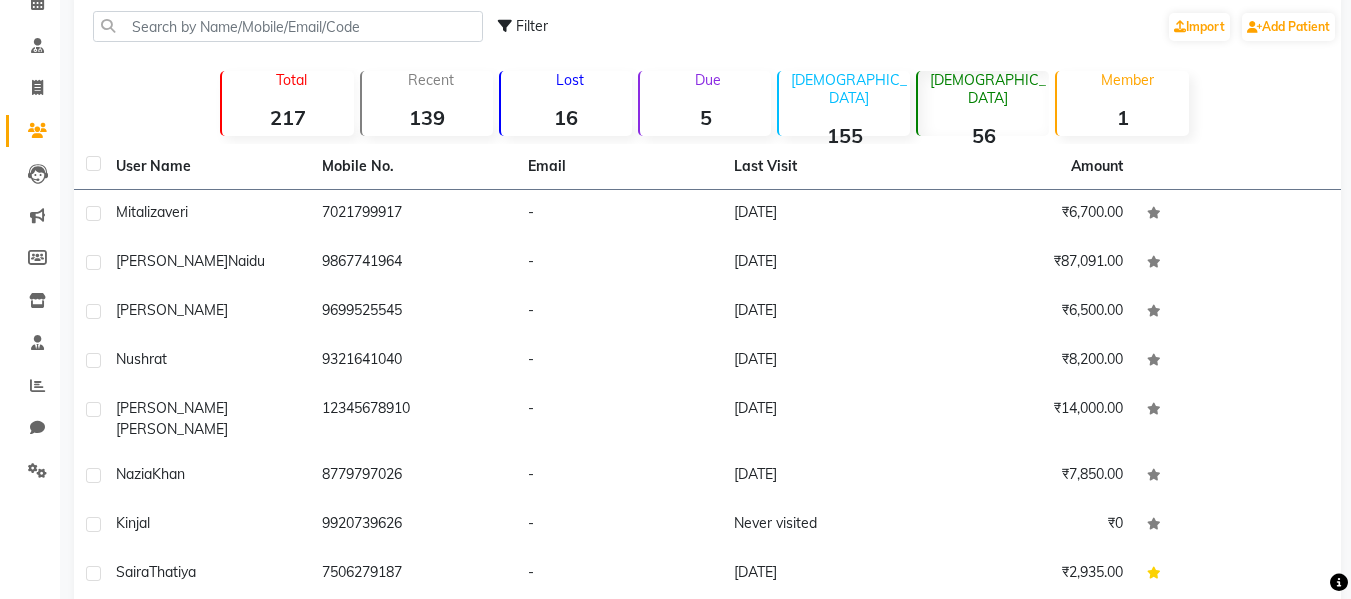 click on "5" 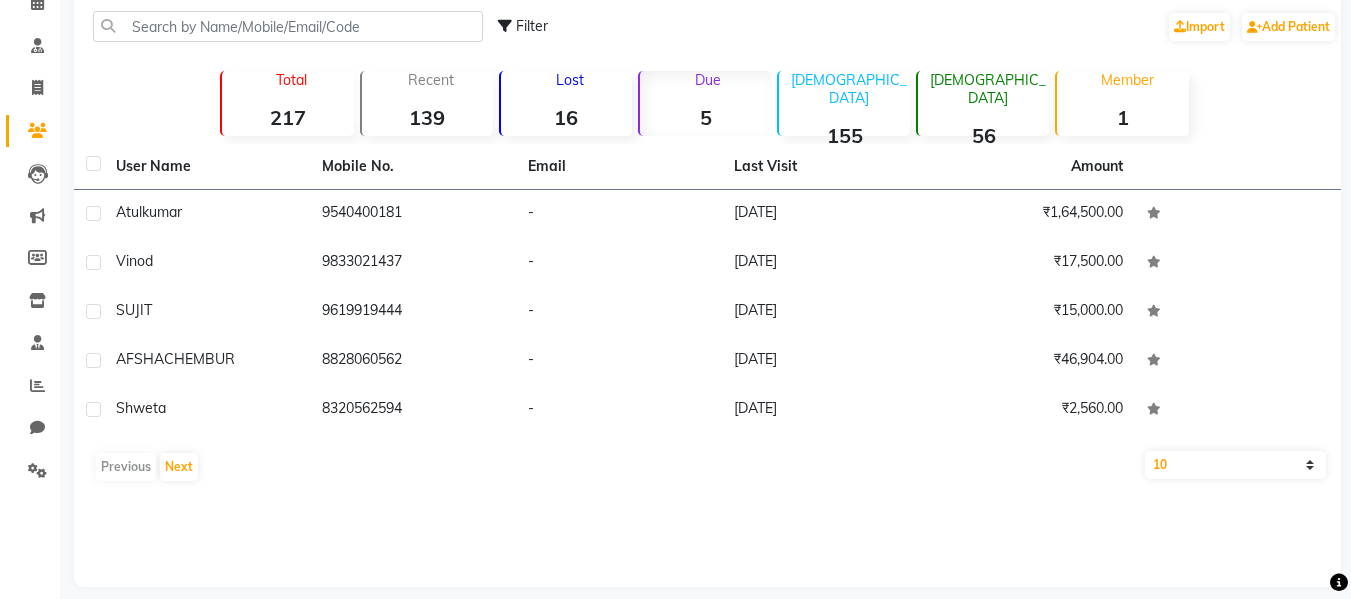 click on "16" 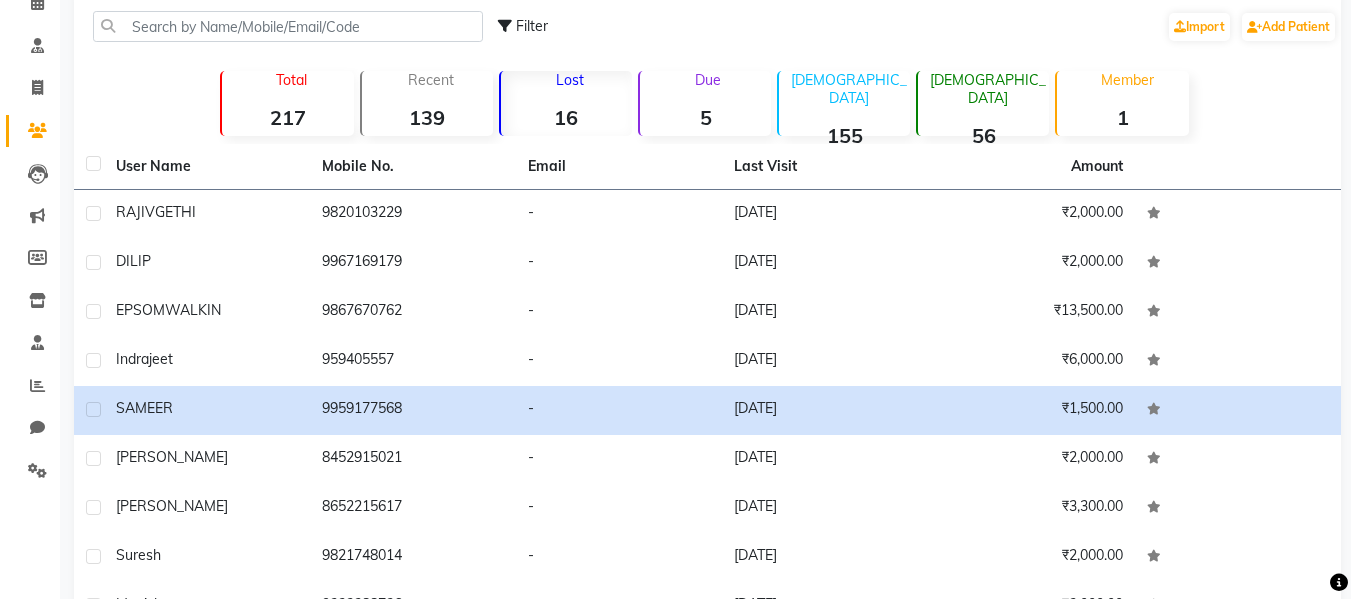 click on "Due  5" 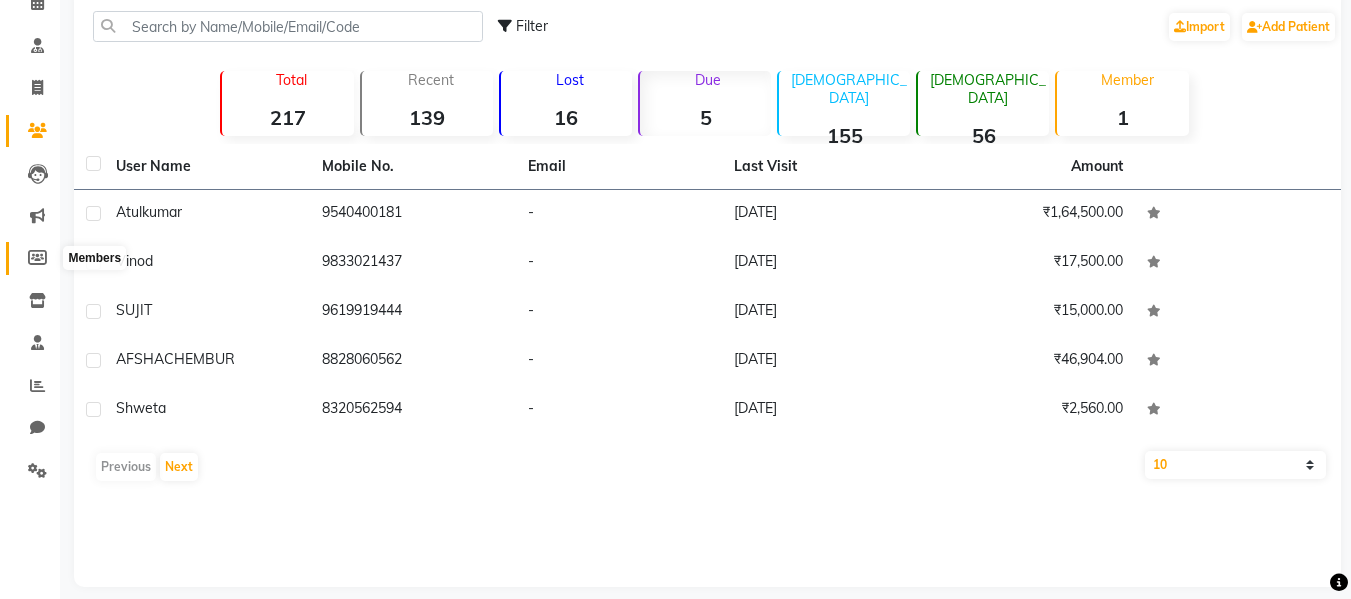 click 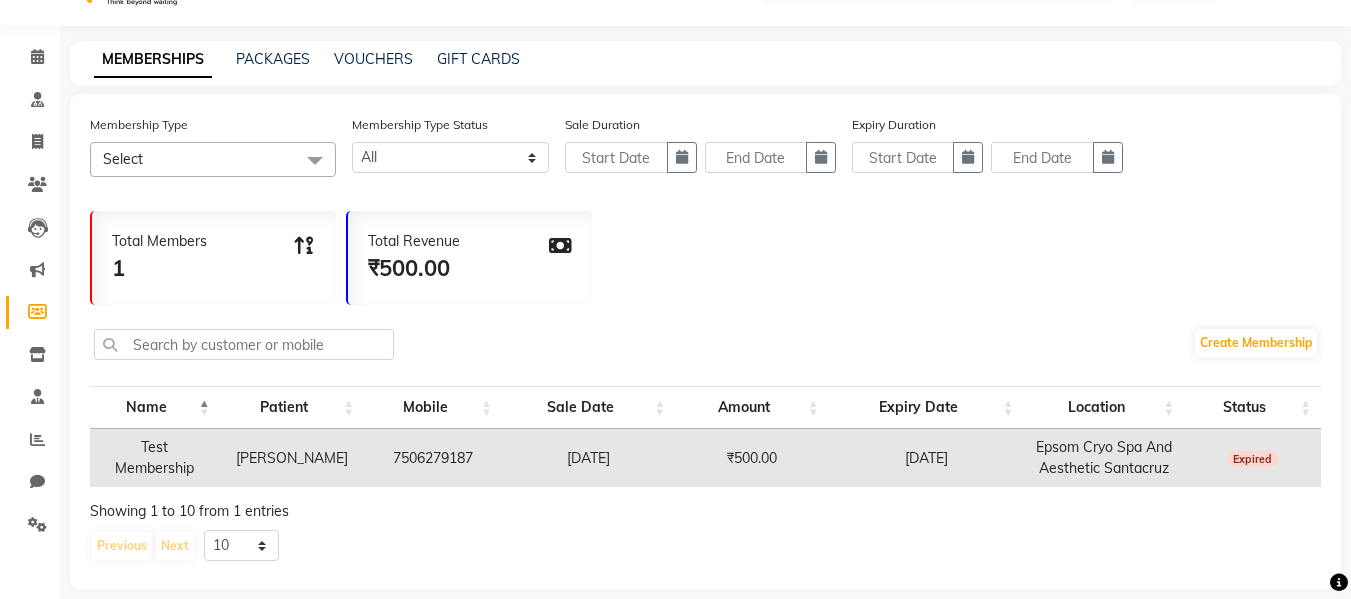 scroll, scrollTop: 67, scrollLeft: 0, axis: vertical 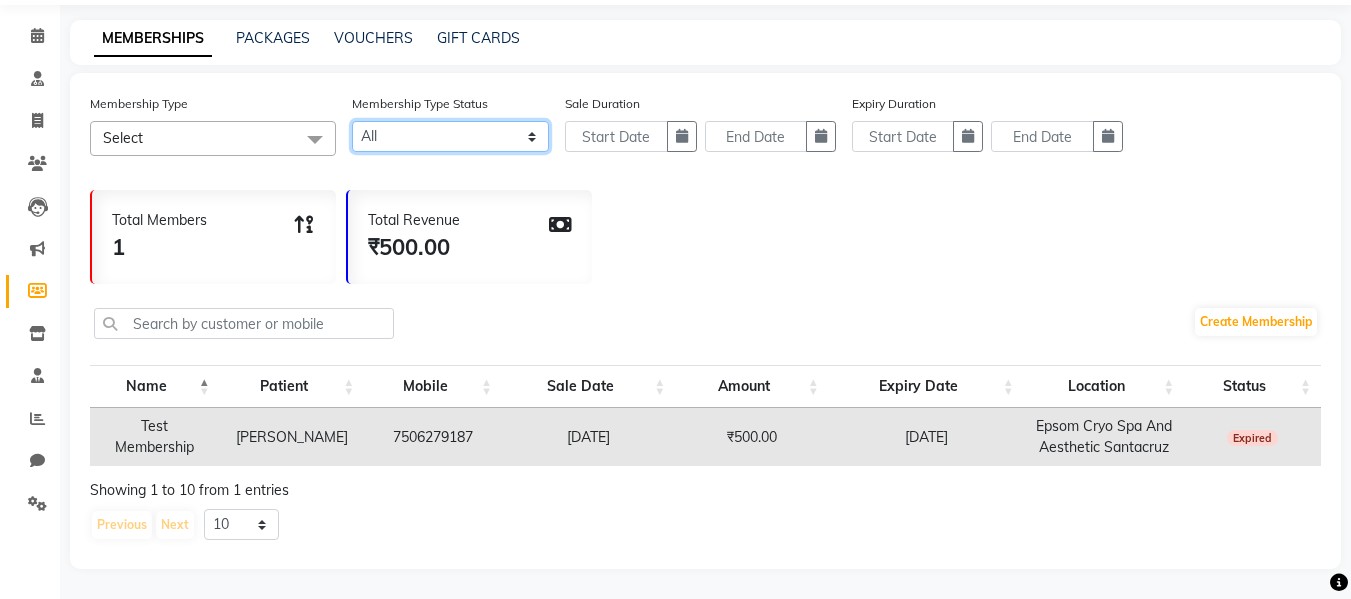 click on "Active Expired All" 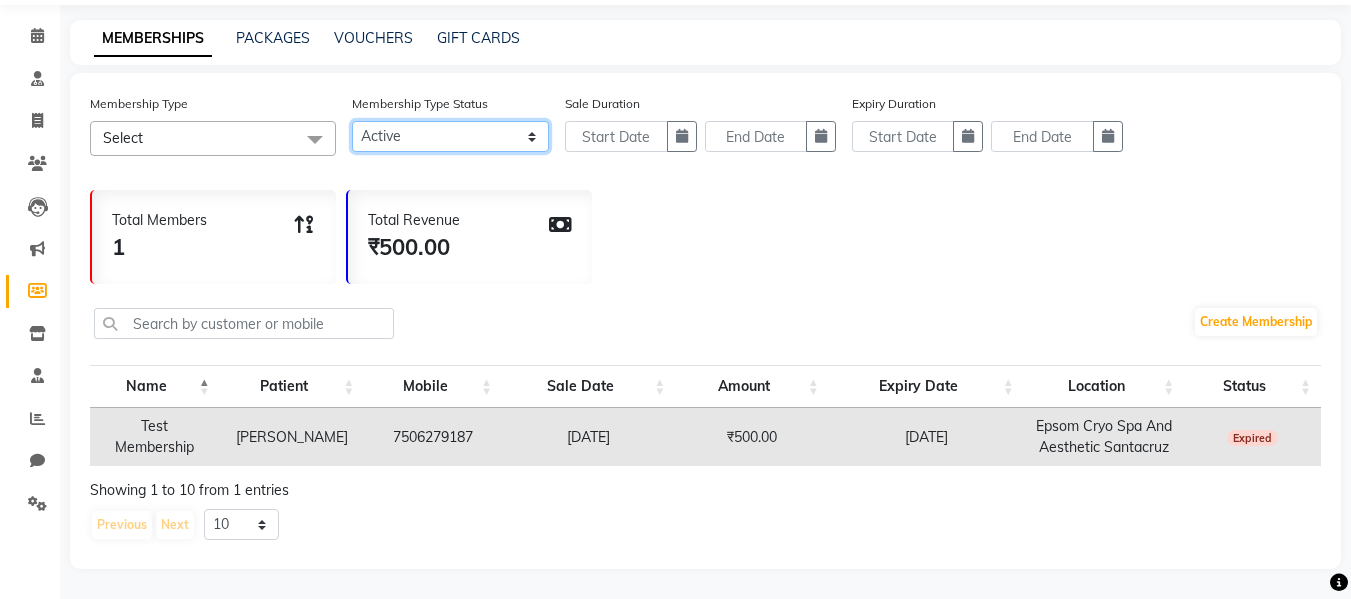 click on "Active Expired All" 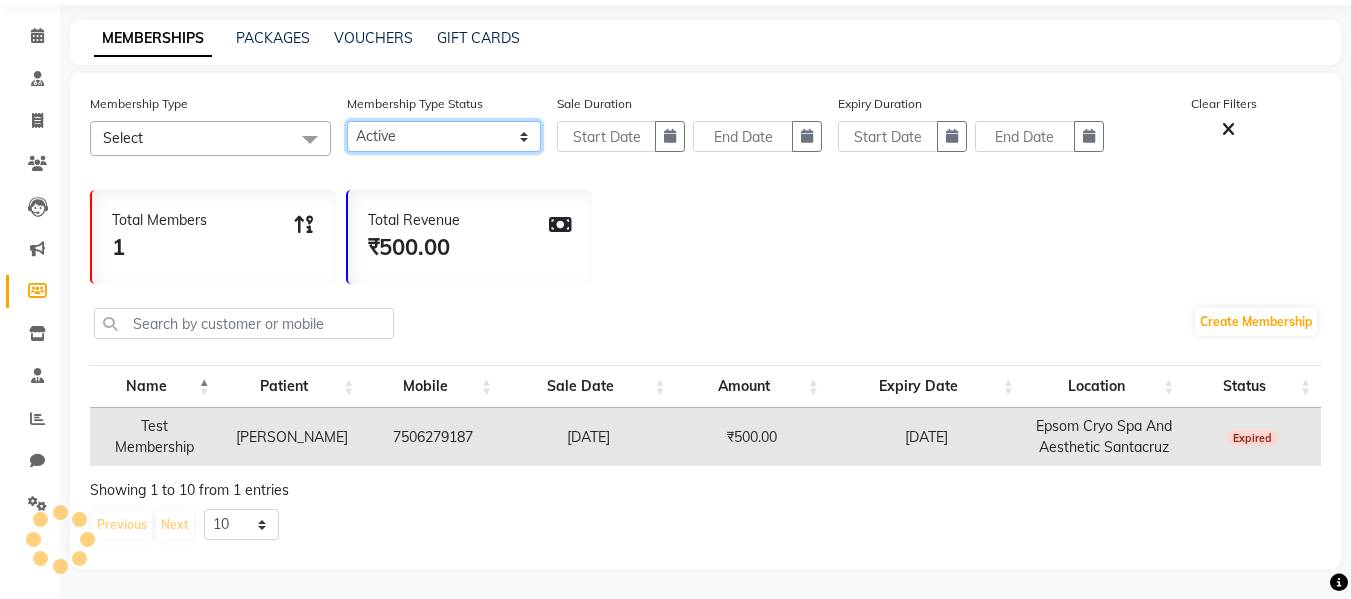 scroll, scrollTop: 46, scrollLeft: 0, axis: vertical 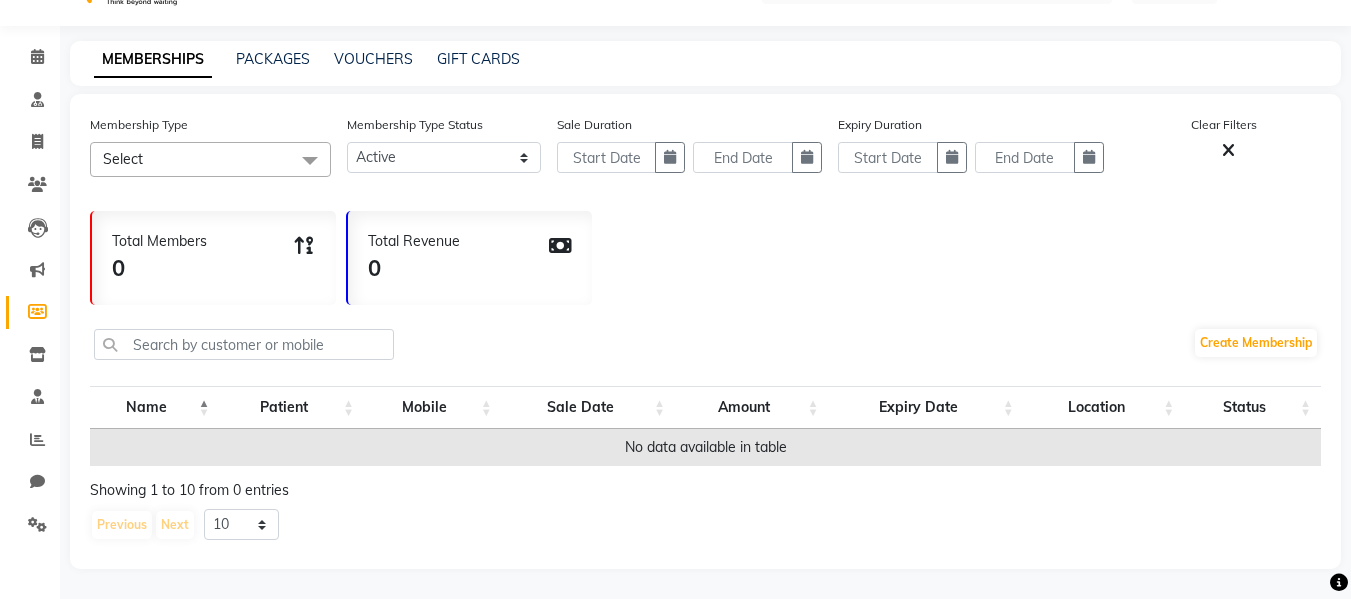 click on "Select" 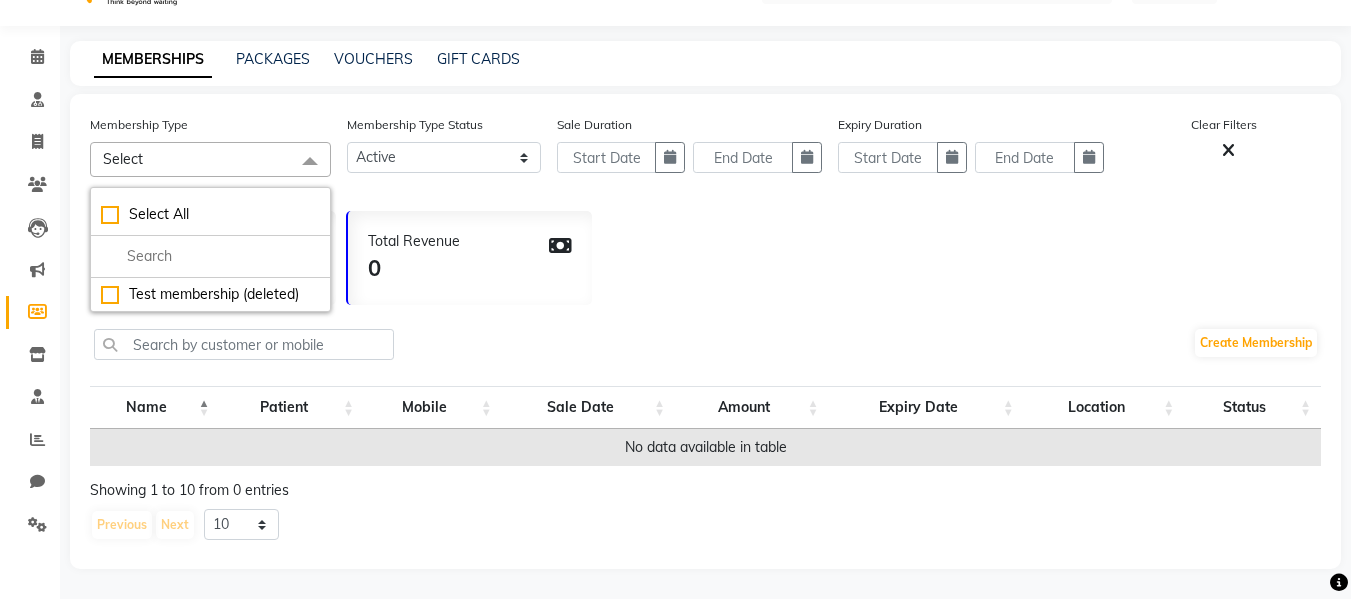 click on "Select" 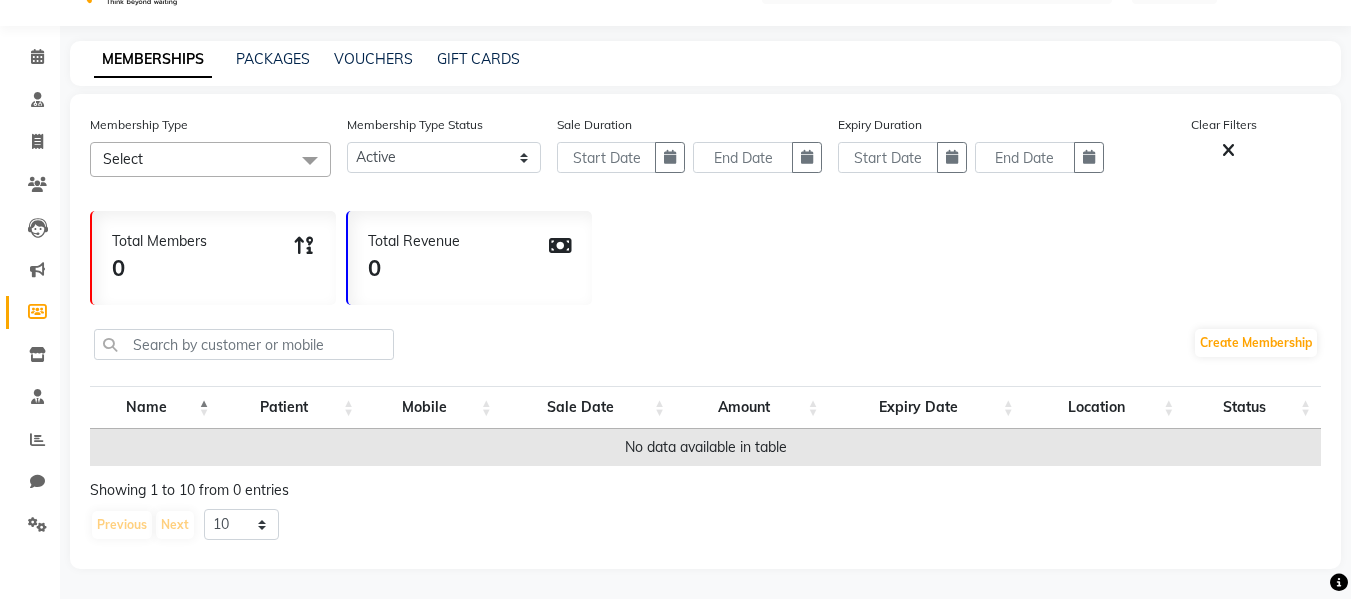 click on "Select" 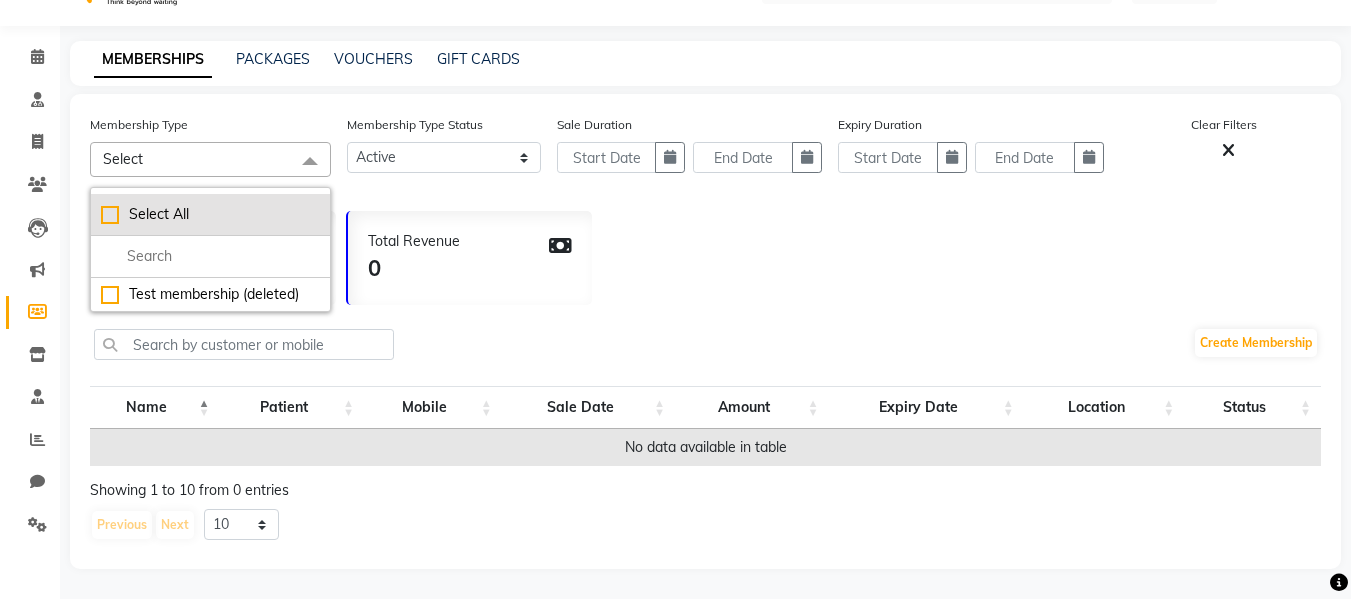 click on "Select All" 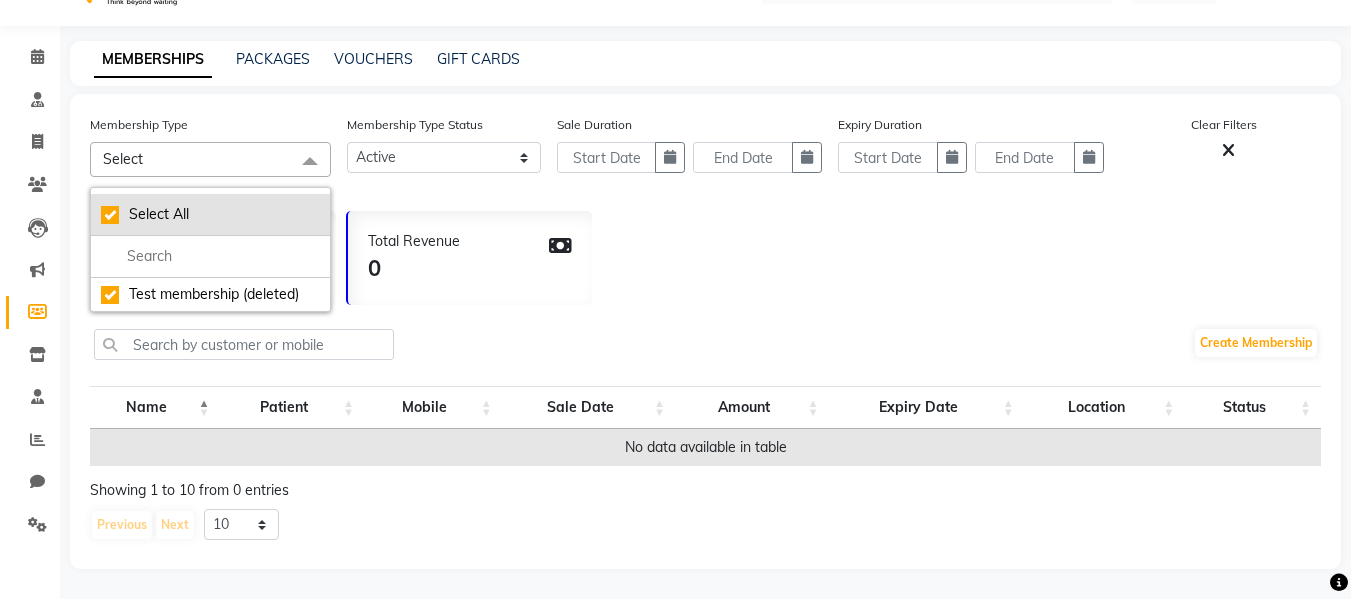 checkbox on "true" 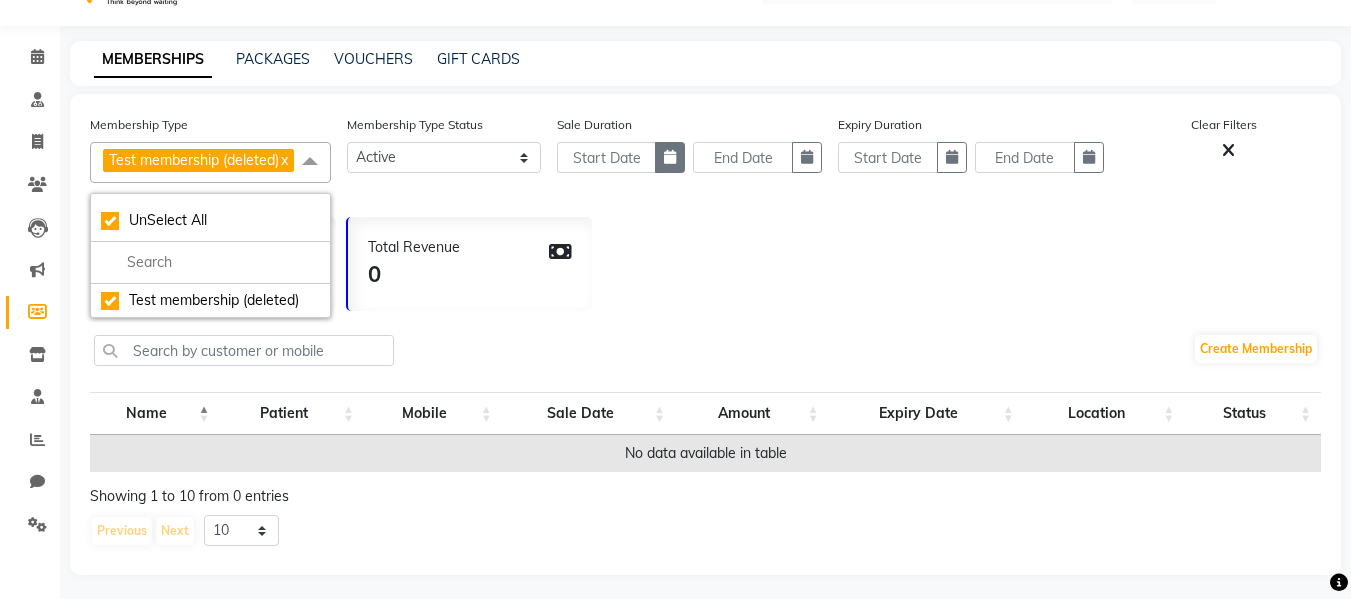 click 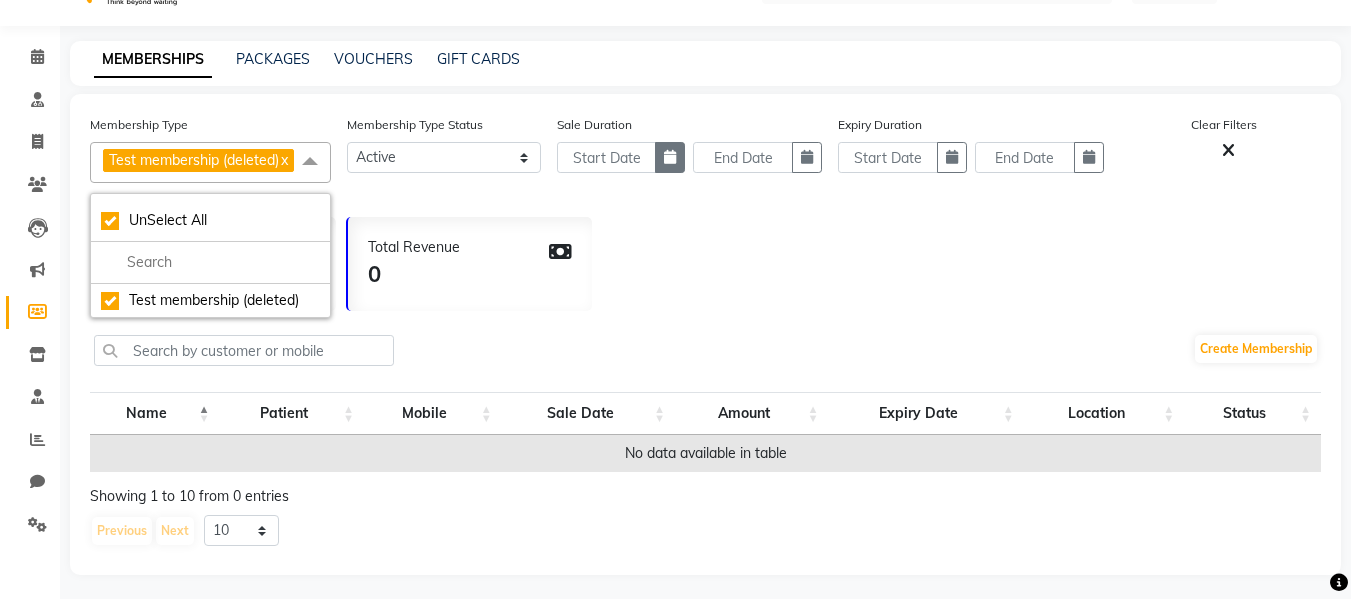 select on "7" 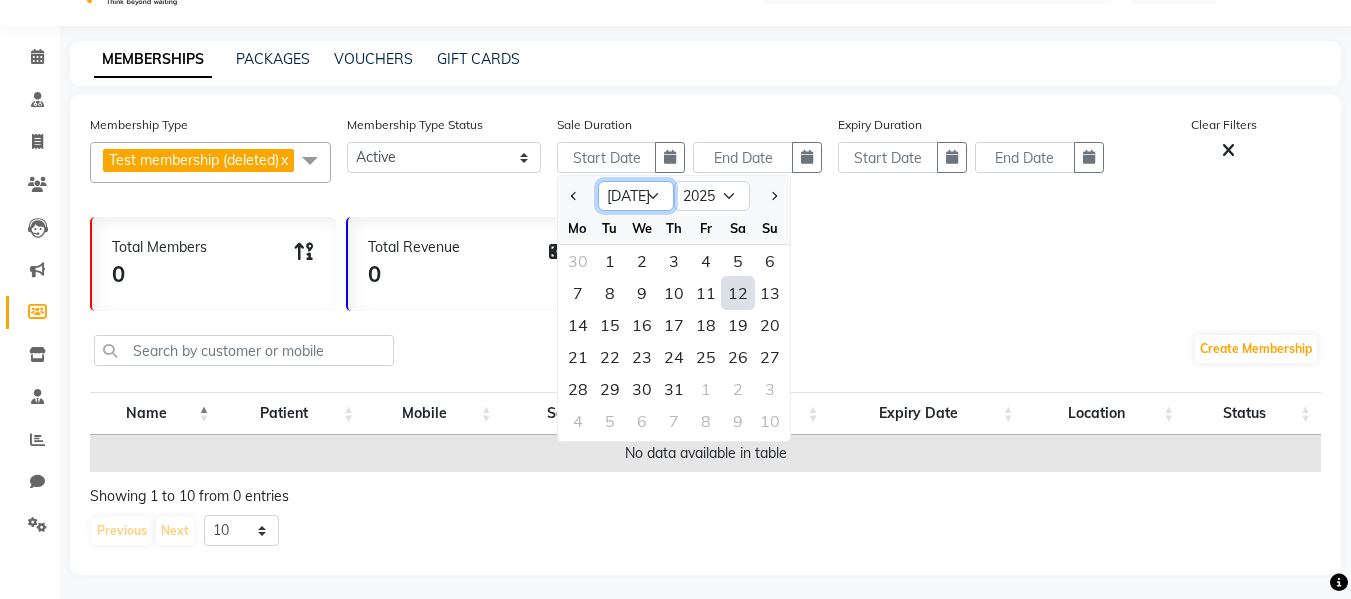 click on "Jan Feb Mar Apr May Jun Jul Aug Sep Oct Nov Dec" 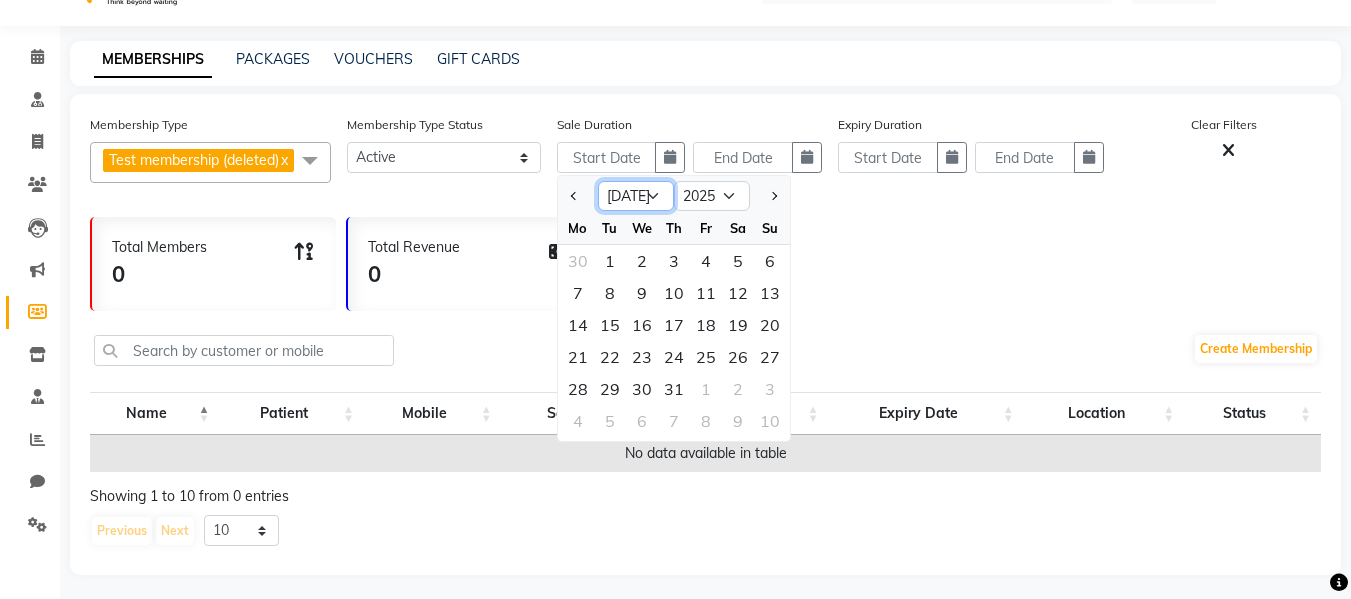select on "6" 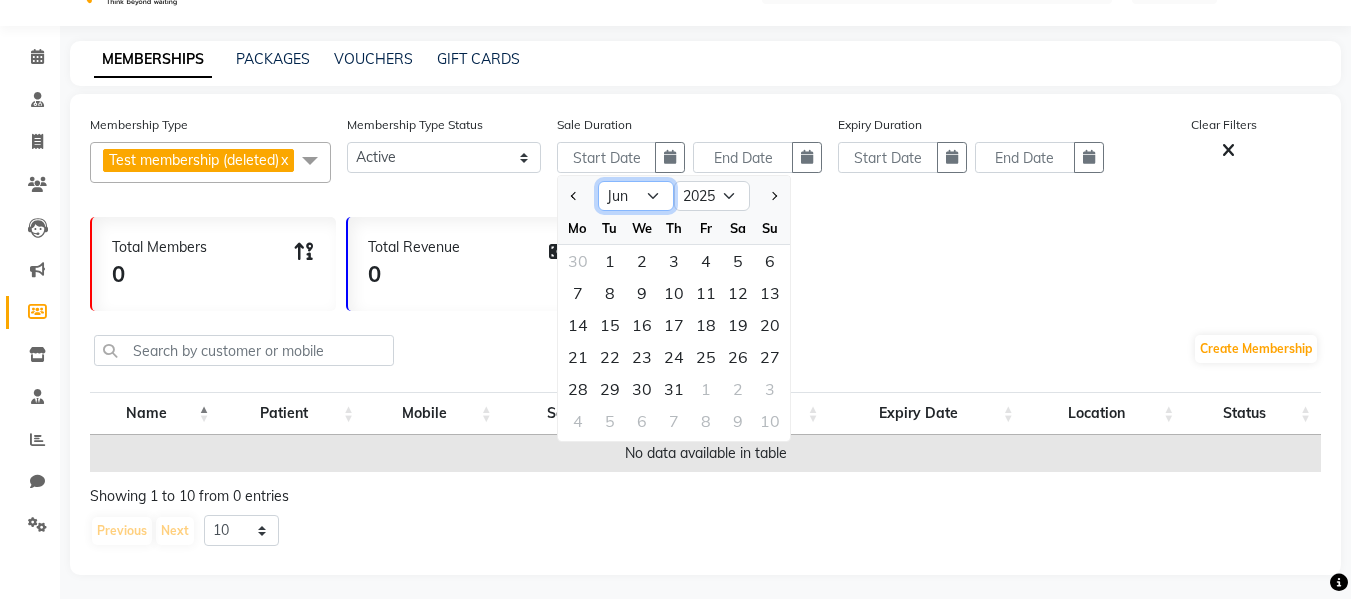 click on "Jan Feb Mar Apr May Jun Jul Aug Sep Oct Nov Dec" 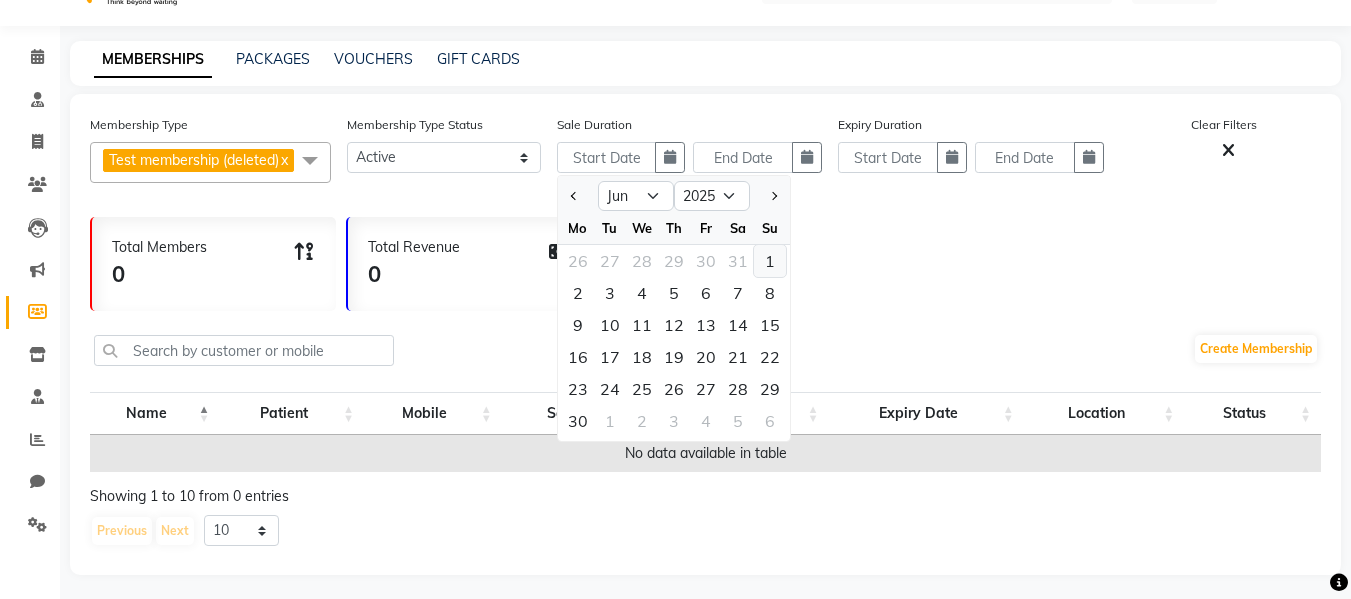click on "1" 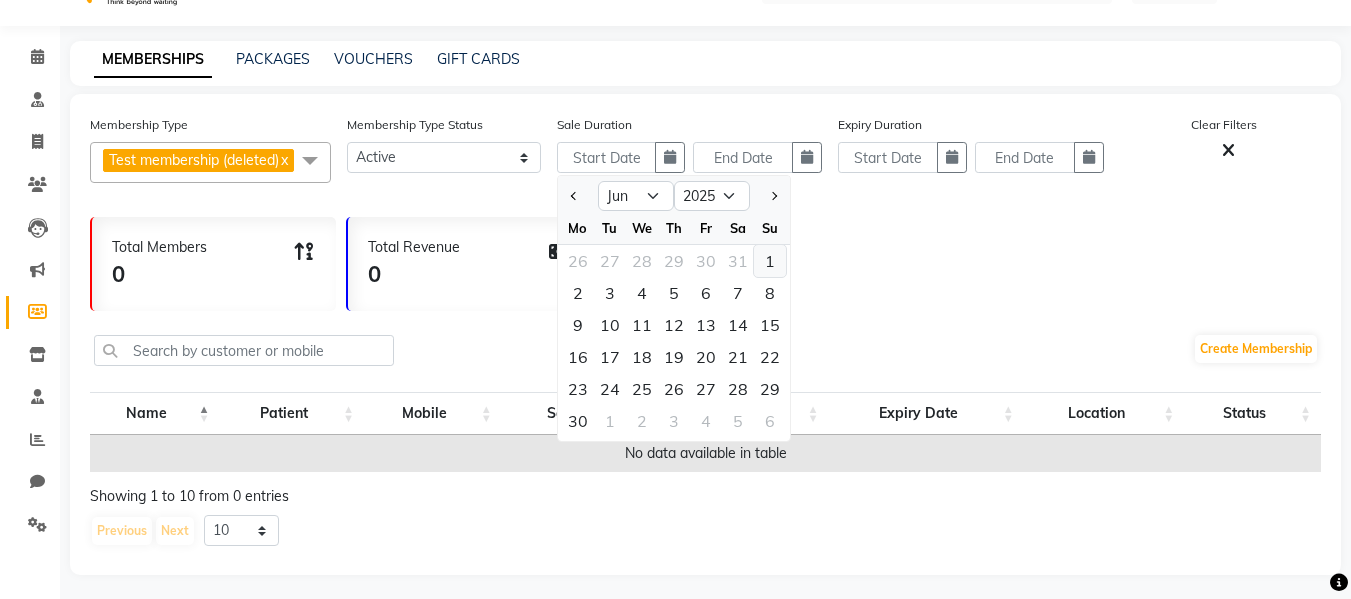 type on "01-06-2025" 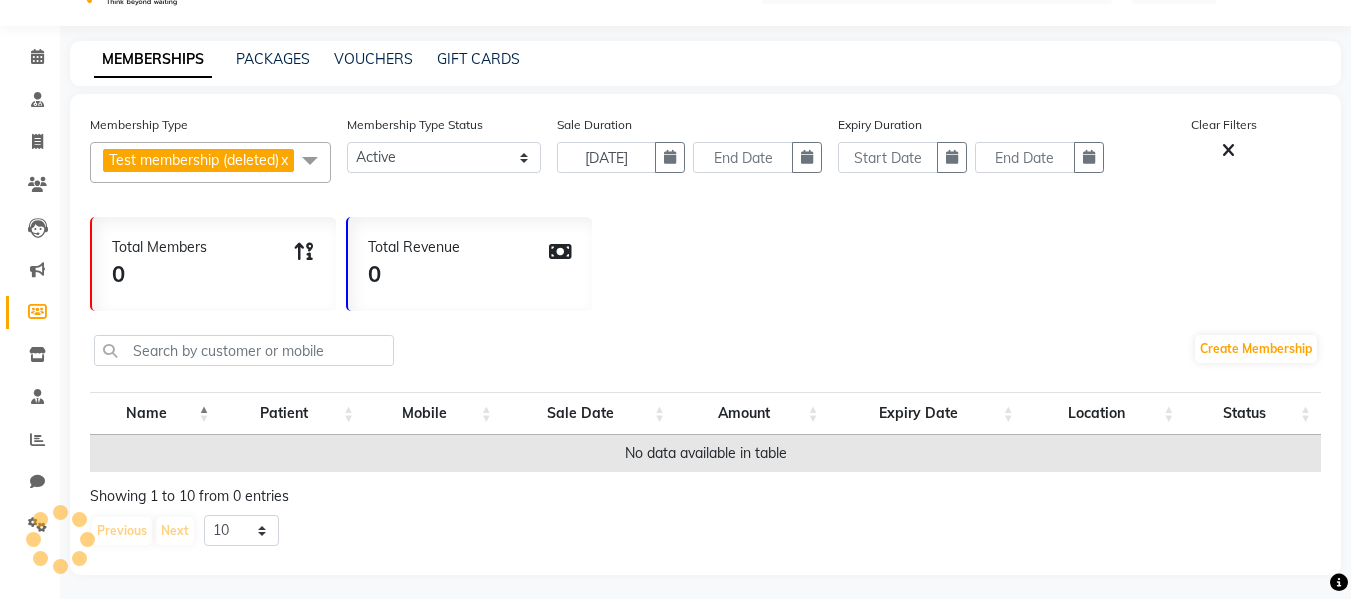 scroll, scrollTop: 24, scrollLeft: 0, axis: vertical 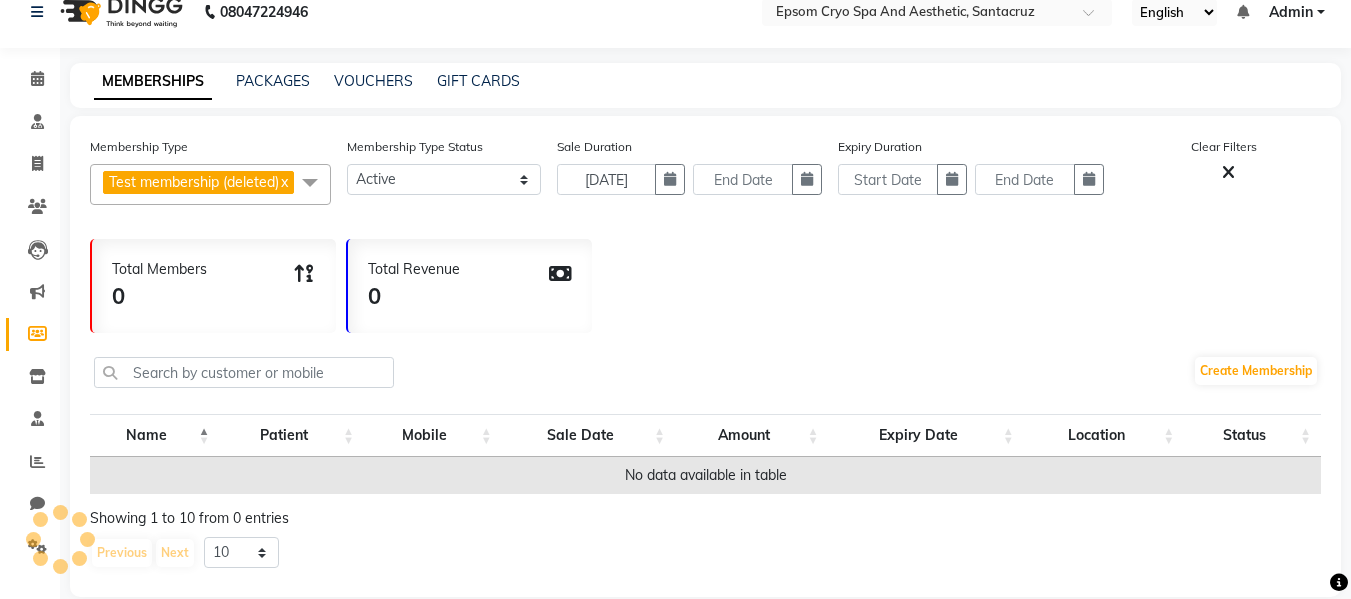click on "Total Members 0 Total Revenue 0" 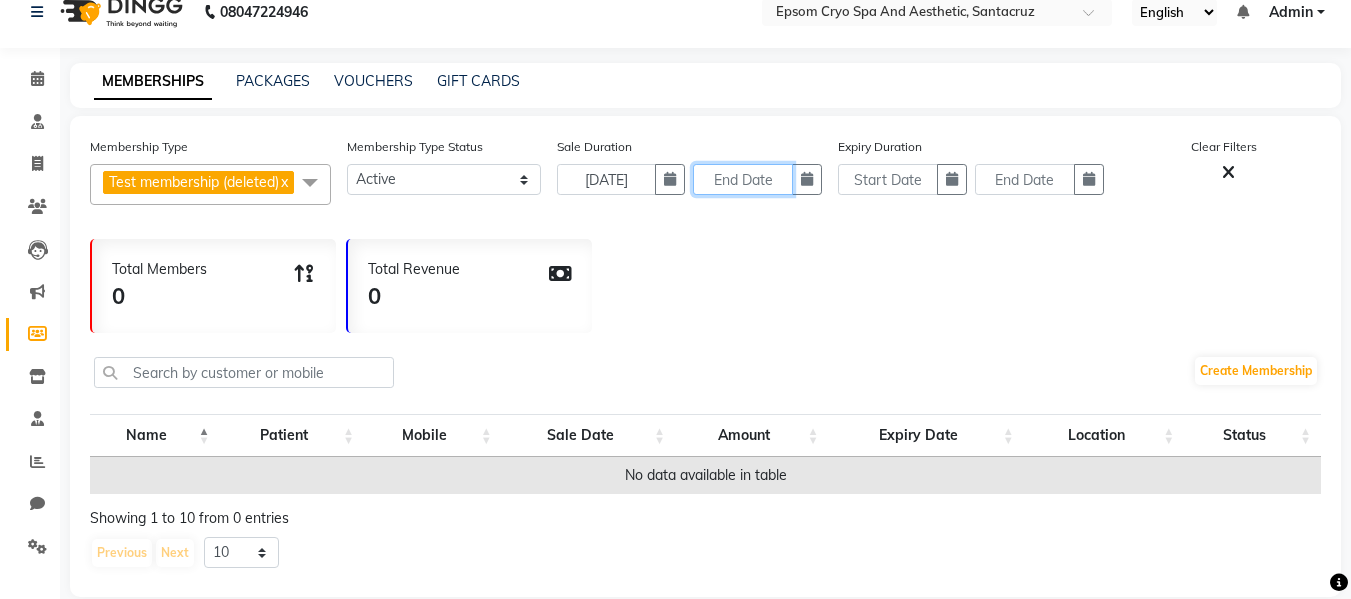 click 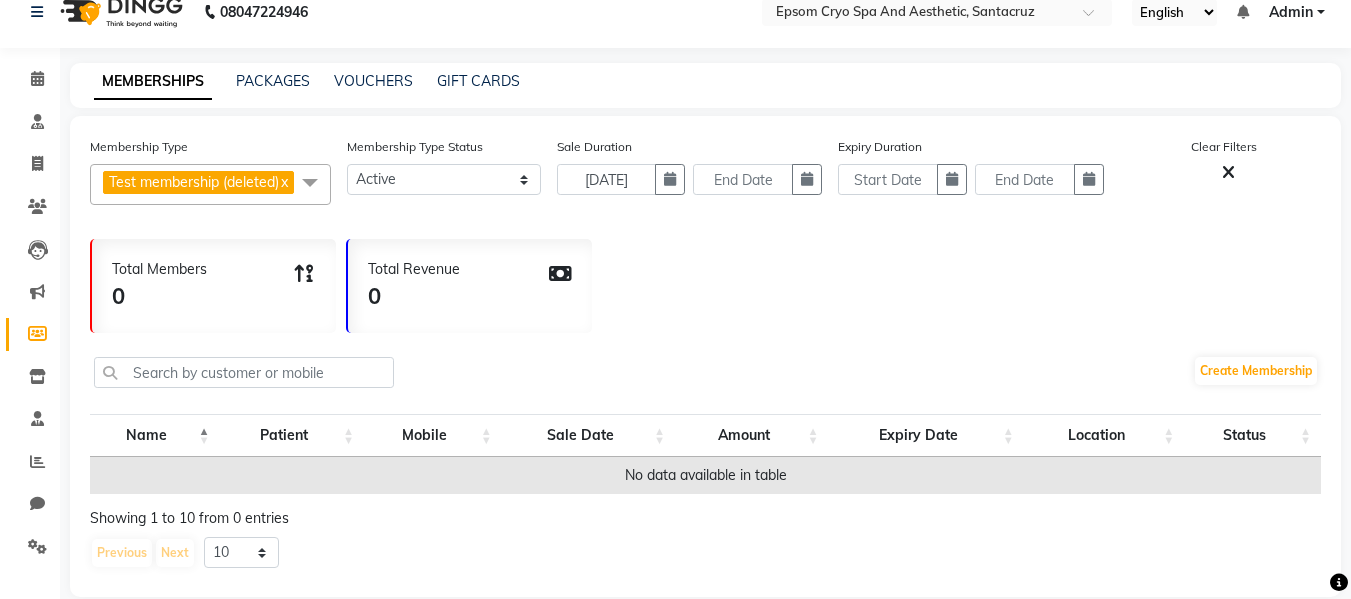 select on "7" 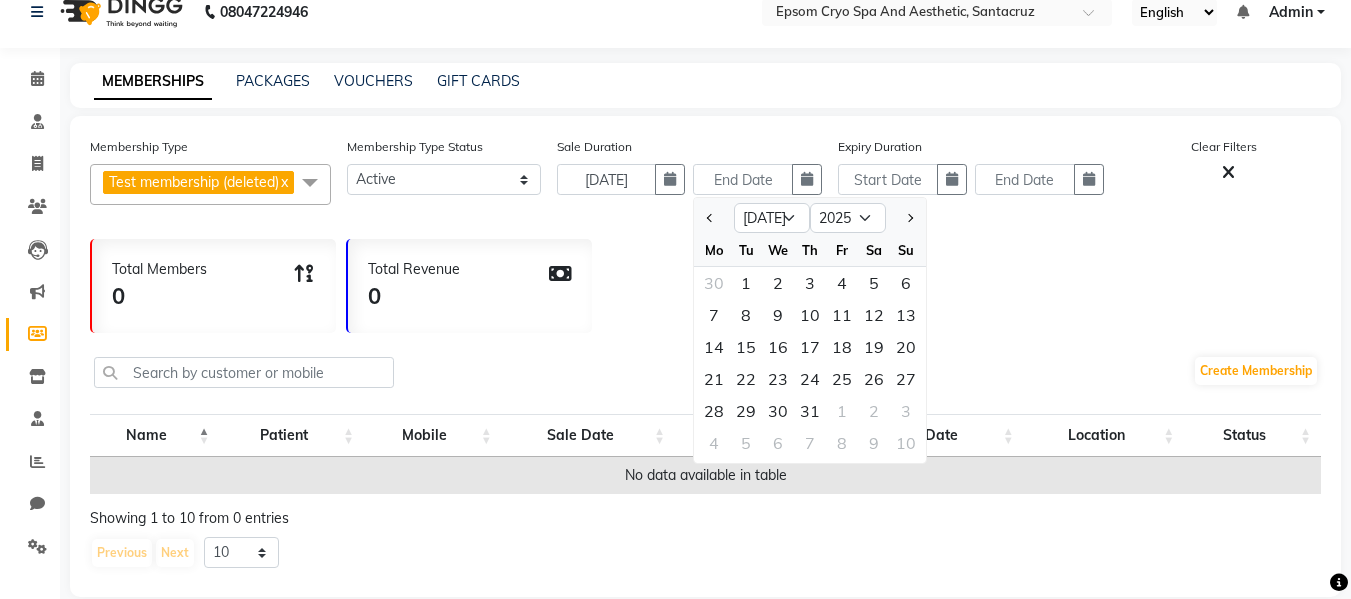 click on "30 1 2 3 4 5 6" 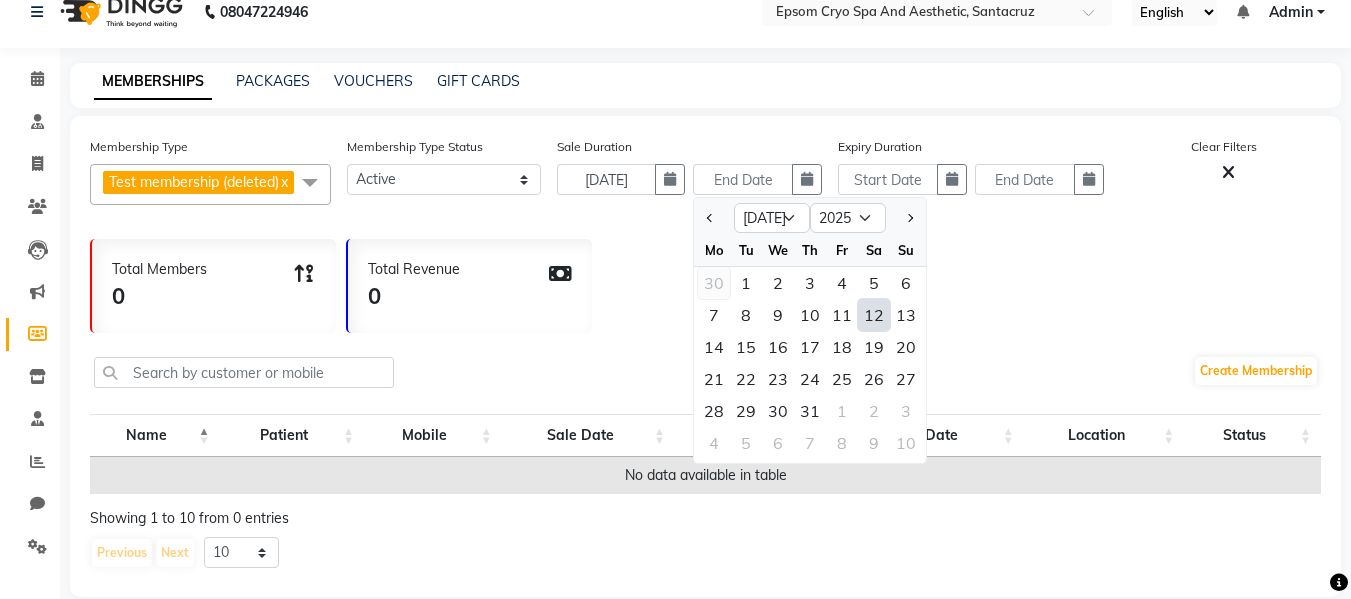click on "30" 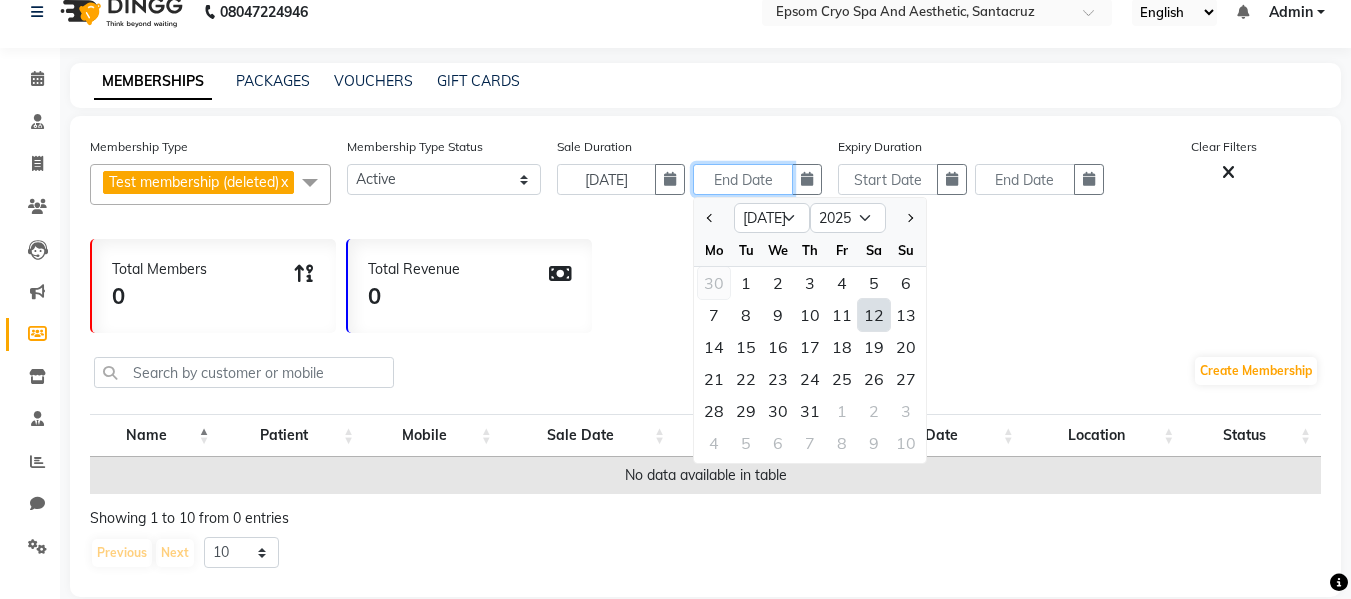 type on "30-06-2025" 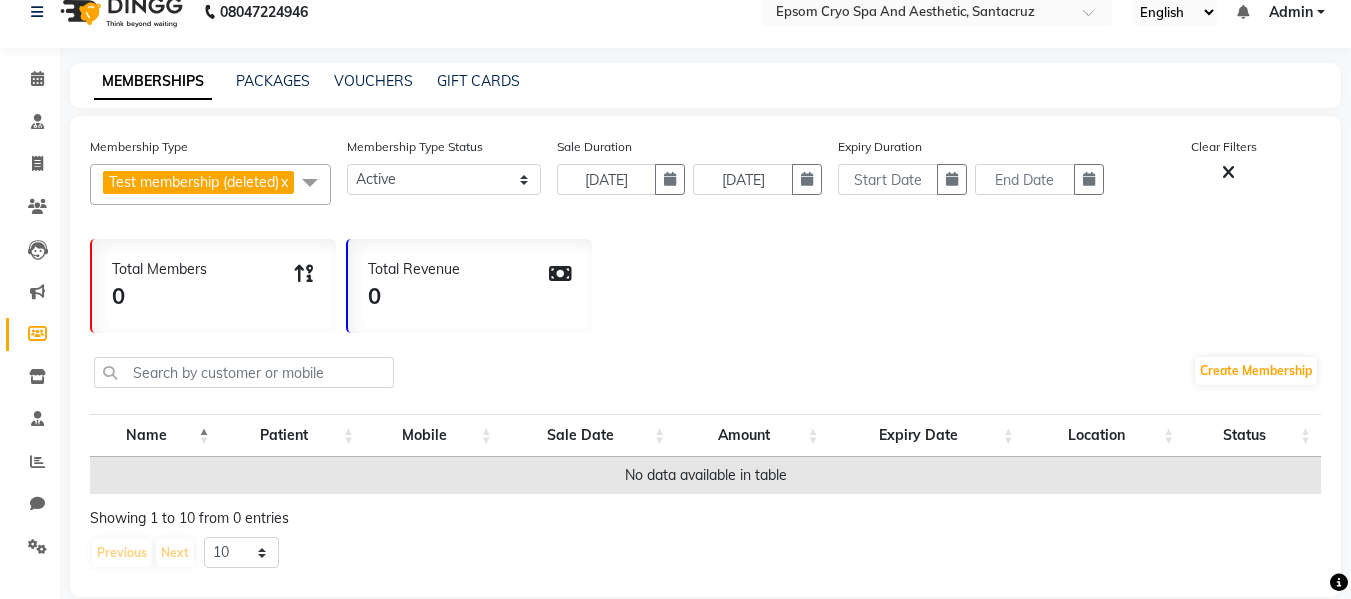 click on "Membership Type Test membership (deleted)  x UnSelect All Test membership (deleted) Membership Type Status Active Expired All Sale Duration 01-06-2025 30-06-2025 Expiry Duration Clear Filters Total Members 0 Total Revenue 0  Create Membership  Name Patient Mobile Sale Date Amount Expiry Date Location Status No data available in table Showing 1 to 10 from 0 entries Previous Next 10 20 50 100" 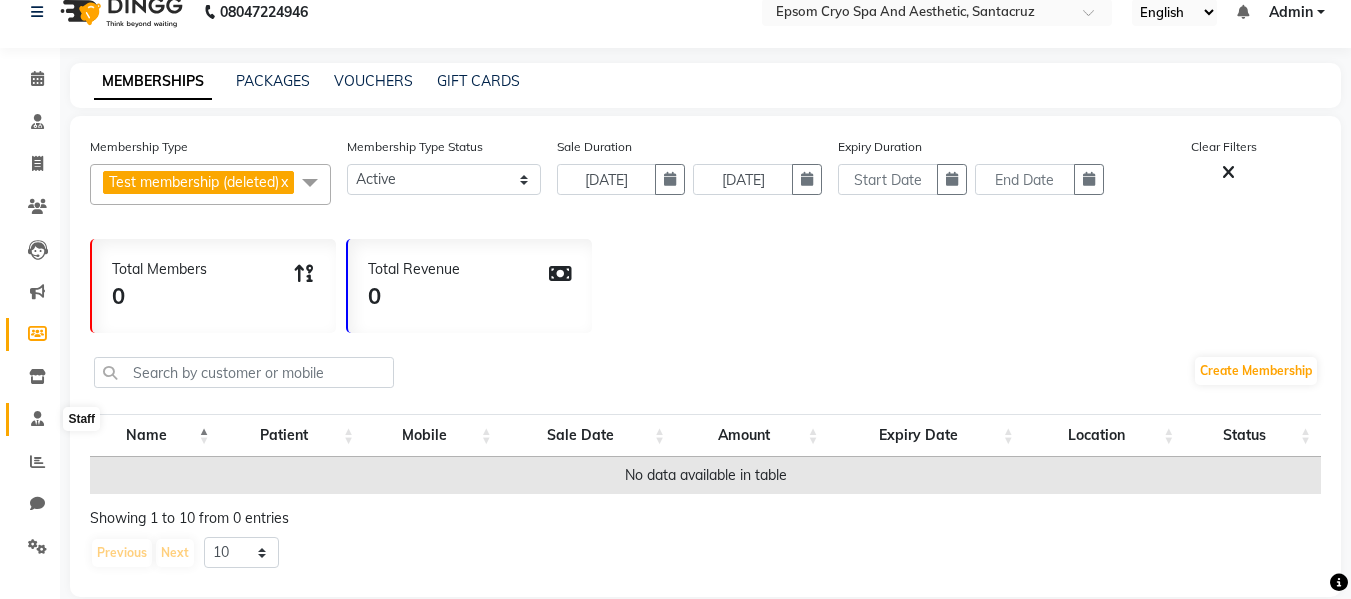 click 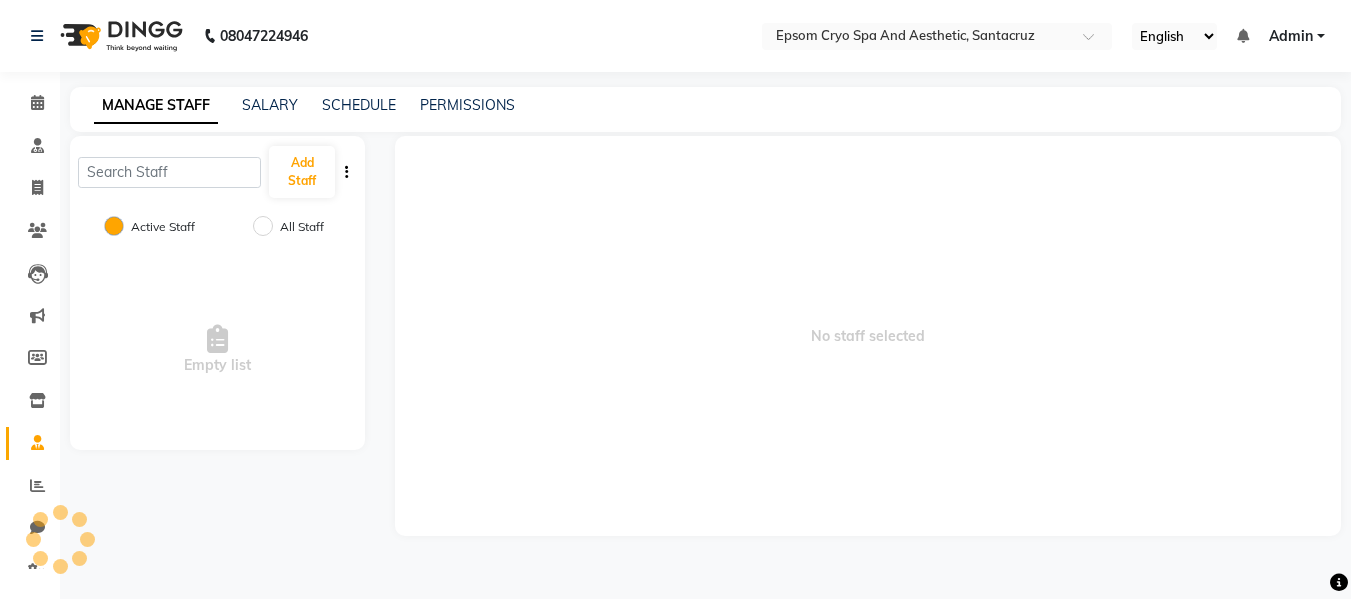 scroll, scrollTop: 0, scrollLeft: 0, axis: both 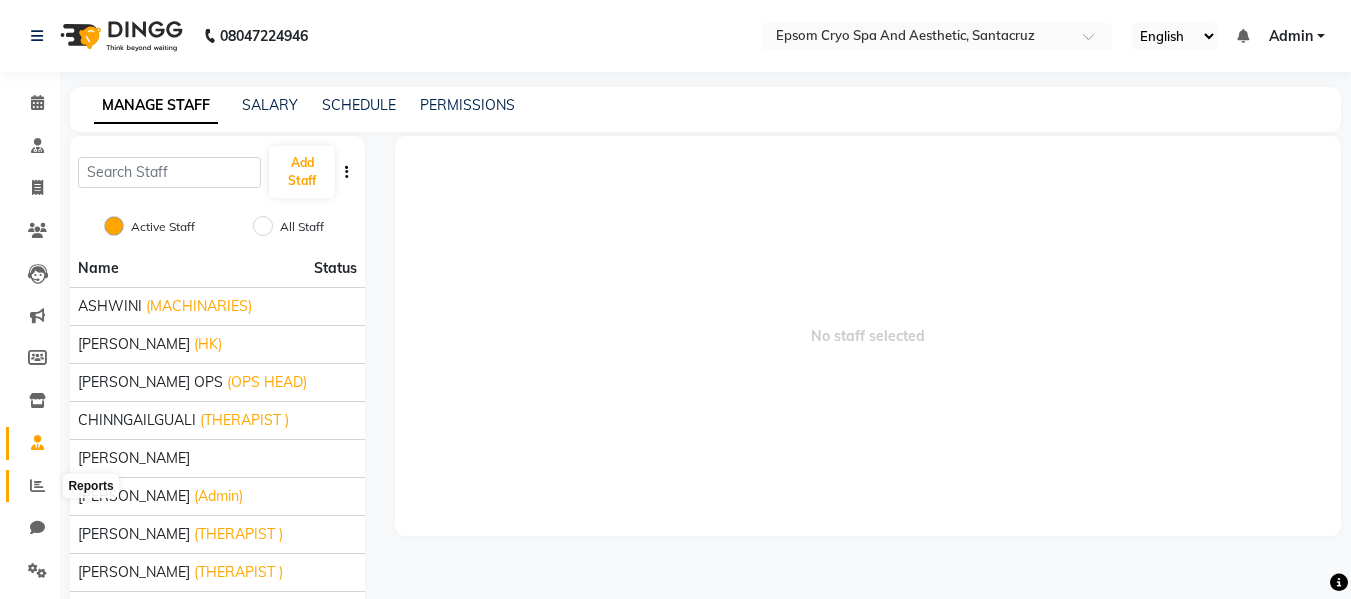 click 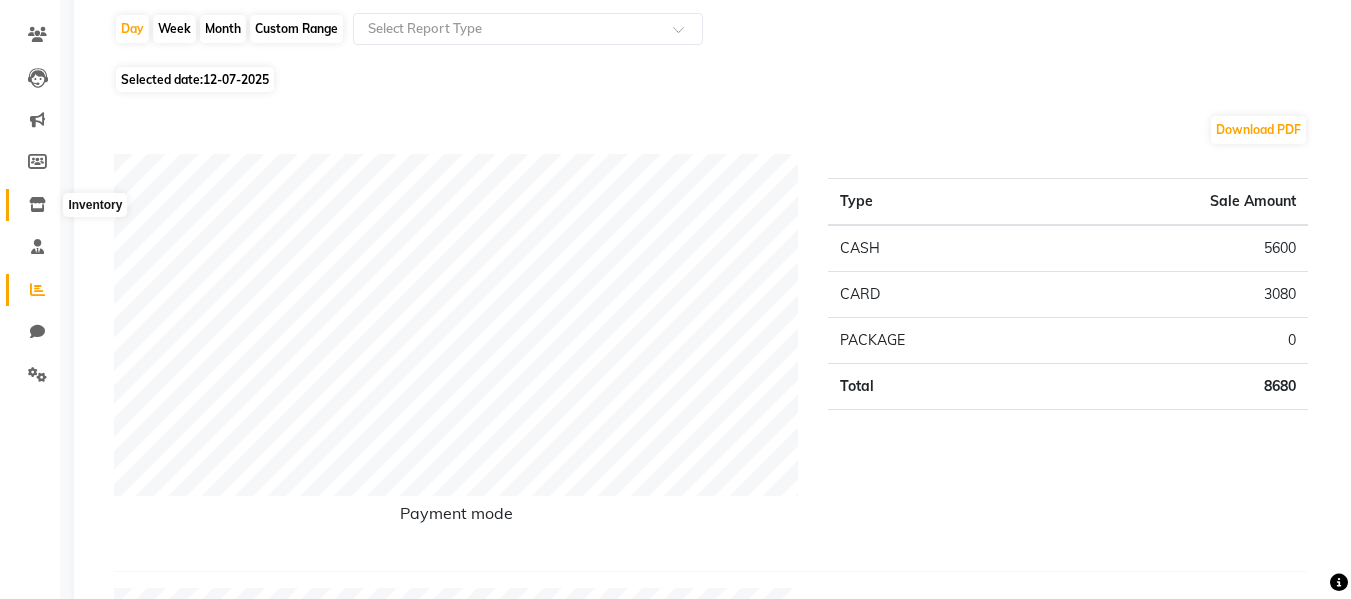 scroll, scrollTop: 200, scrollLeft: 0, axis: vertical 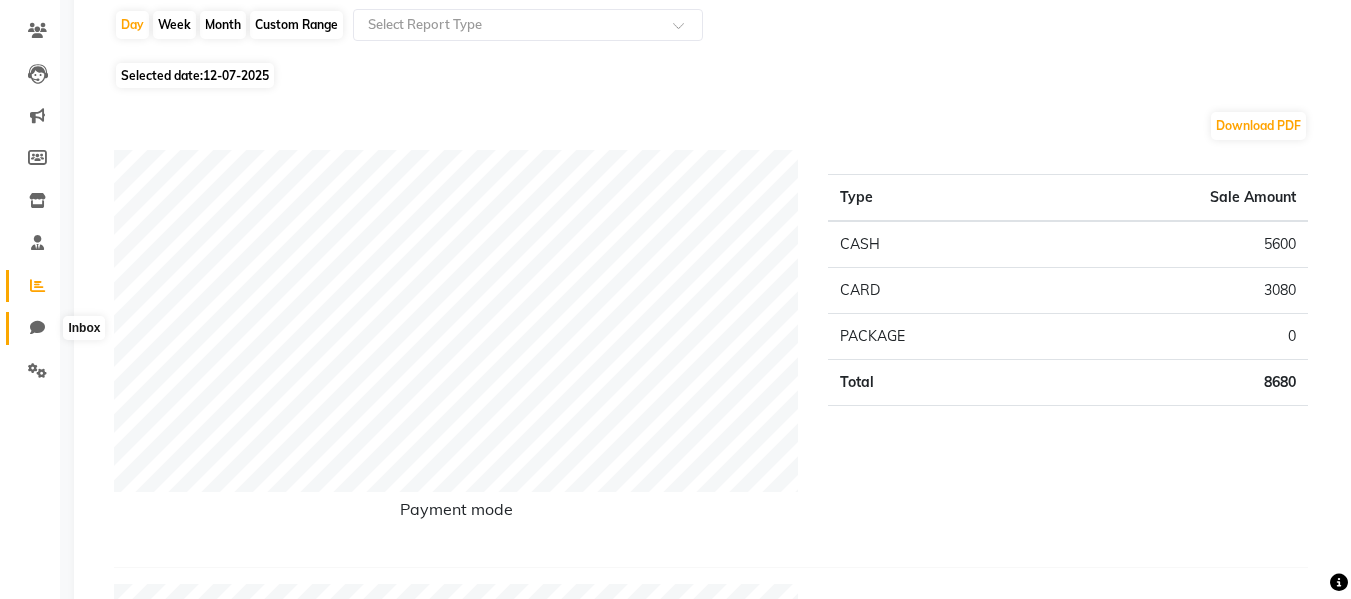click 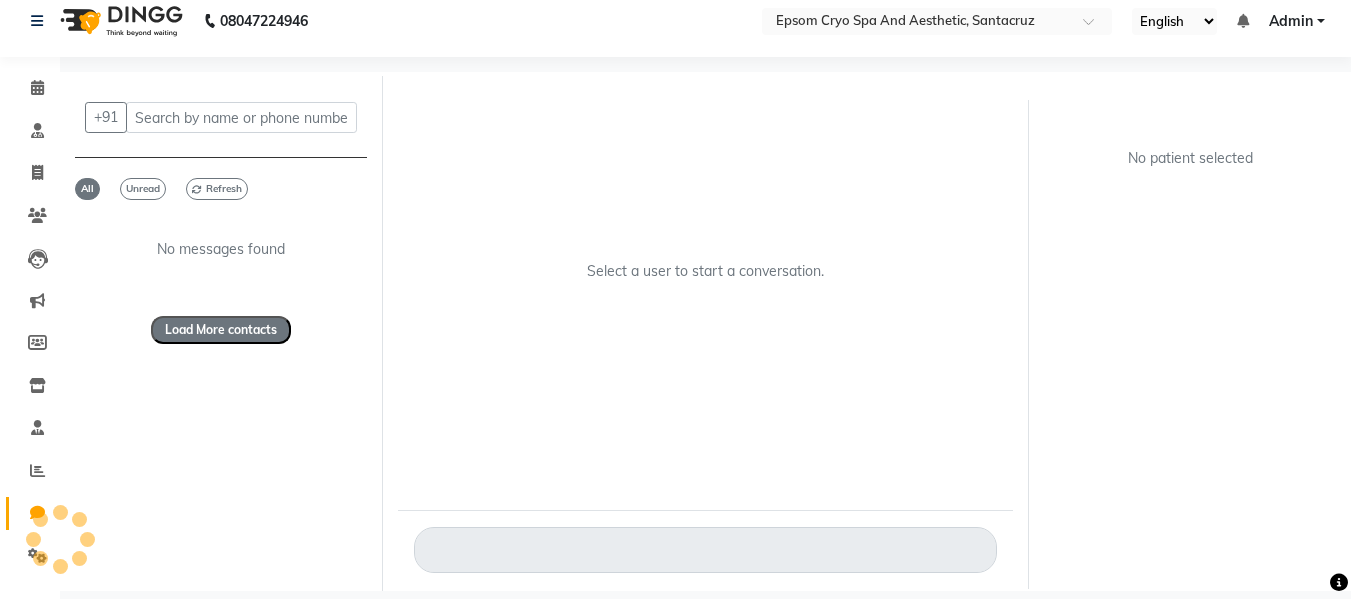 scroll, scrollTop: 15, scrollLeft: 0, axis: vertical 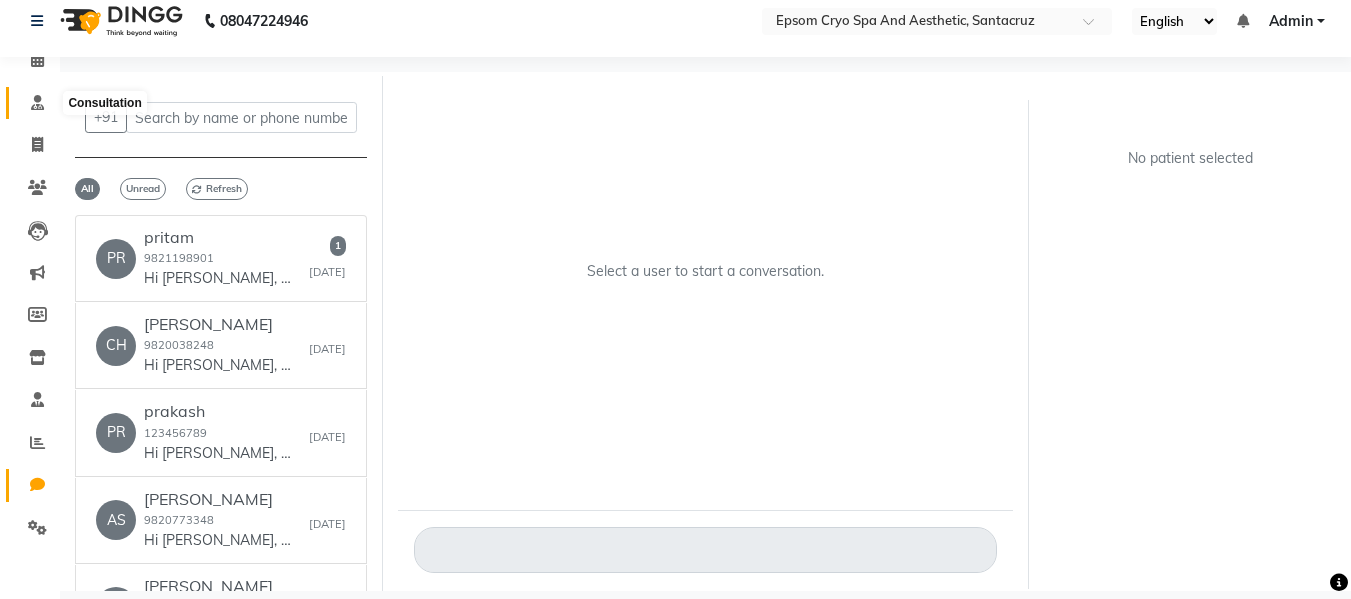click 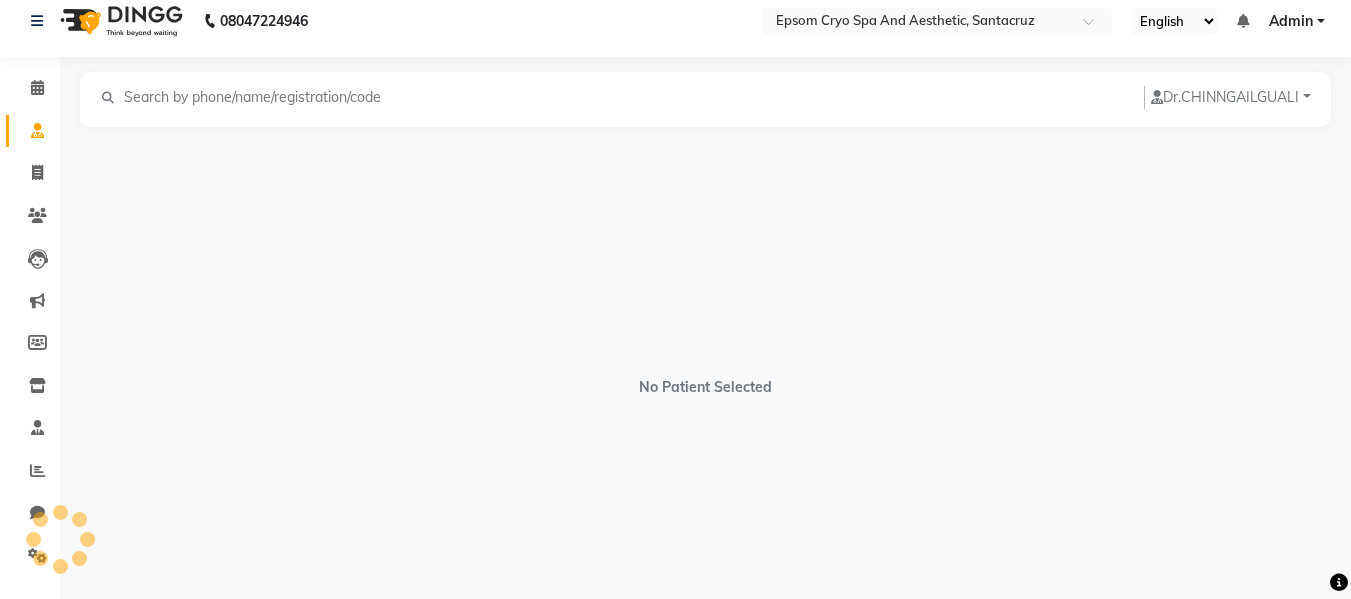 scroll, scrollTop: 0, scrollLeft: 0, axis: both 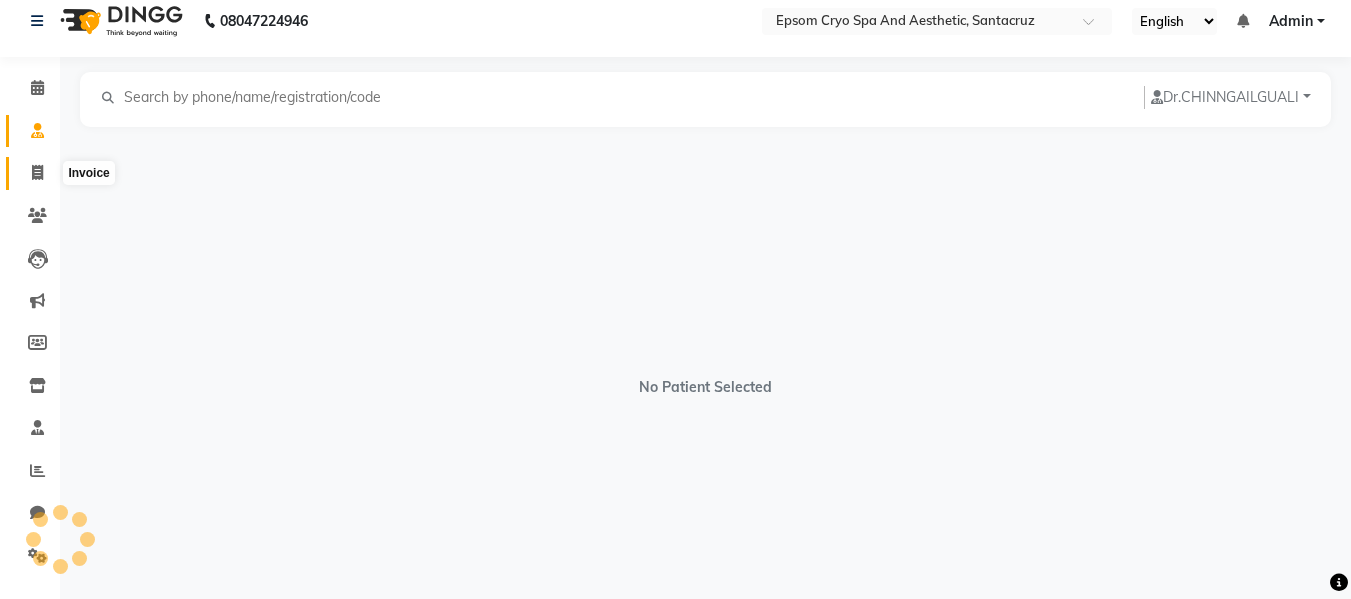 click 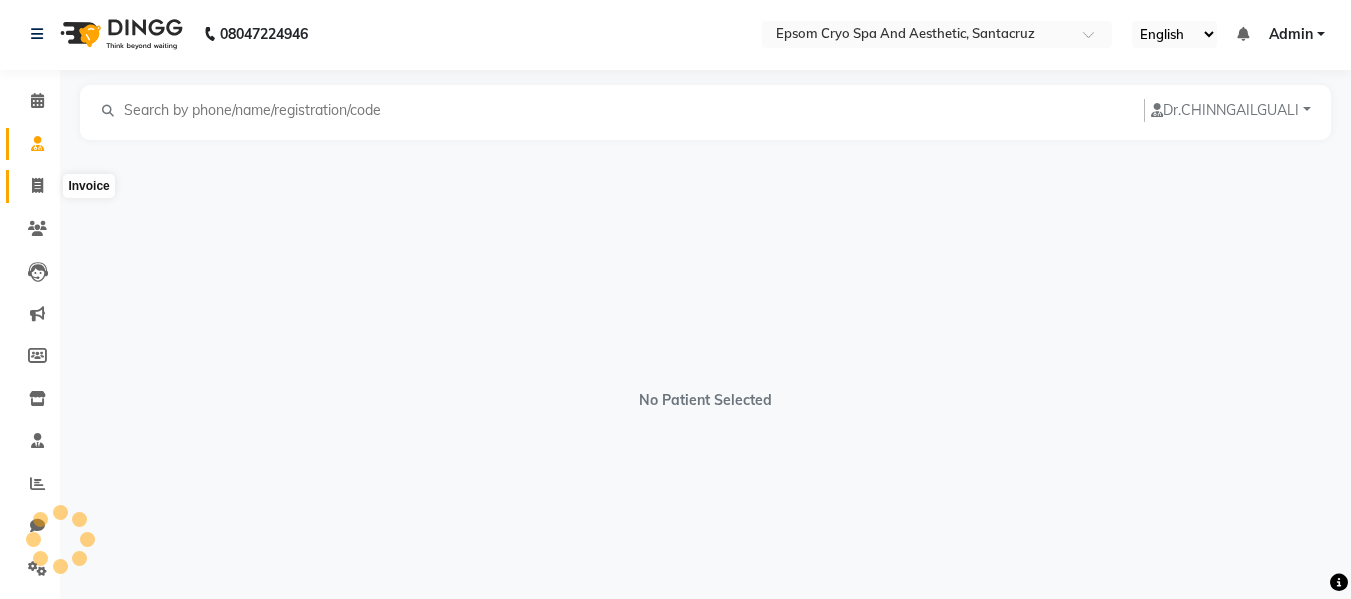 select on "8028" 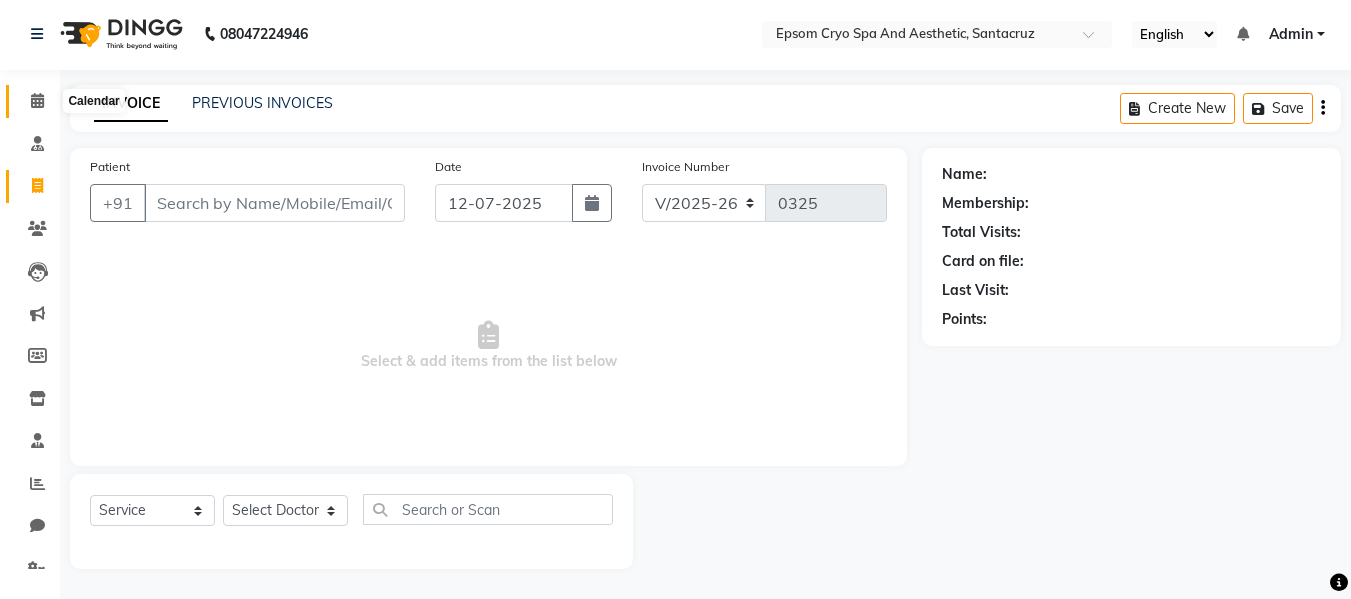 click 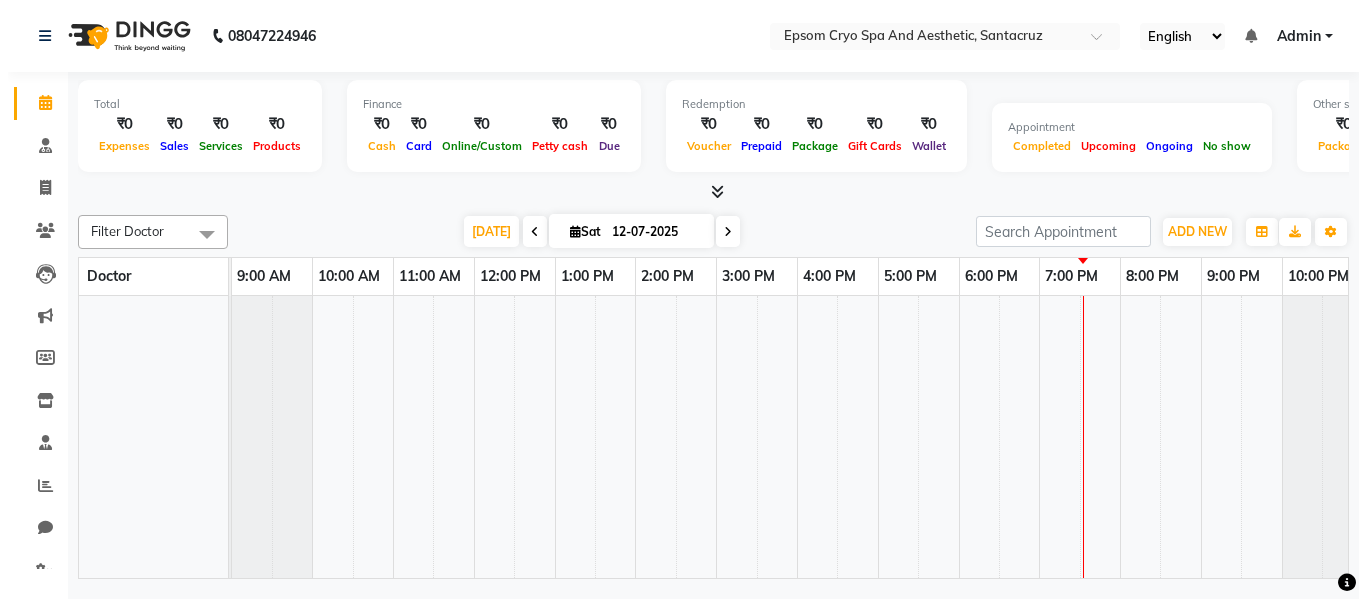 scroll, scrollTop: 0, scrollLeft: 0, axis: both 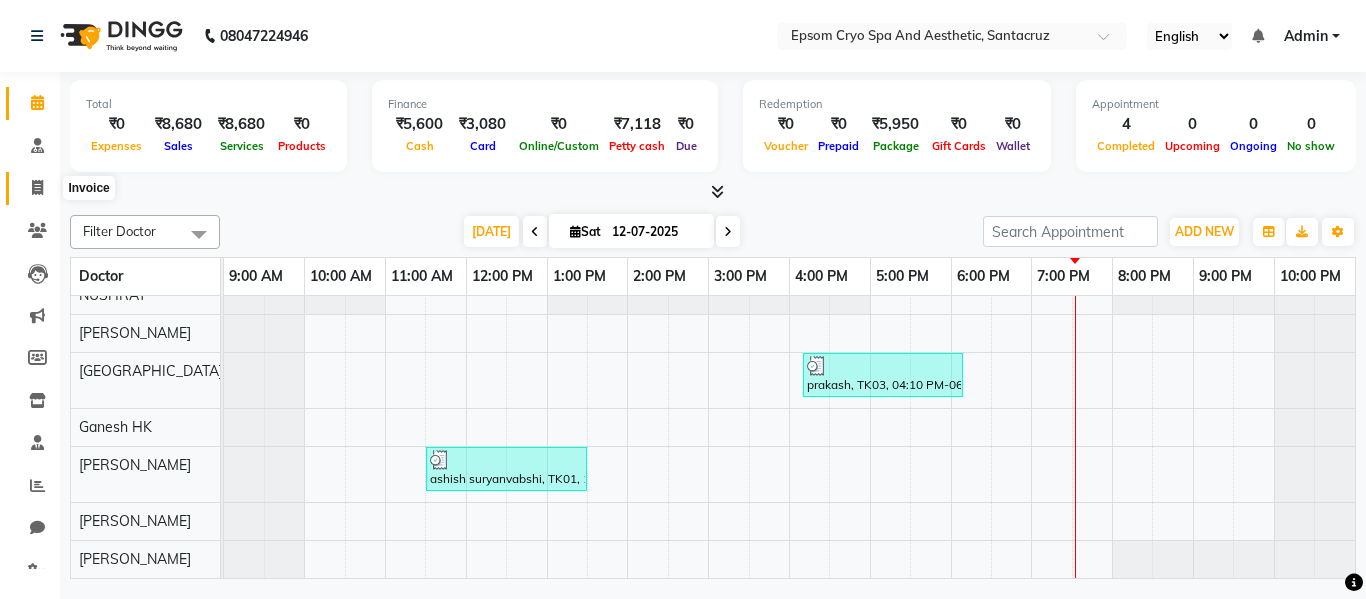 click 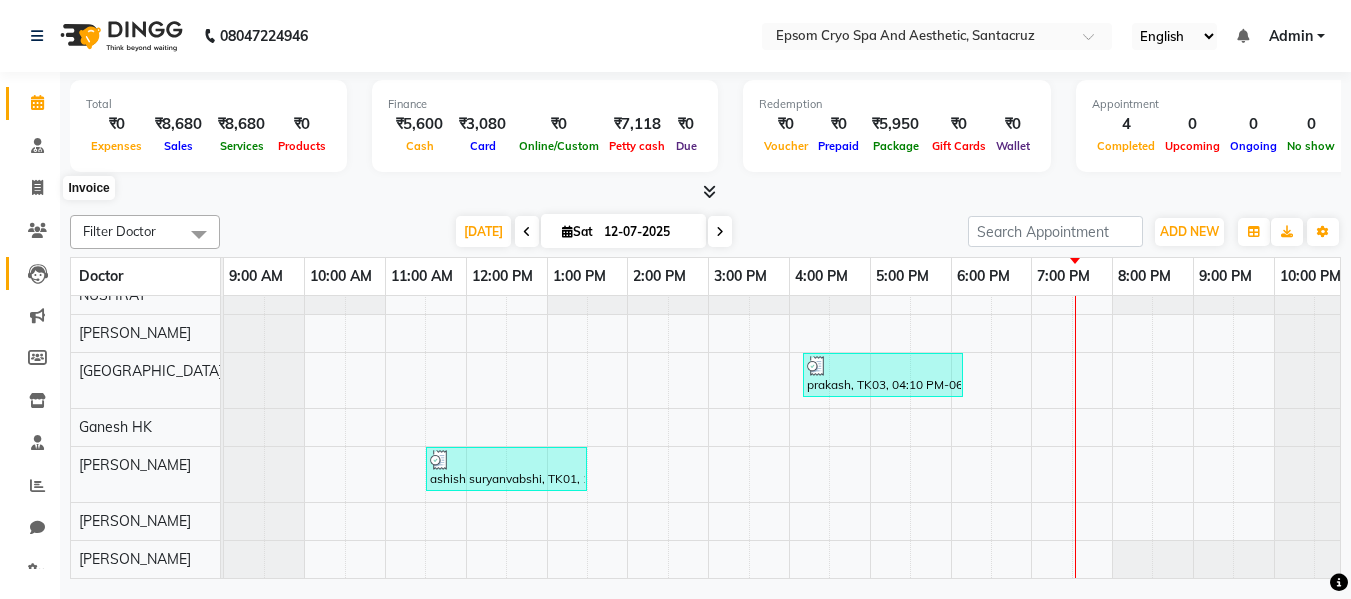 select on "8028" 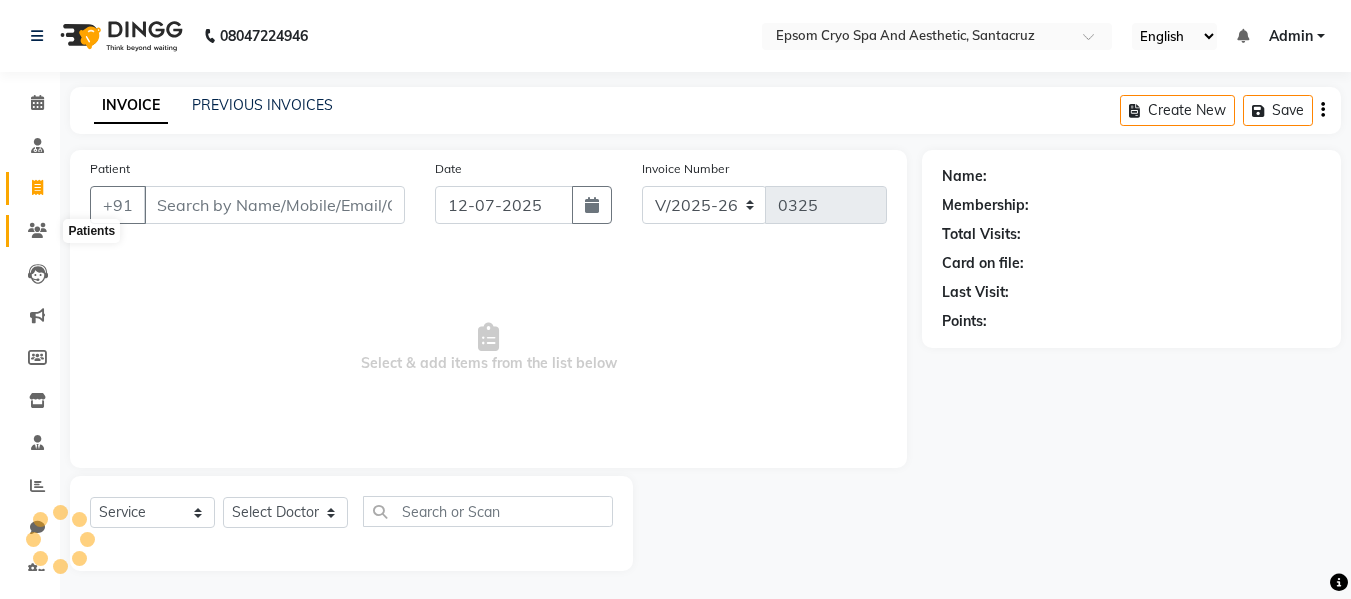 click 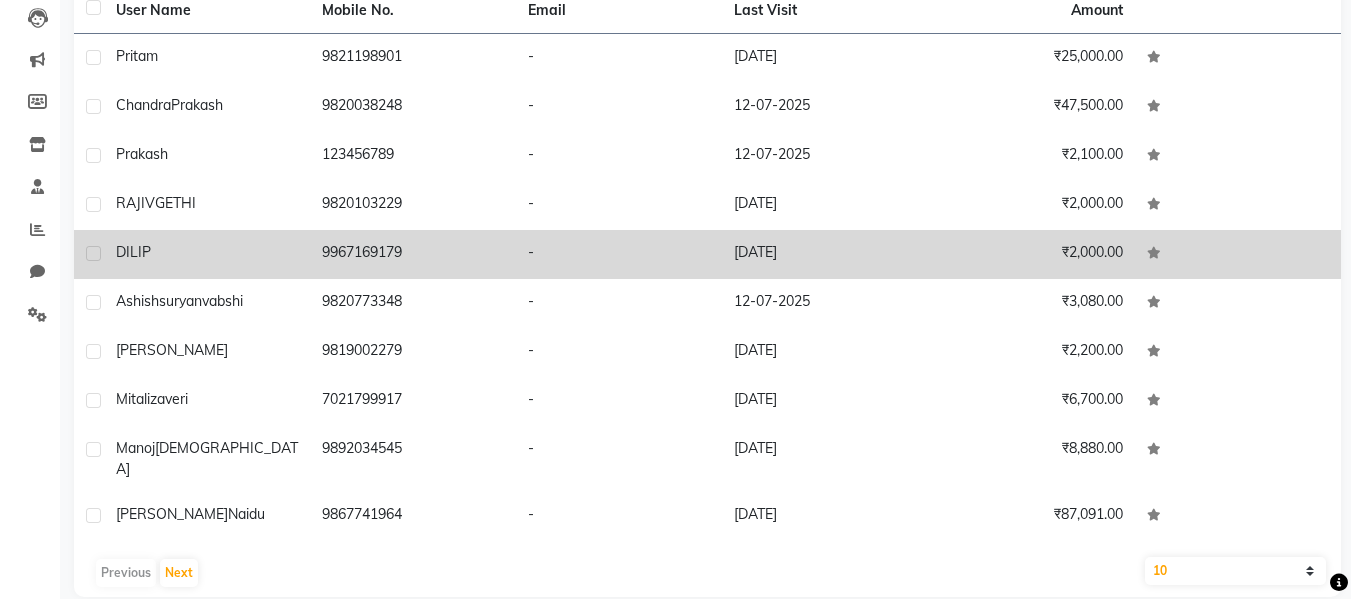 scroll, scrollTop: 267, scrollLeft: 0, axis: vertical 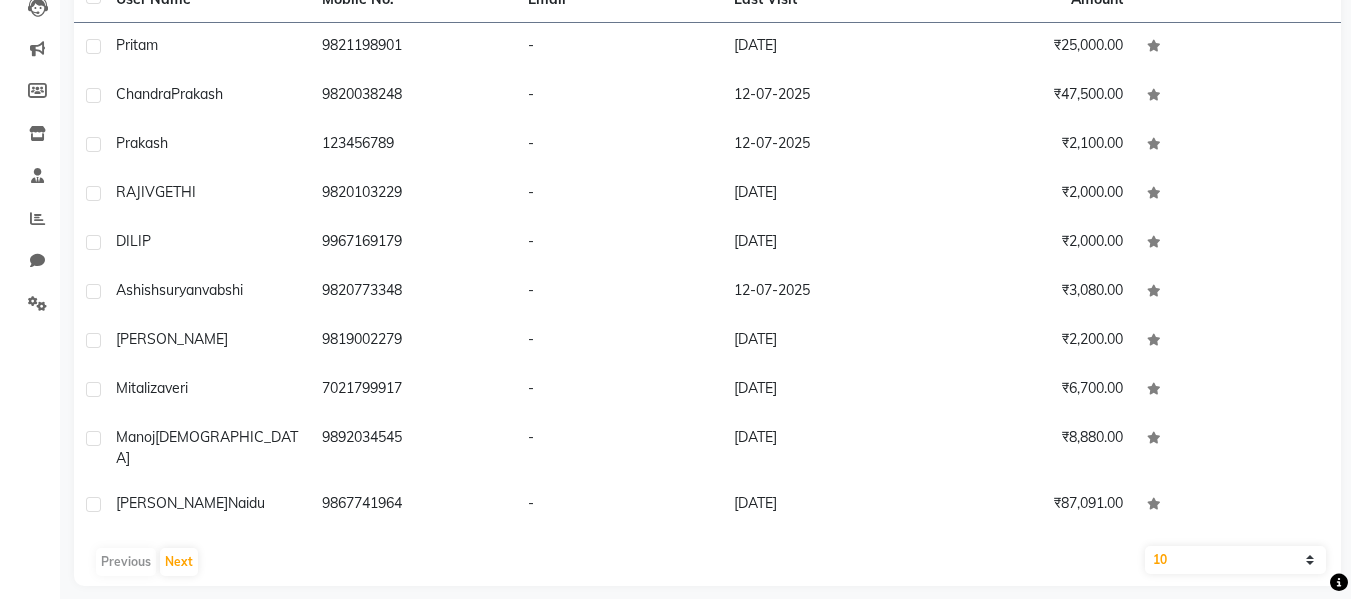 drag, startPoint x: 52, startPoint y: 243, endPoint x: 629, endPoint y: 563, distance: 659.7947 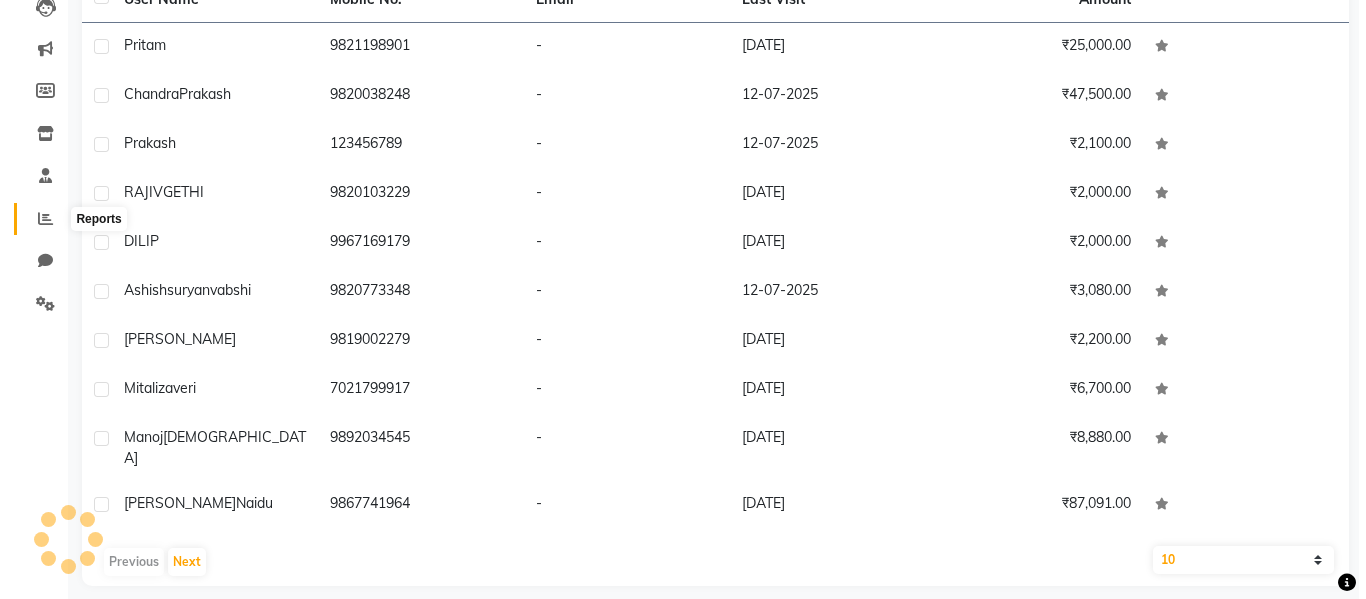 scroll, scrollTop: 0, scrollLeft: 0, axis: both 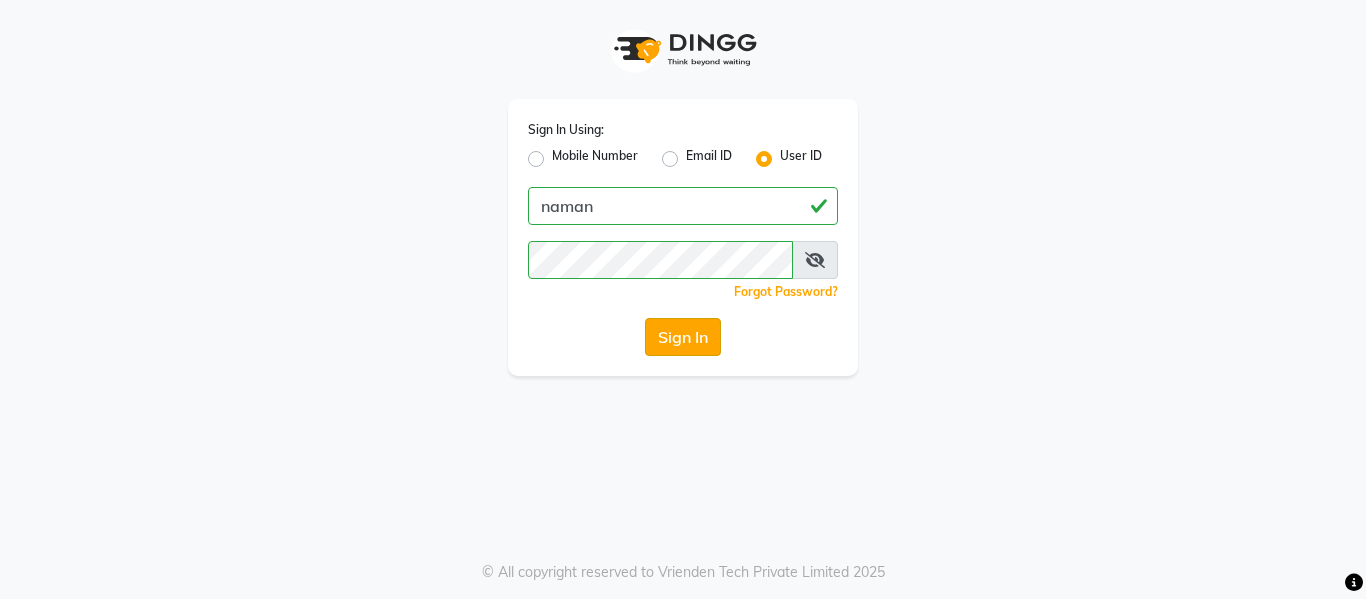click on "Sign In" 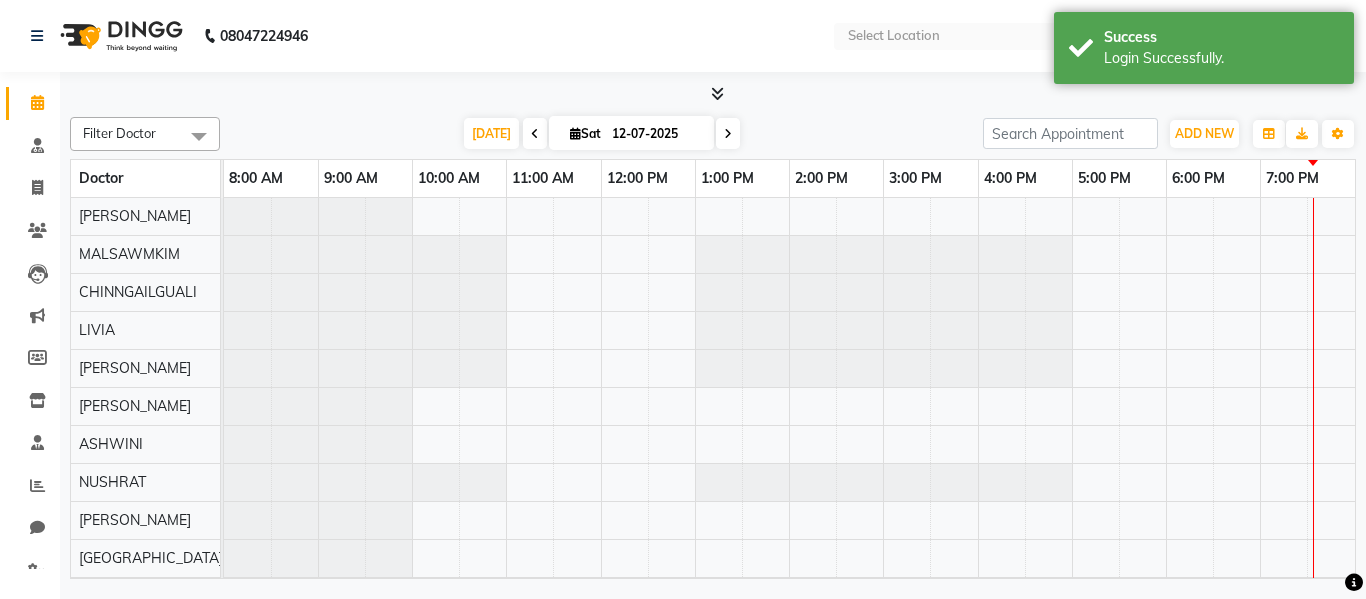 select on "en" 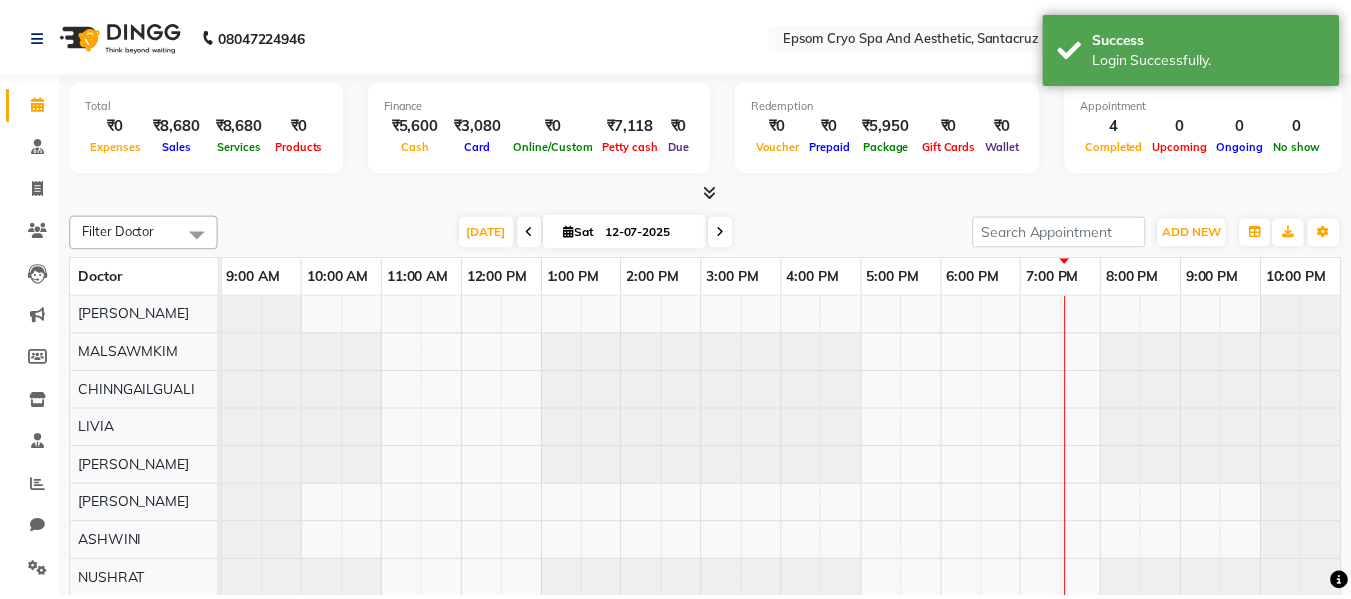 scroll, scrollTop: 0, scrollLeft: 0, axis: both 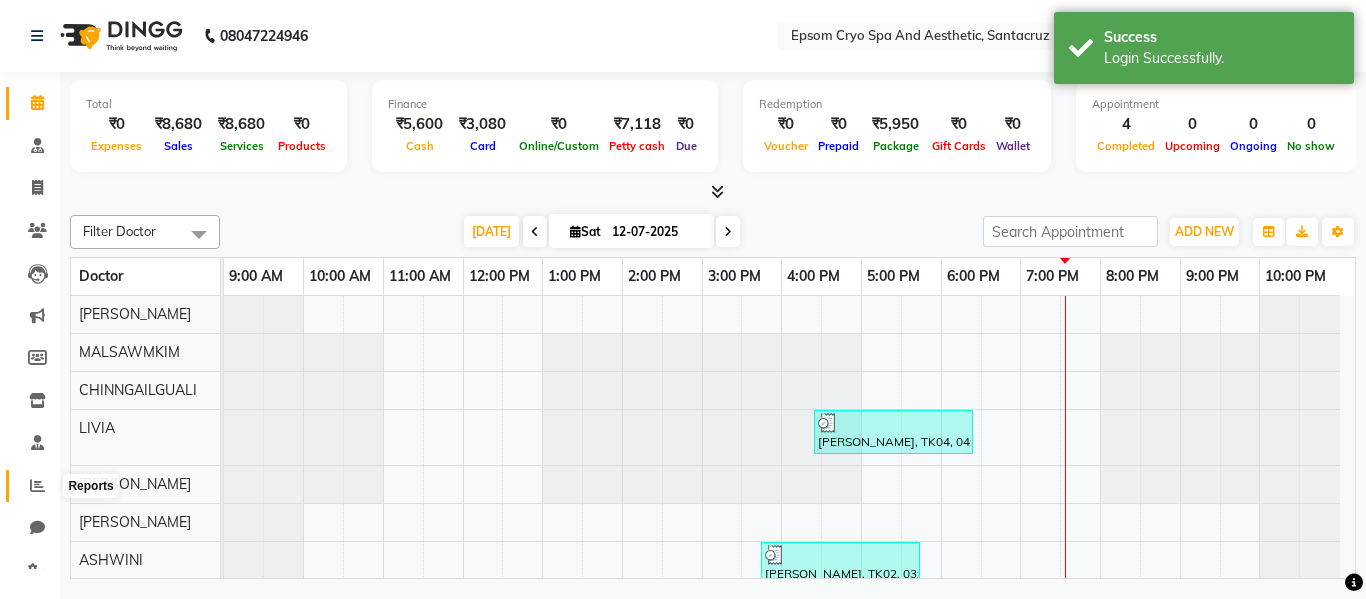 click 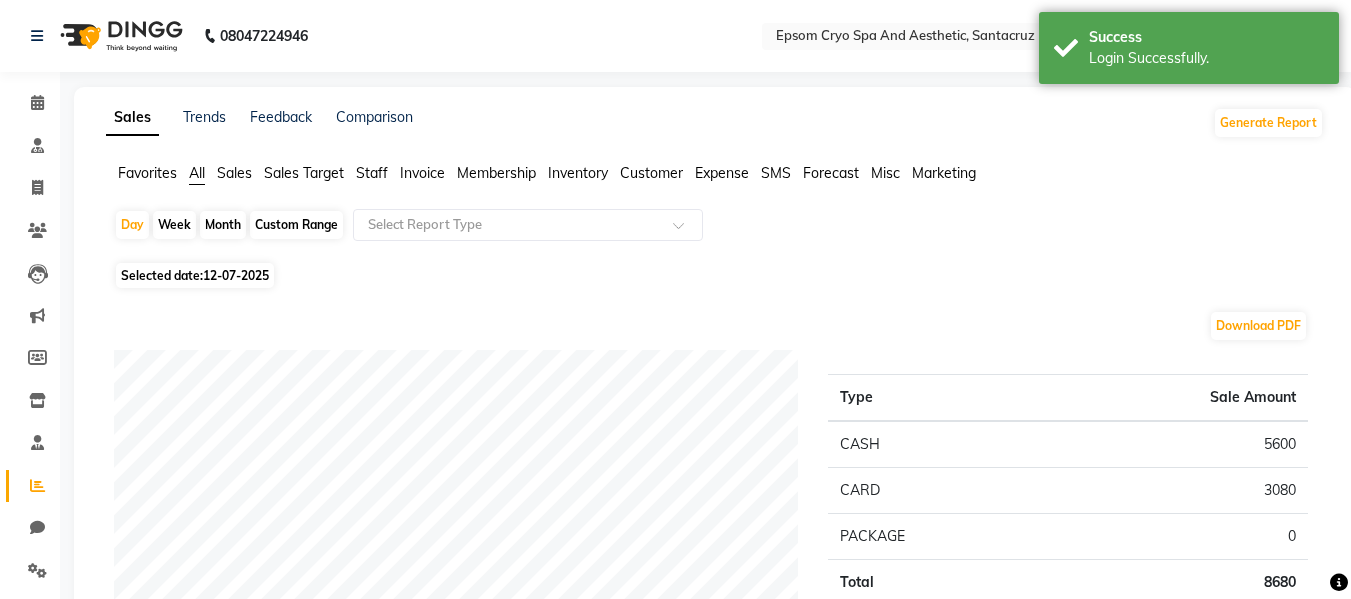click on "Membership" 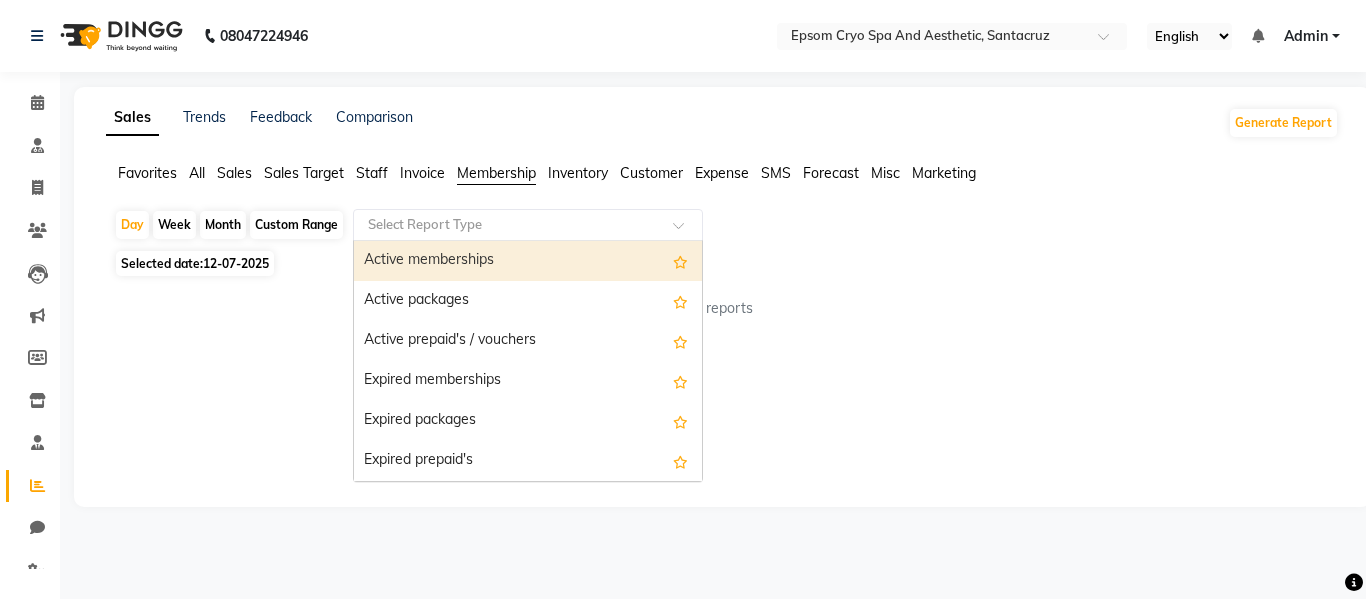 click 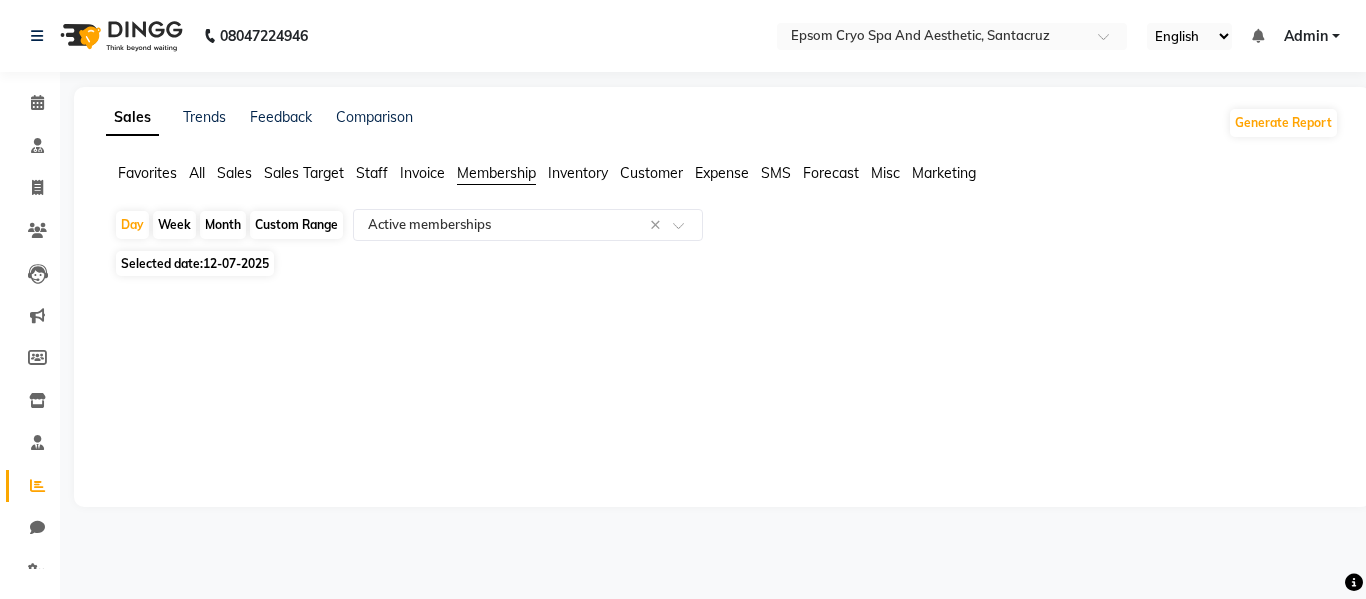 click on "Month" 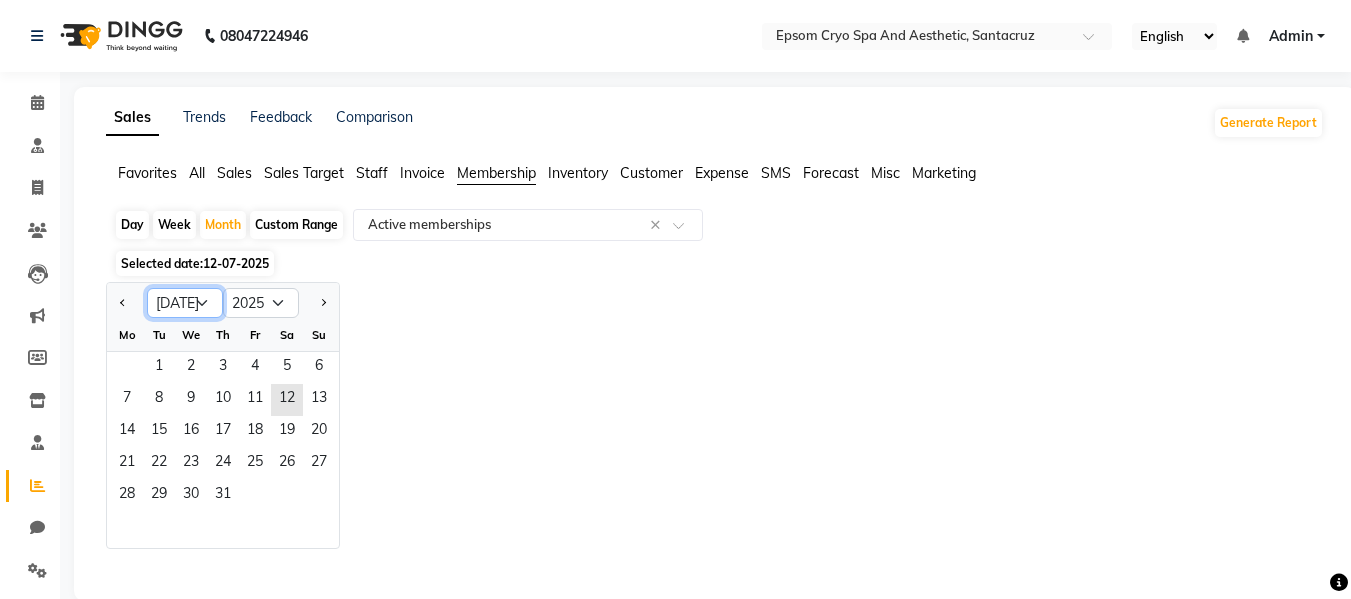 click on "Jan Feb Mar Apr May Jun Jul Aug Sep Oct Nov Dec" 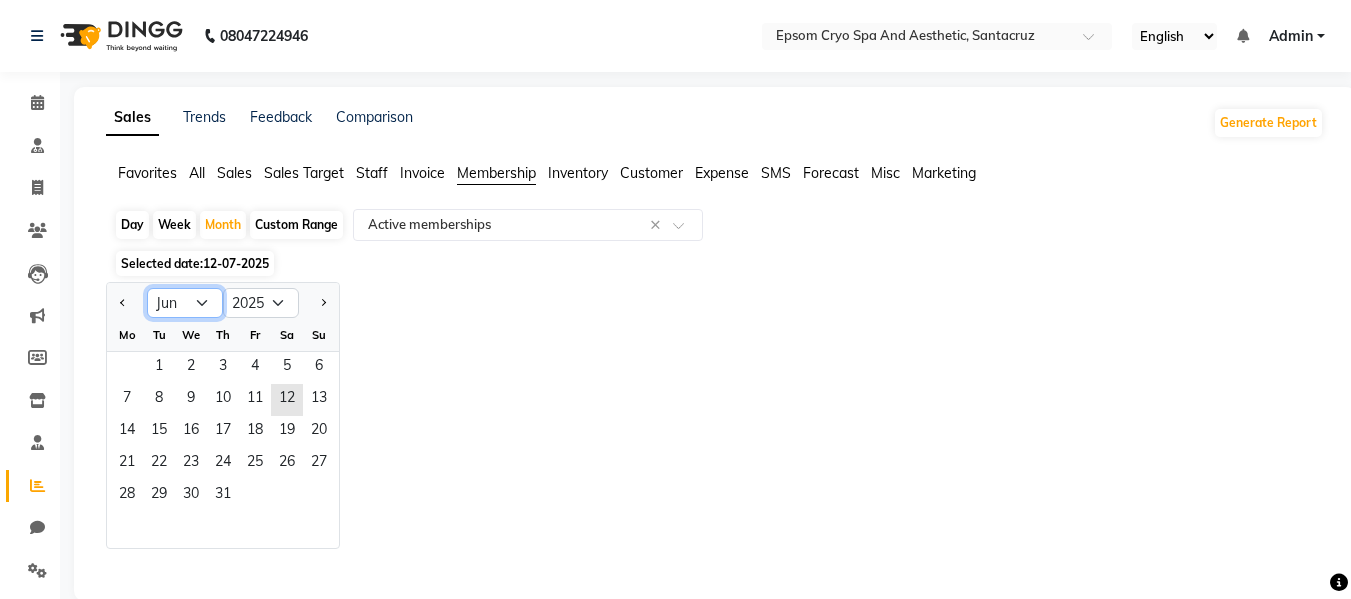 click on "Jan Feb Mar Apr May Jun Jul Aug Sep Oct Nov Dec" 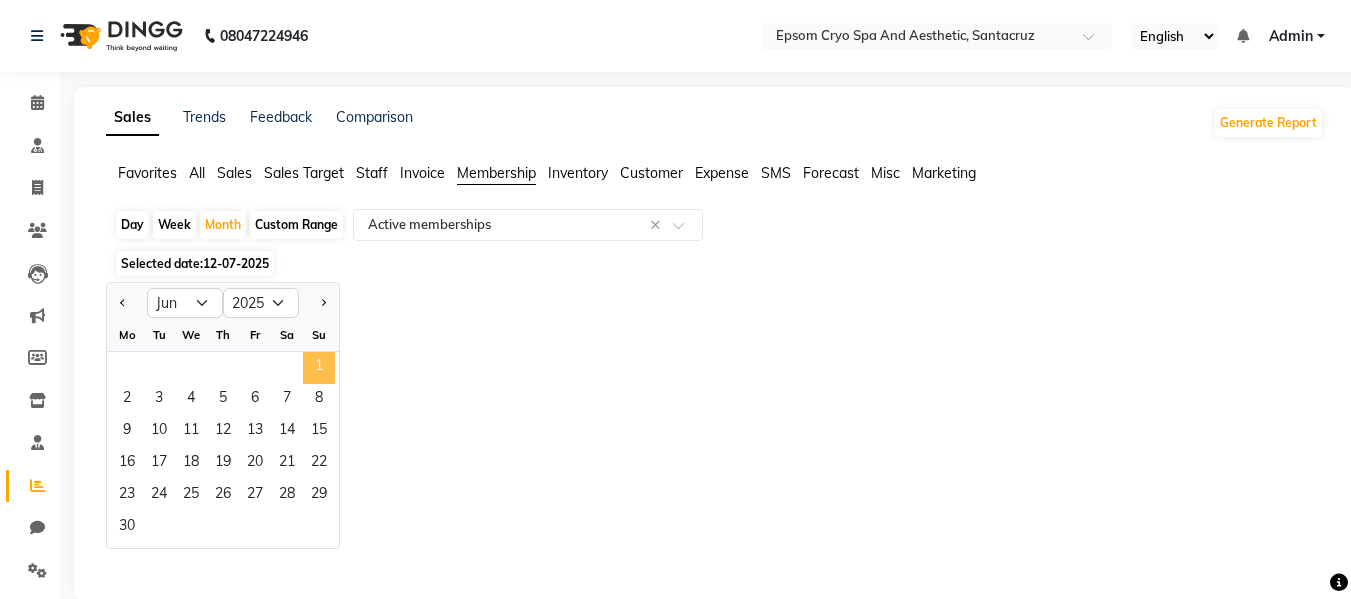 click on "1" 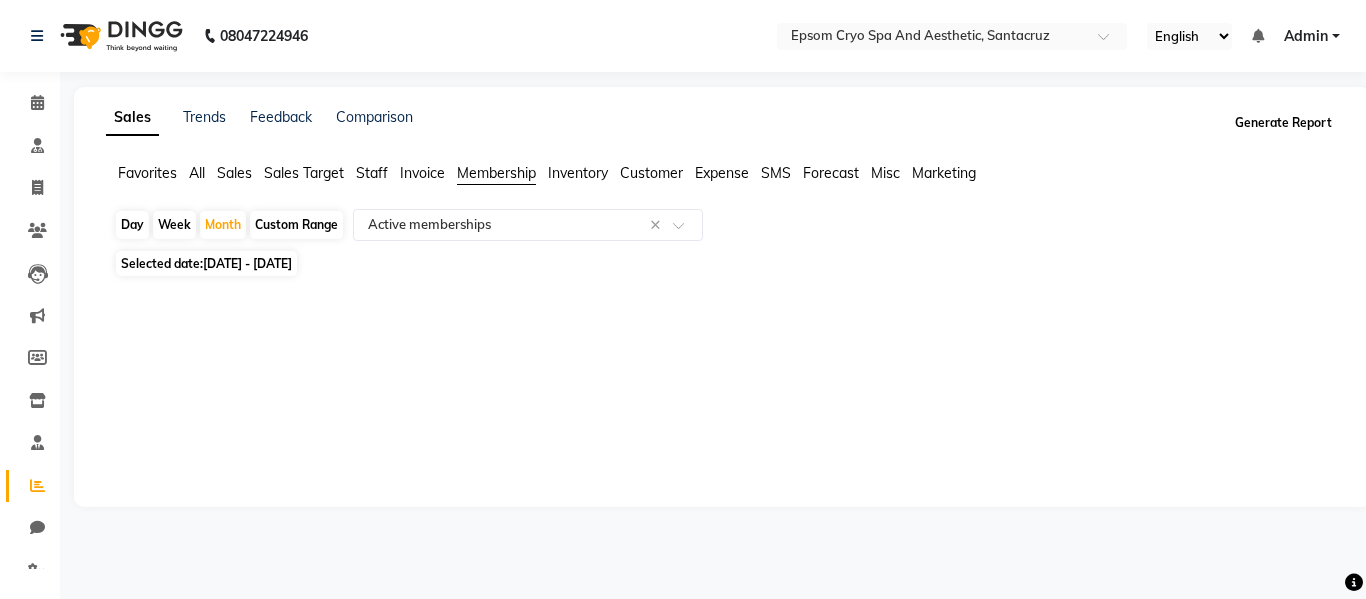 click on "Generate Report" 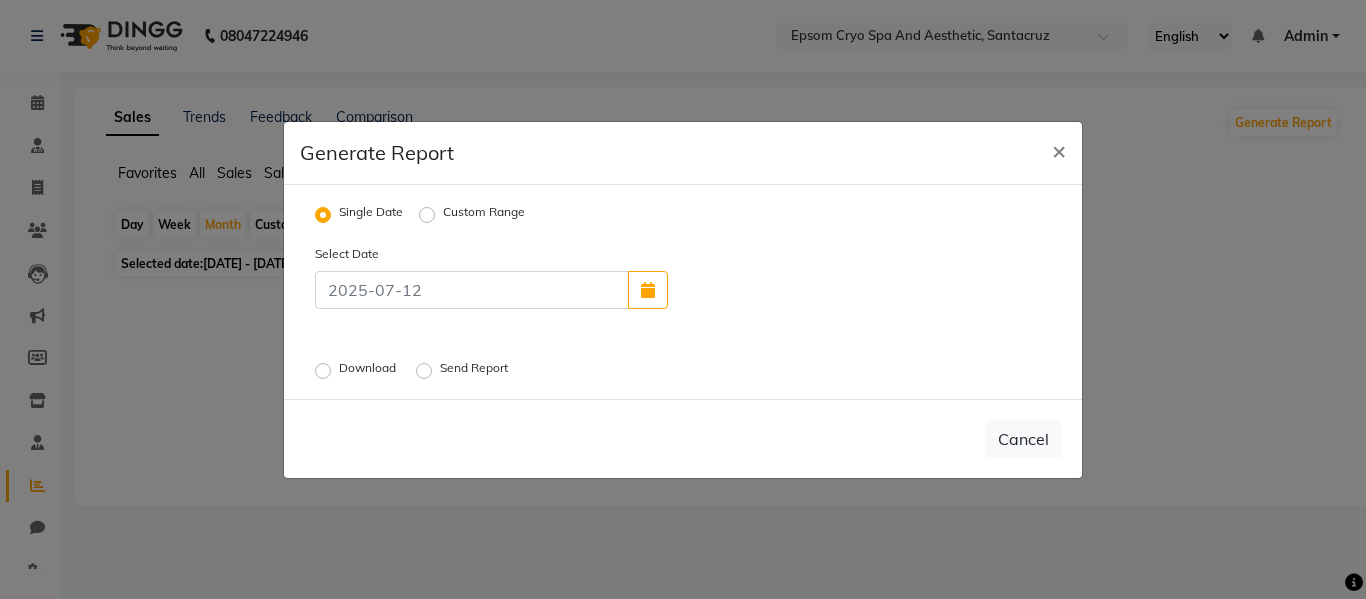 click on "Custom Range" 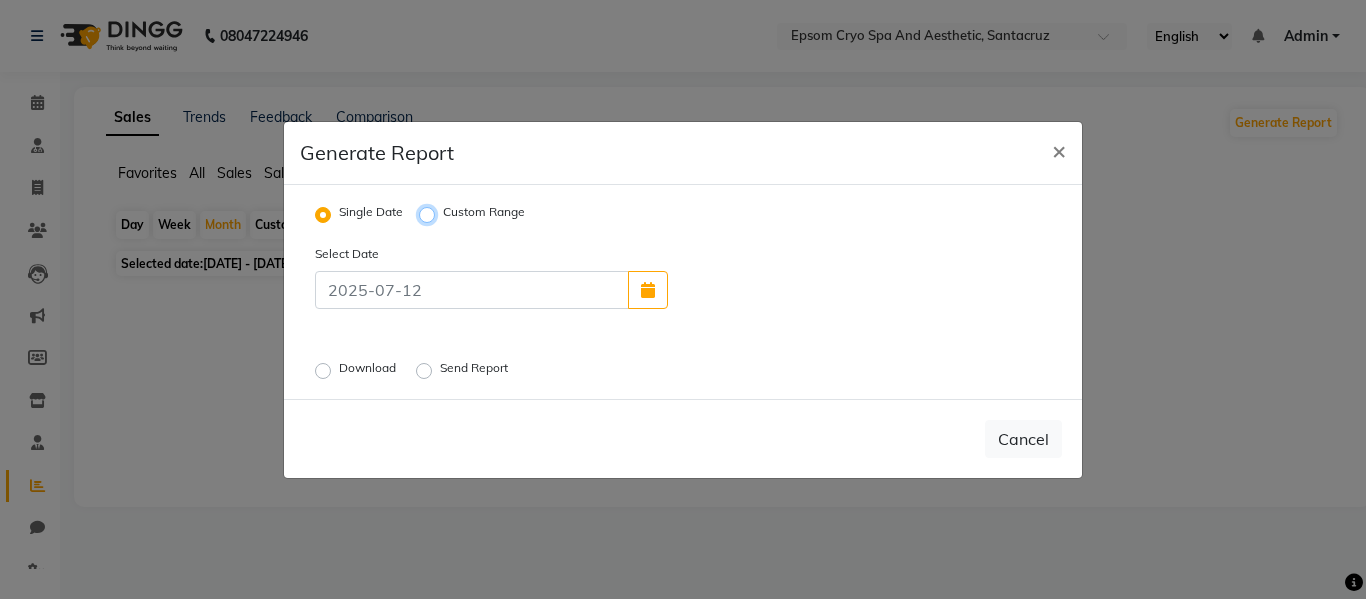 click on "Custom Range" at bounding box center [430, 214] 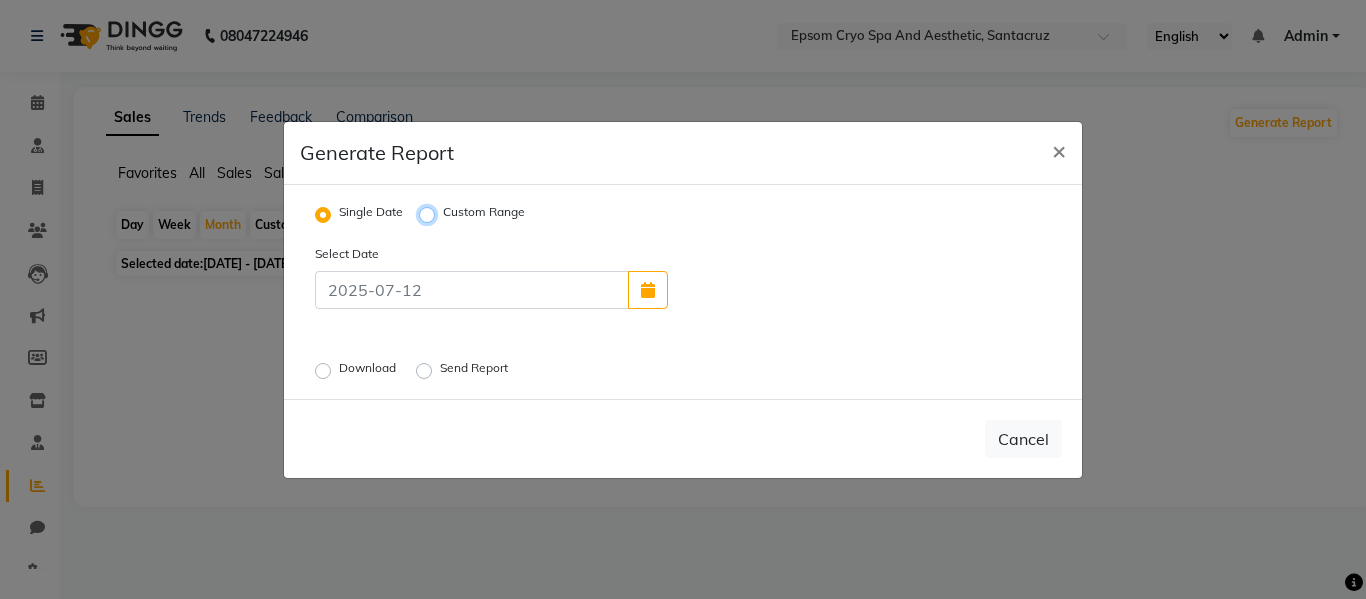 radio on "true" 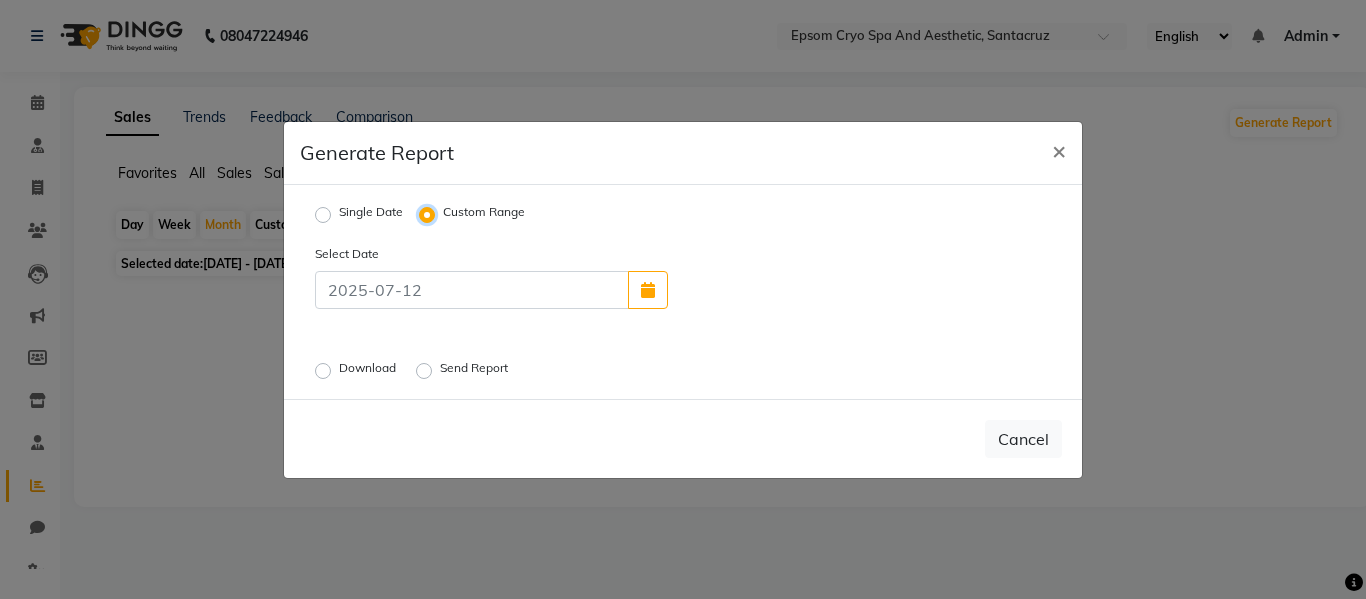 select on "7" 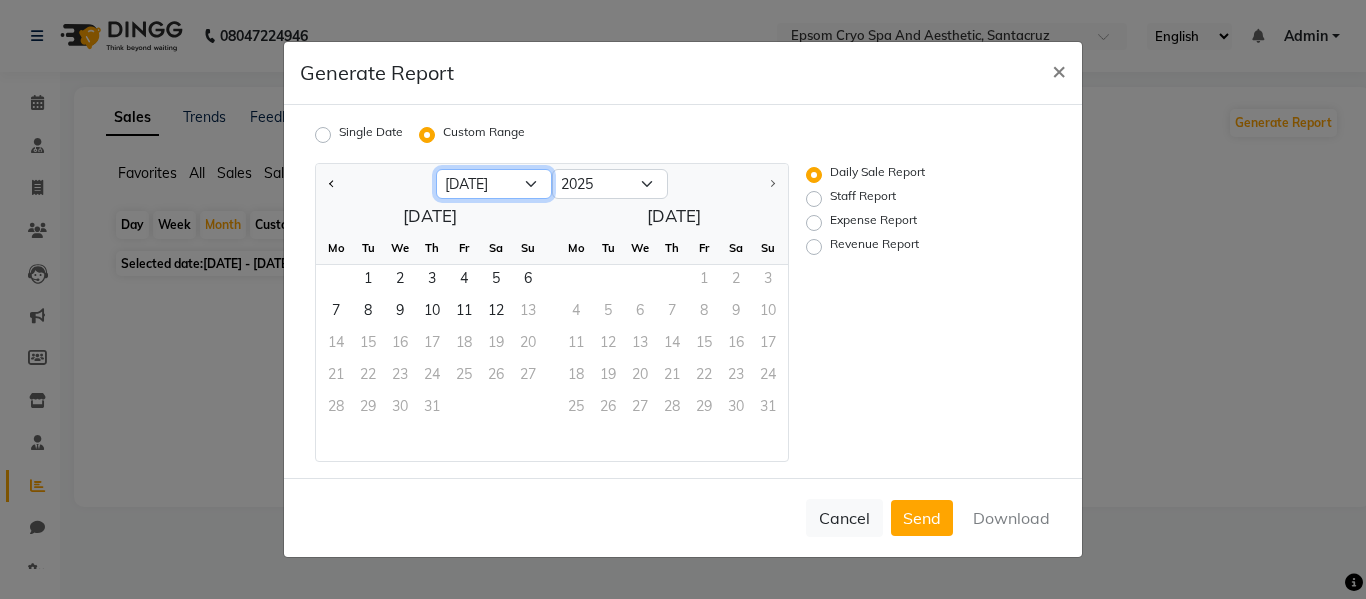 click on "Jan Feb Mar Apr May Jun Jul" 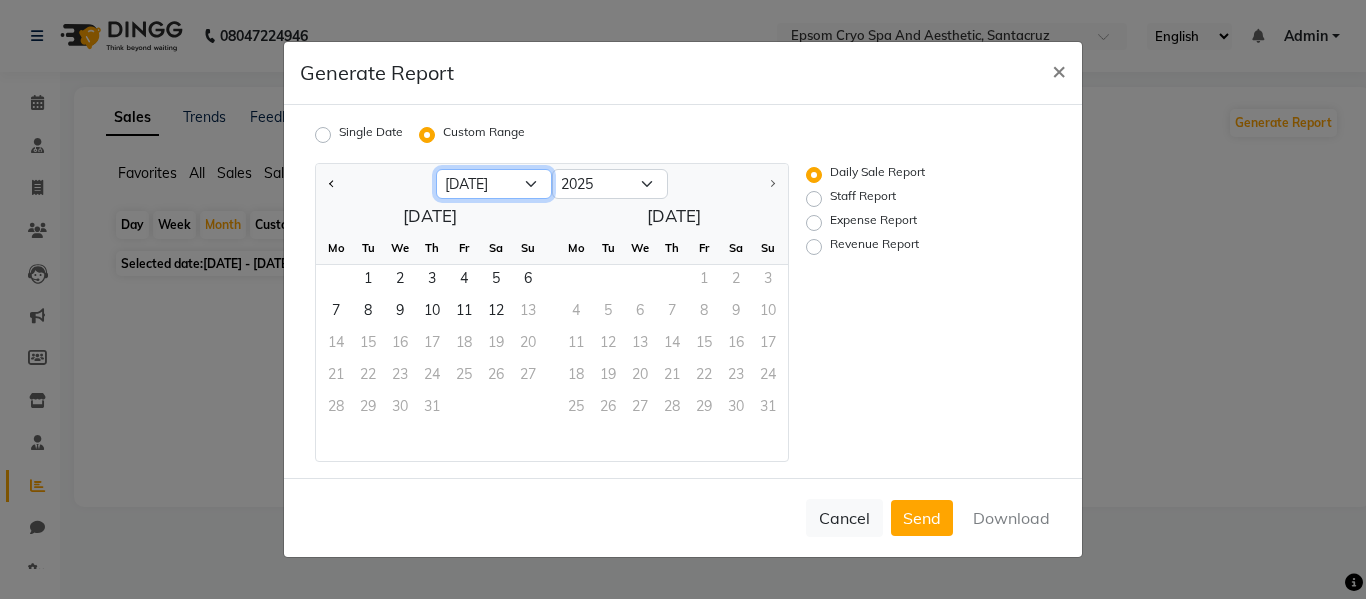 select on "6" 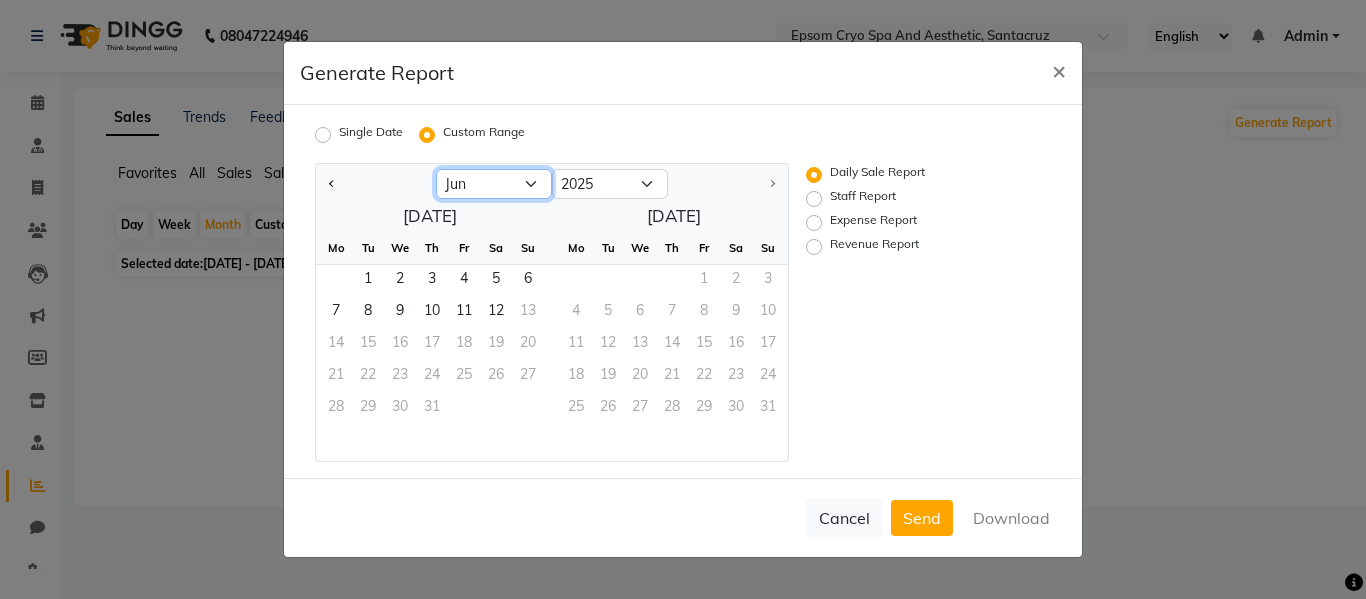 click on "Jan Feb Mar Apr May Jun Jul" 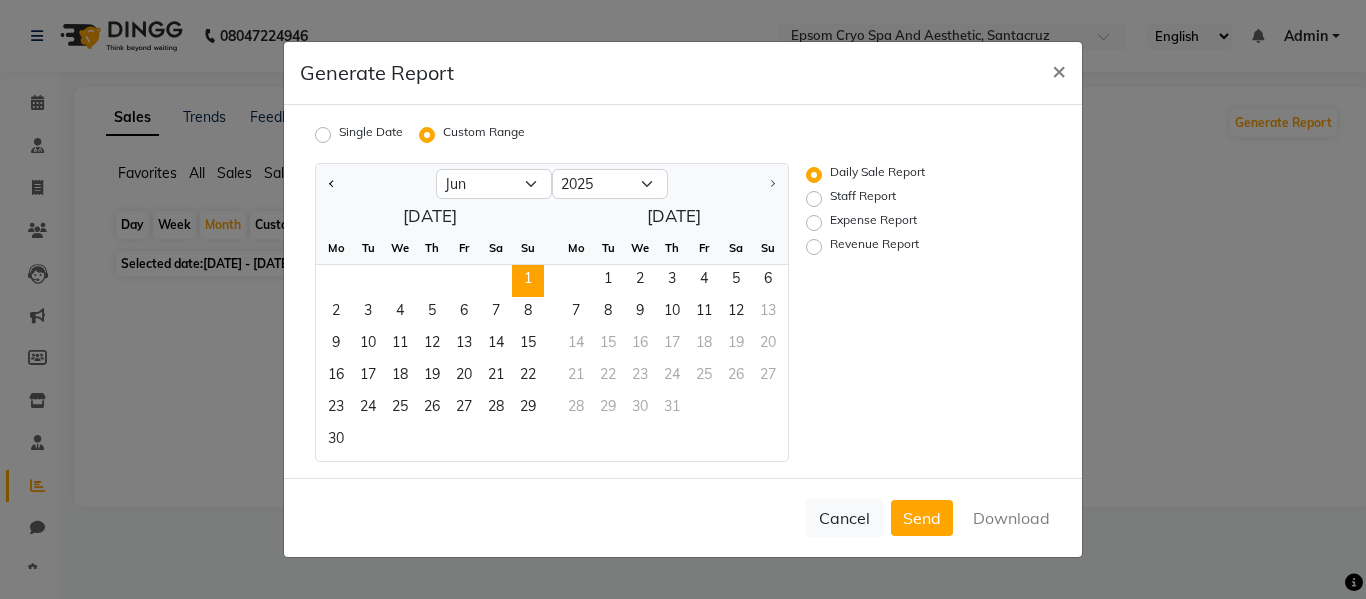 click on "1" 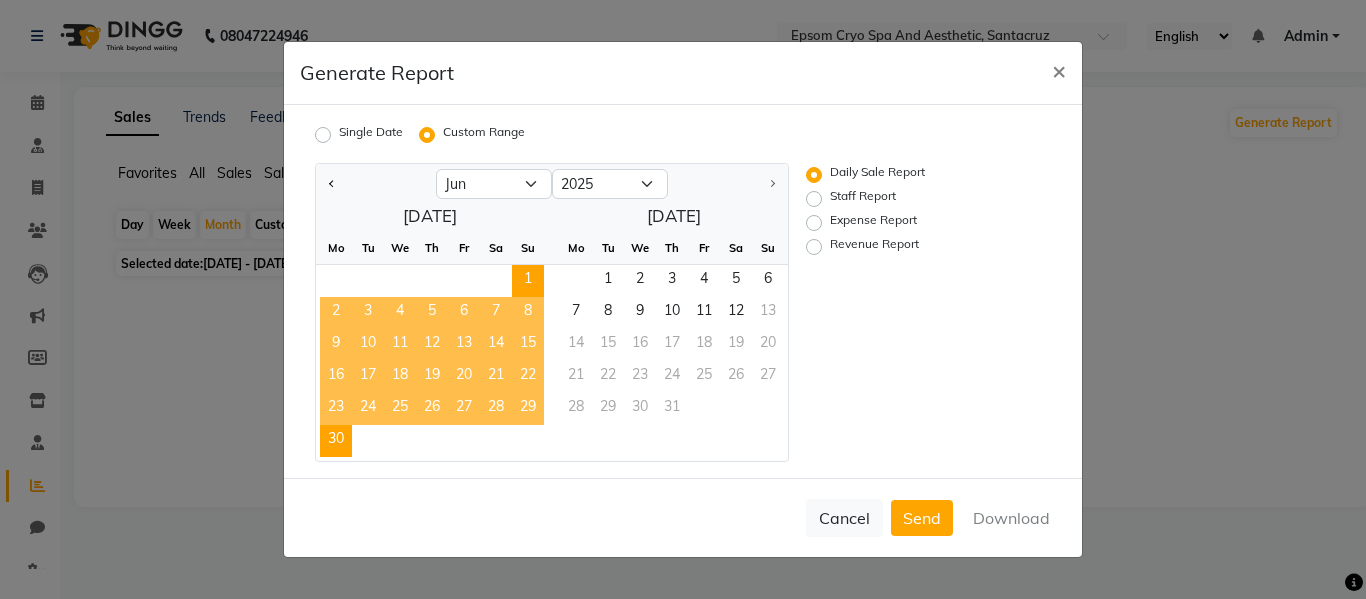 click on "30" 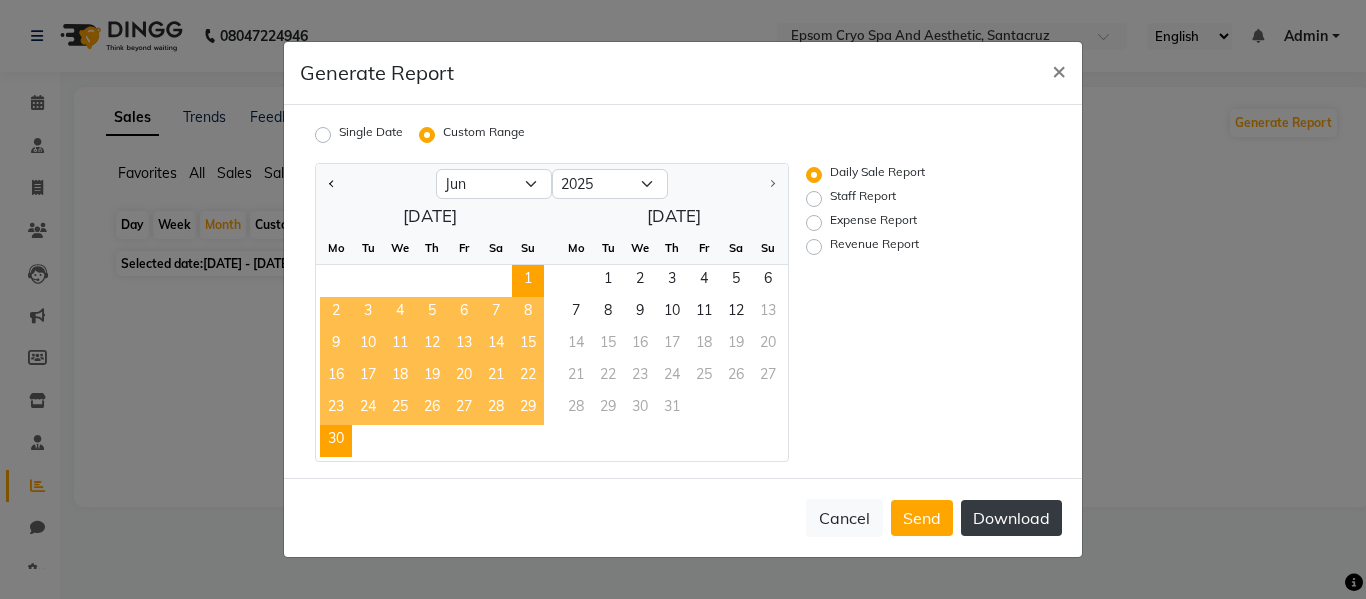 click on "Download" 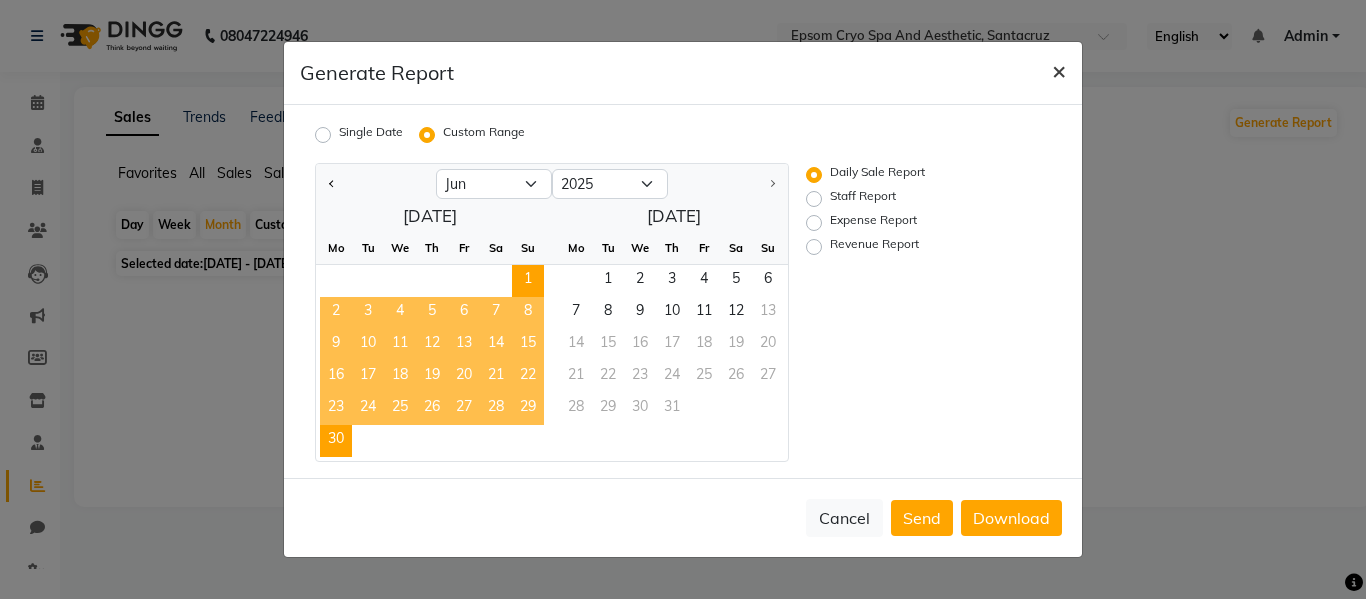 click on "×" 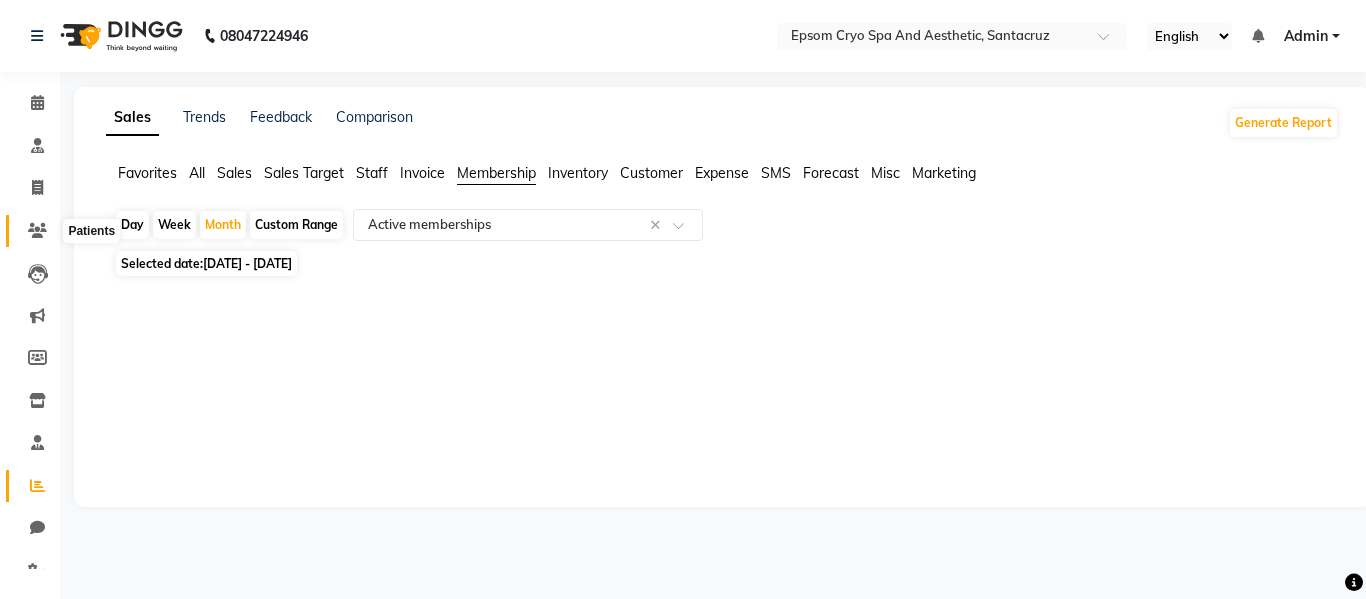 click 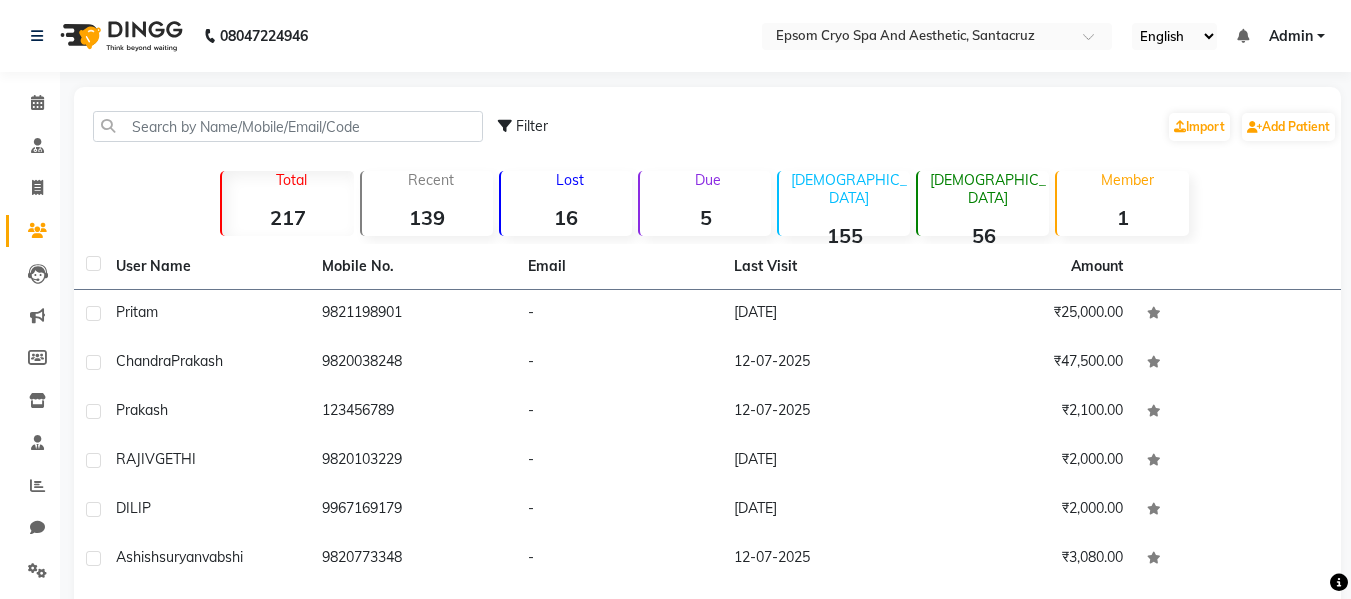 click on "Invoice" 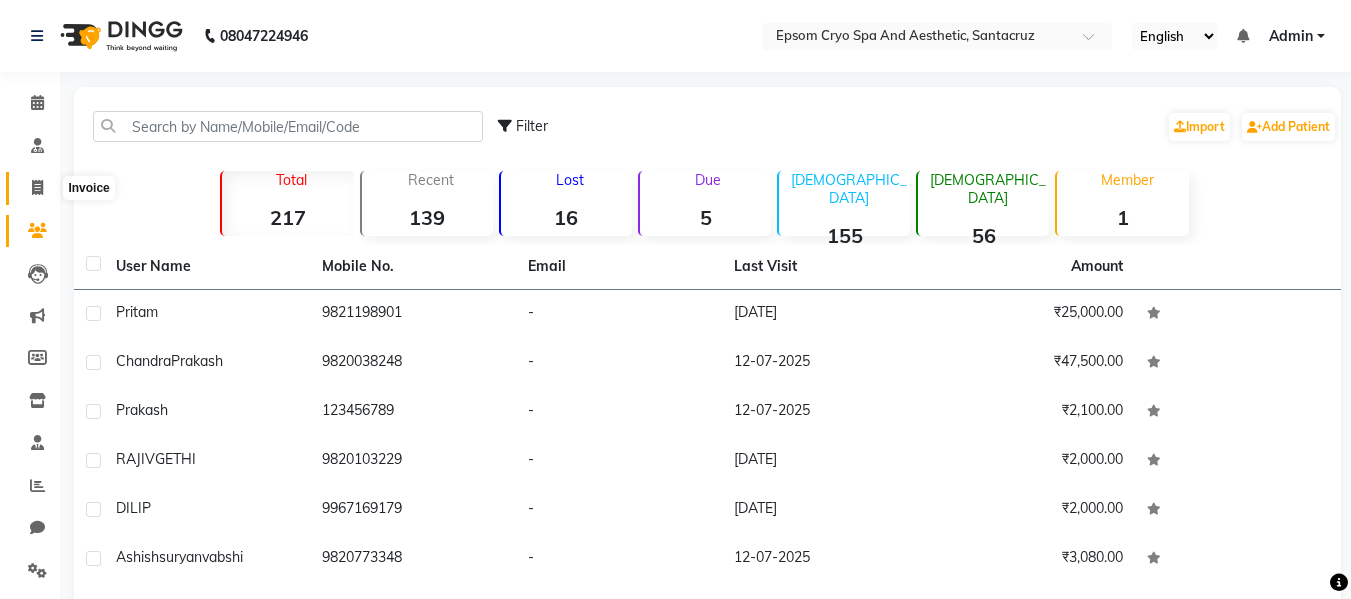 click 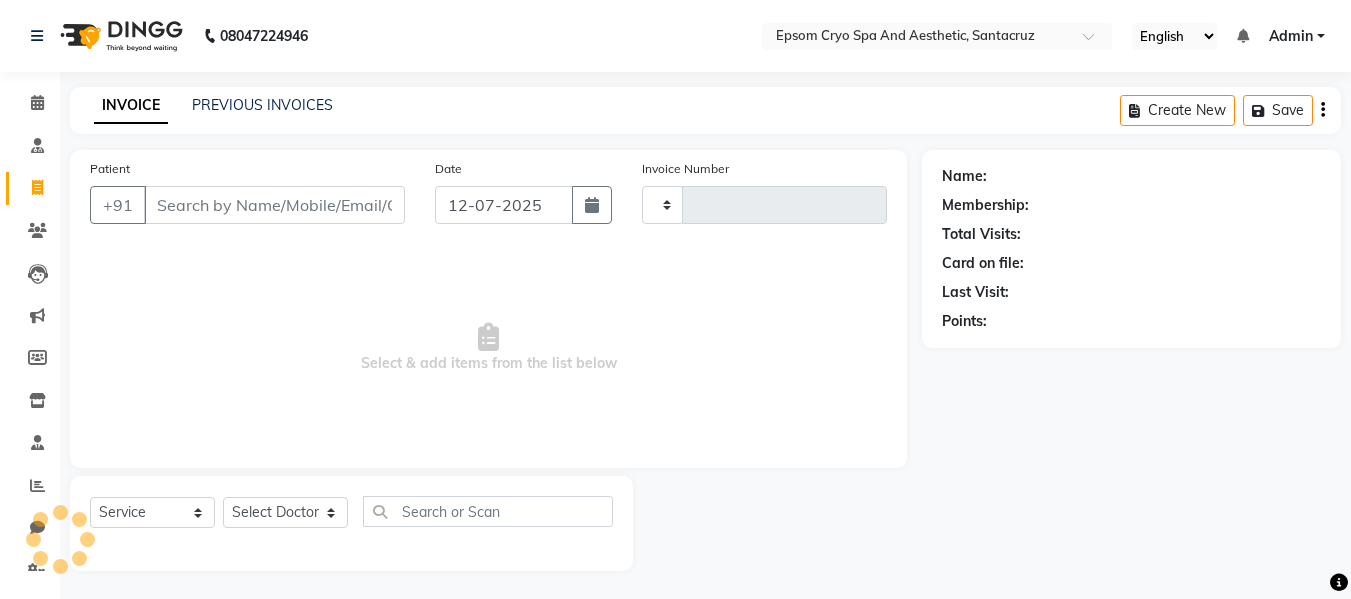 type on "0325" 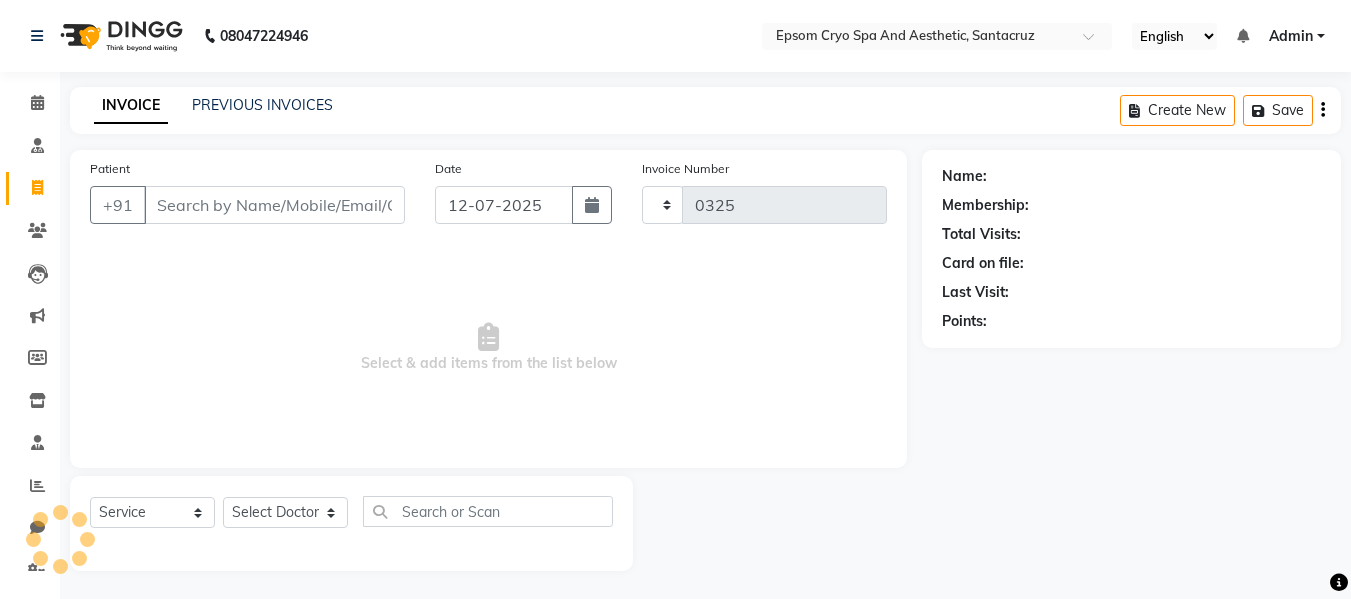 scroll, scrollTop: 2, scrollLeft: 0, axis: vertical 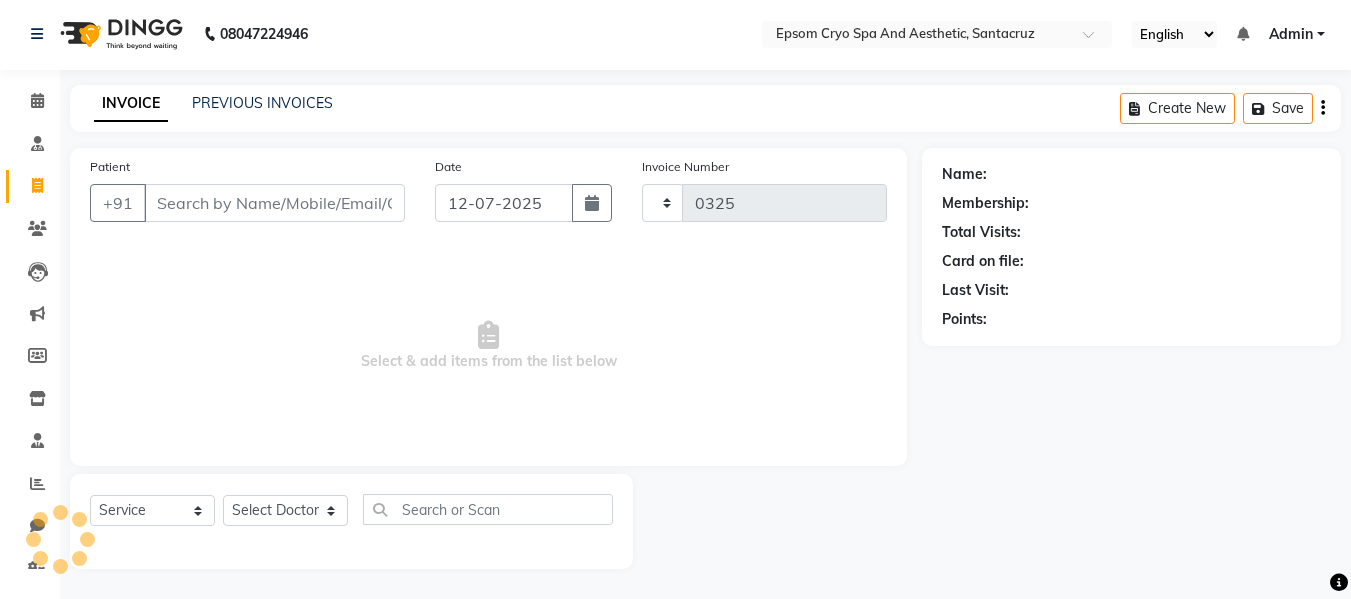 select on "8028" 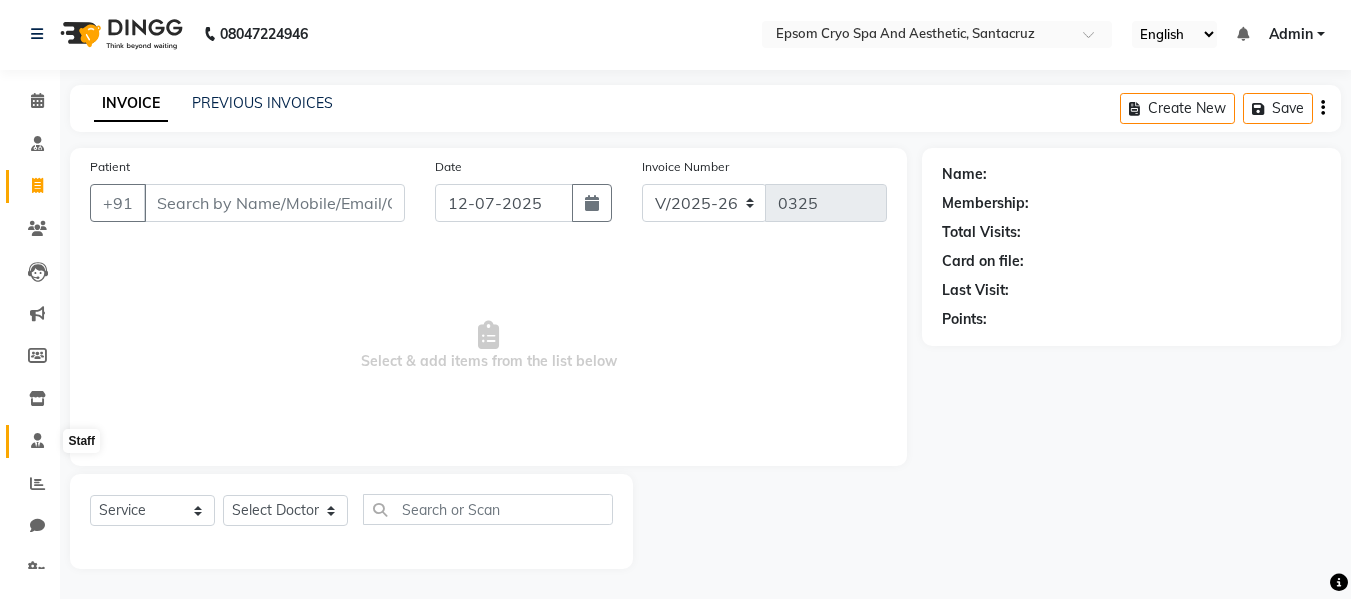 click 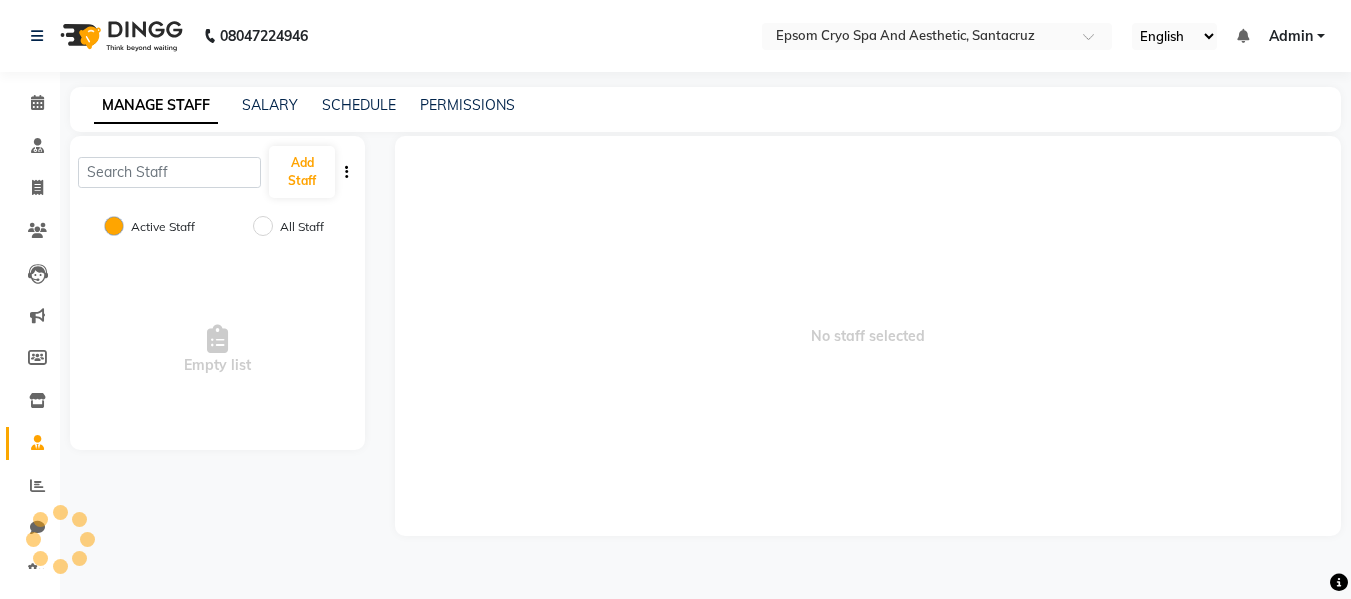 scroll, scrollTop: 0, scrollLeft: 0, axis: both 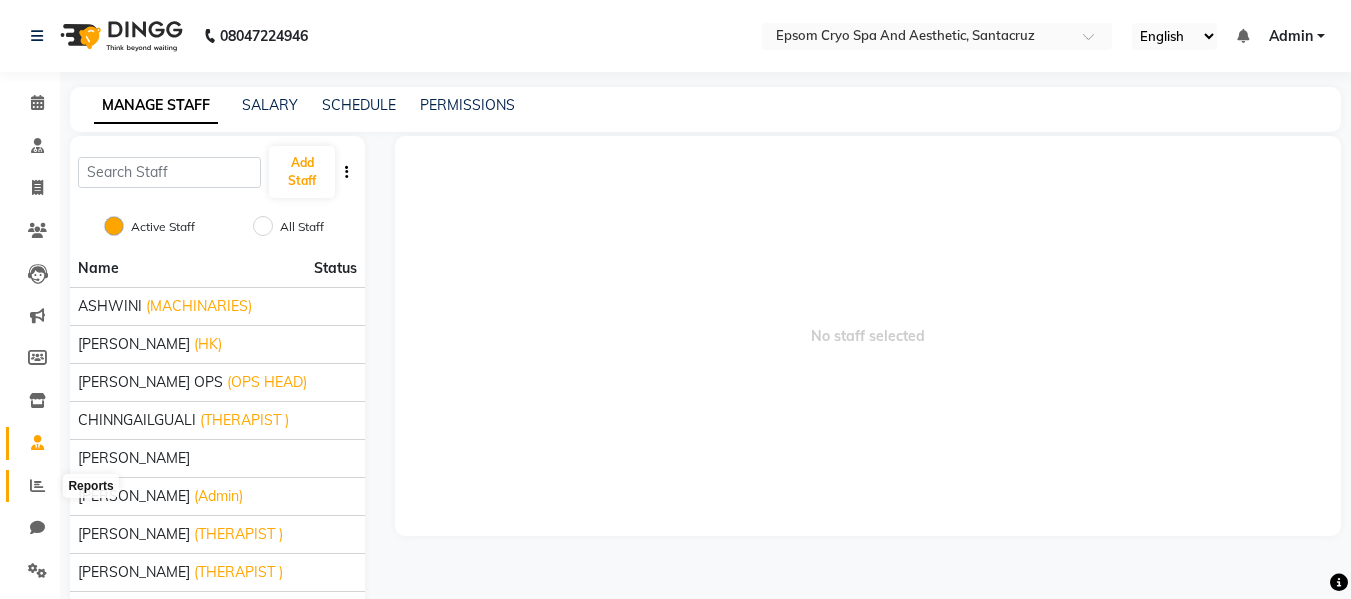 click 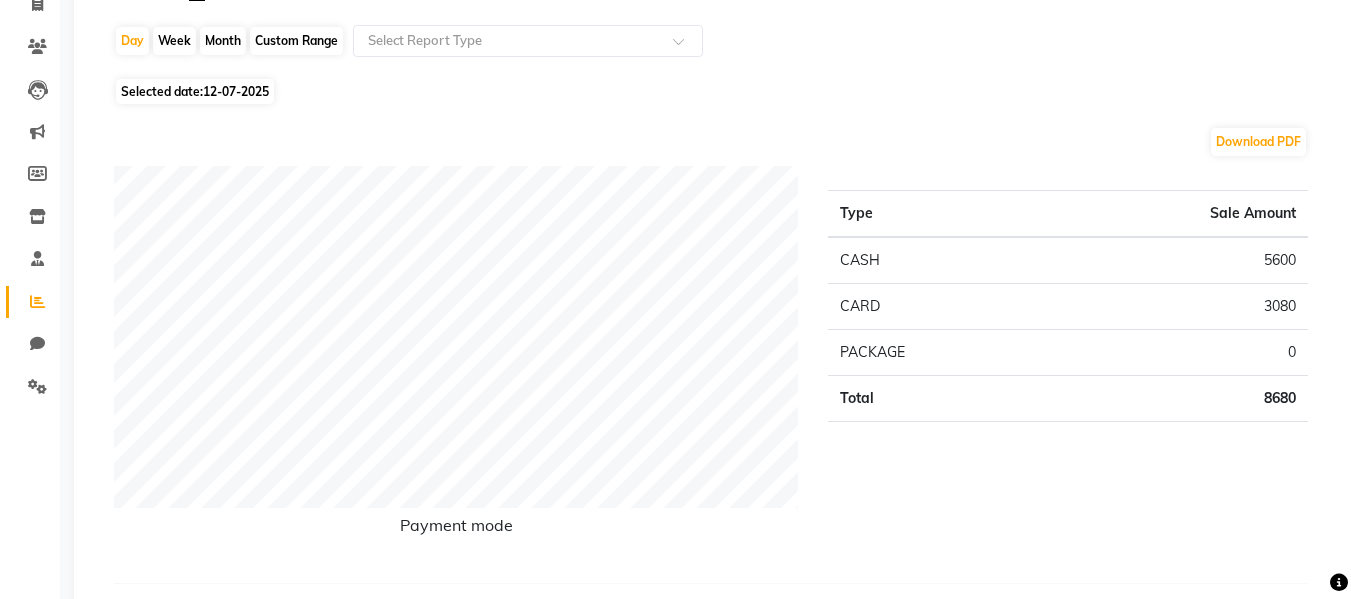 scroll, scrollTop: 200, scrollLeft: 0, axis: vertical 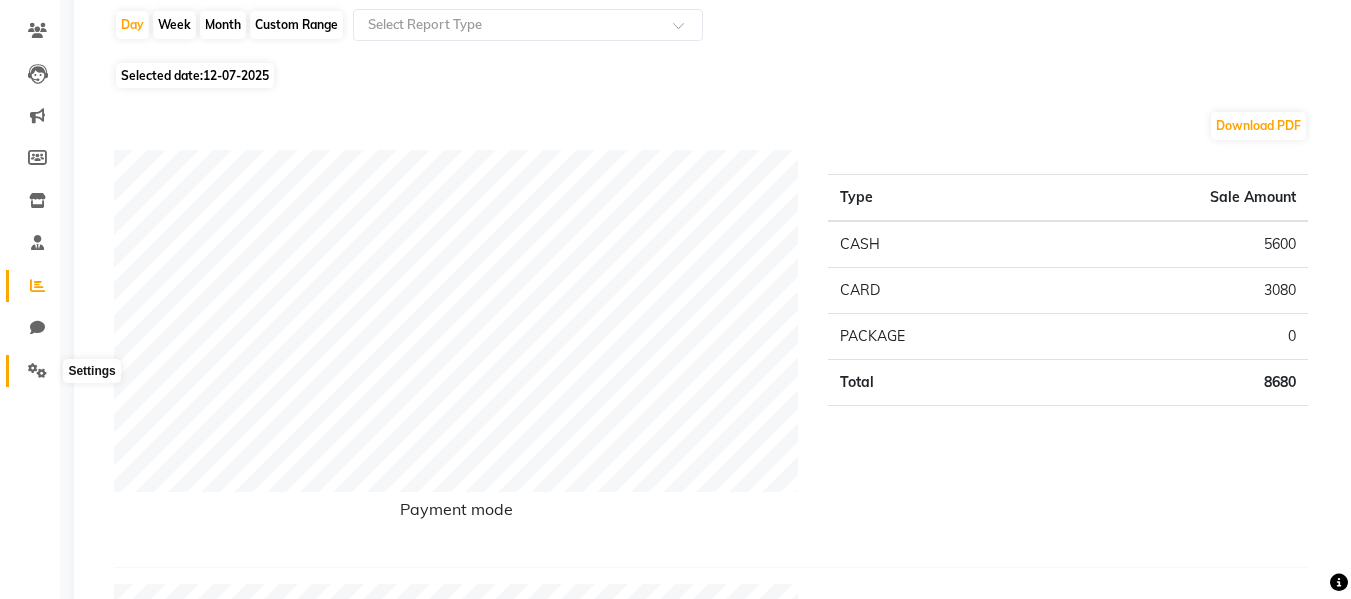 click 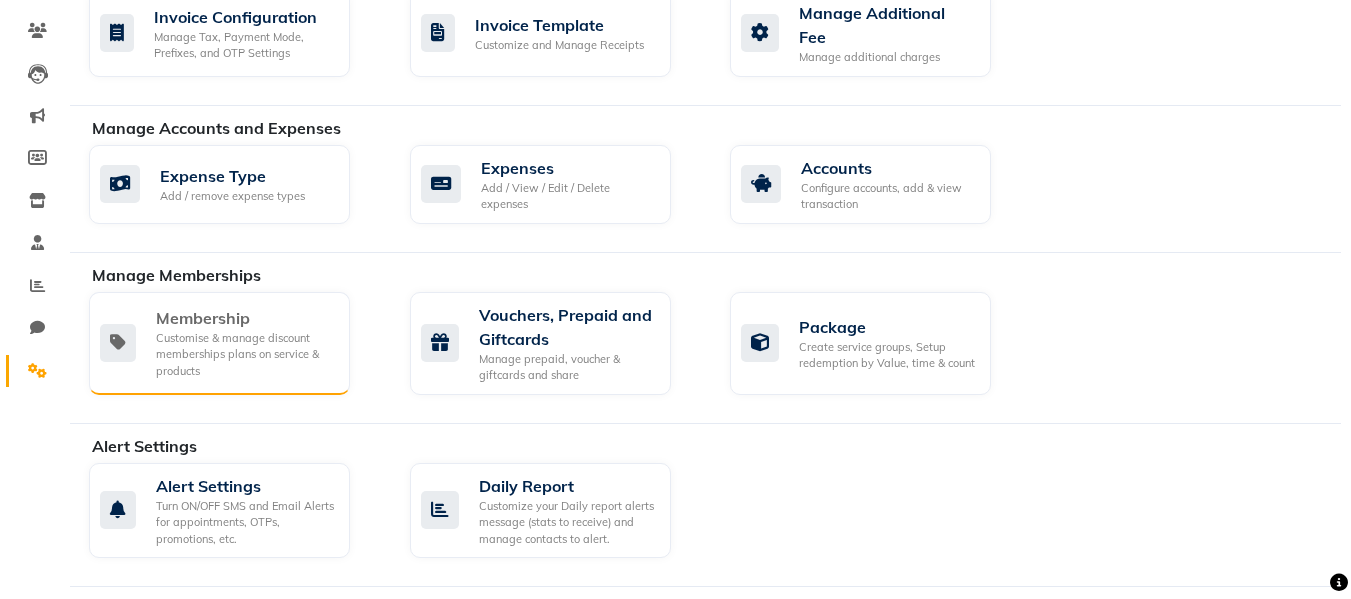 click on "Customise & manage discount memberships plans on service & products" 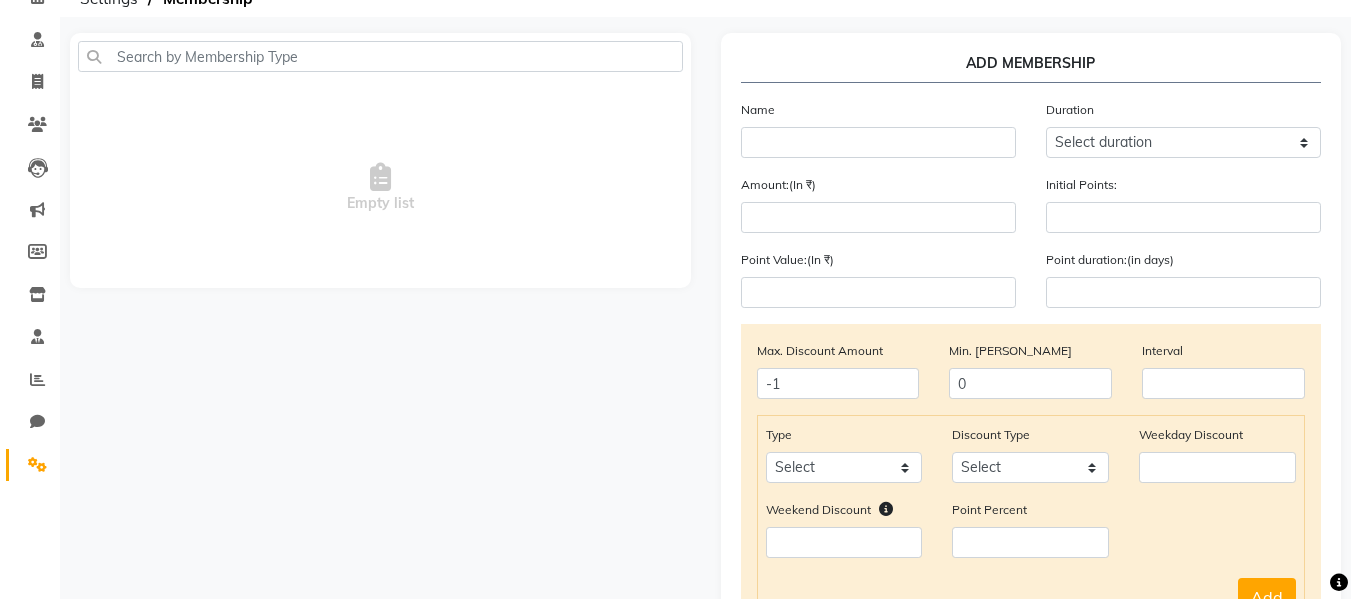 scroll, scrollTop: 0, scrollLeft: 0, axis: both 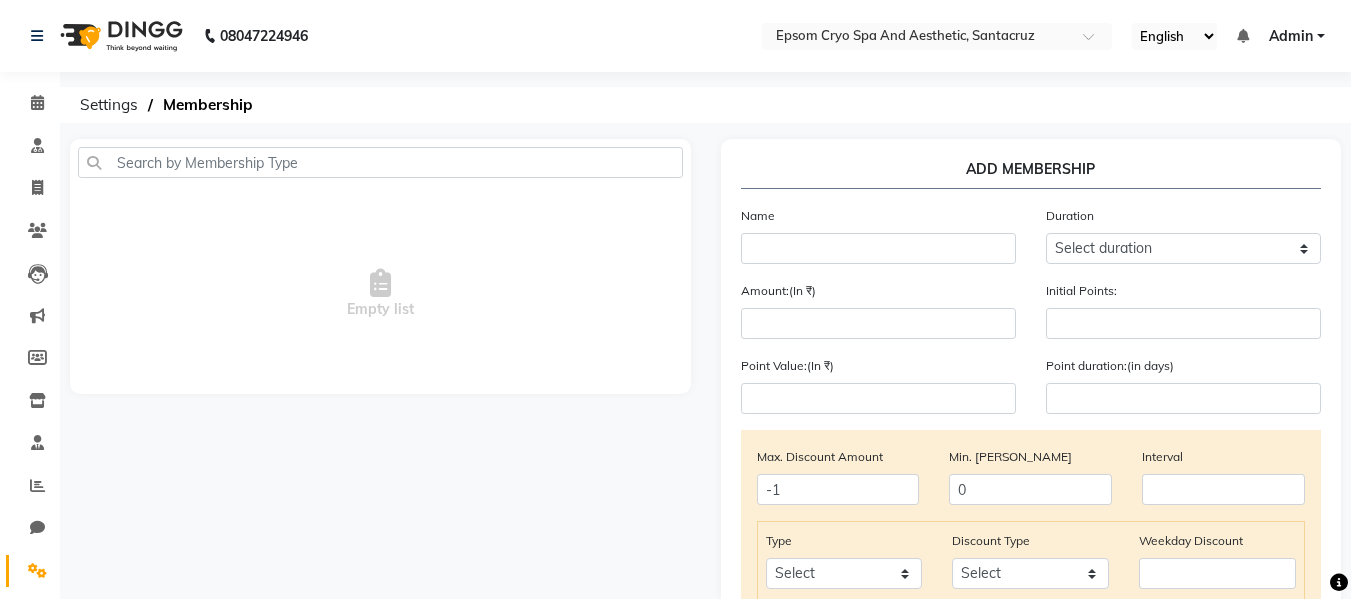 click on "Settings" 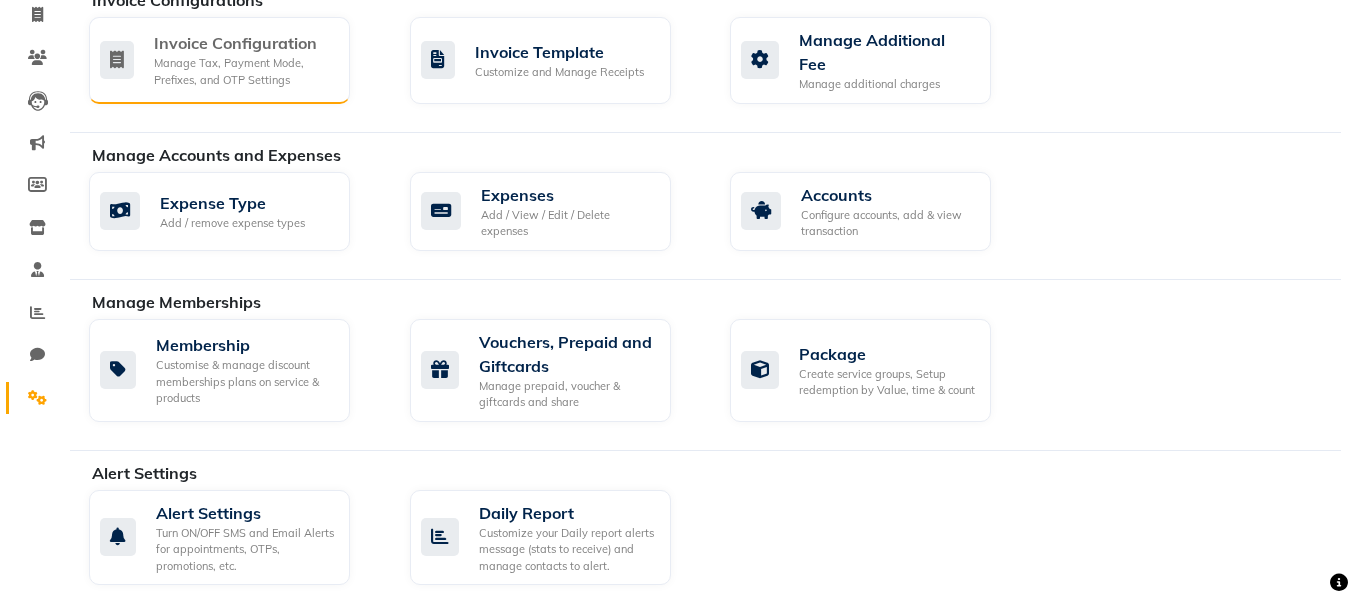 scroll, scrollTop: 200, scrollLeft: 0, axis: vertical 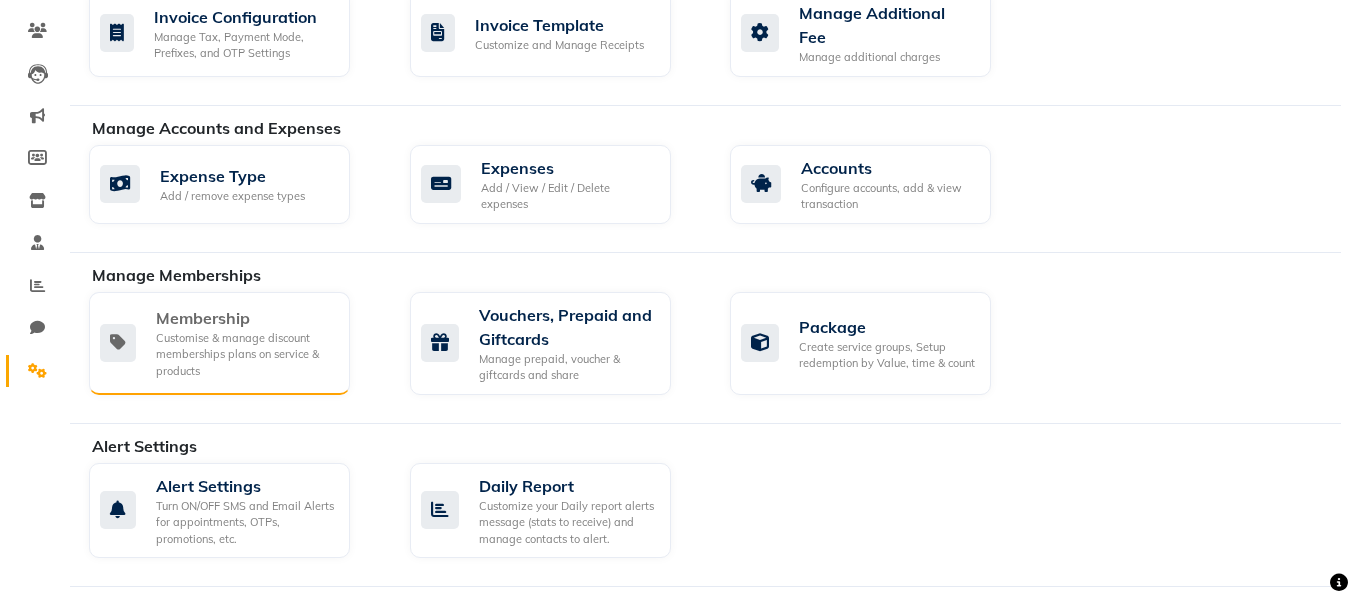 click on "Customise & manage discount memberships plans on service & products" 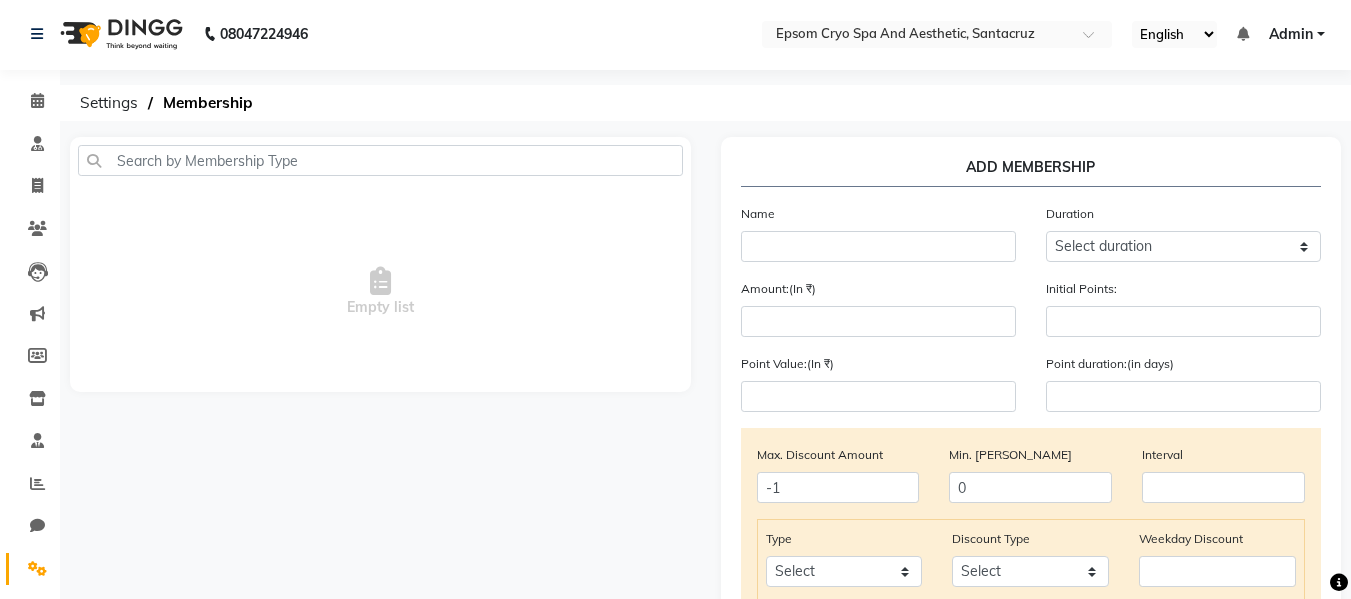 scroll, scrollTop: 0, scrollLeft: 0, axis: both 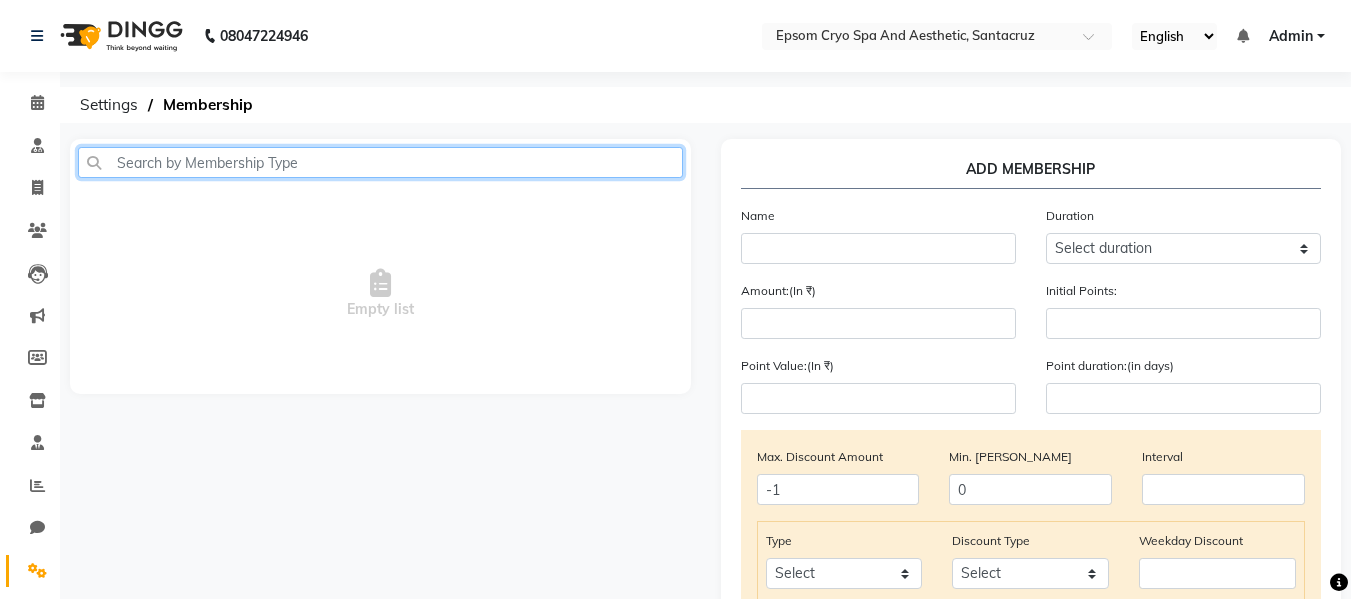 click 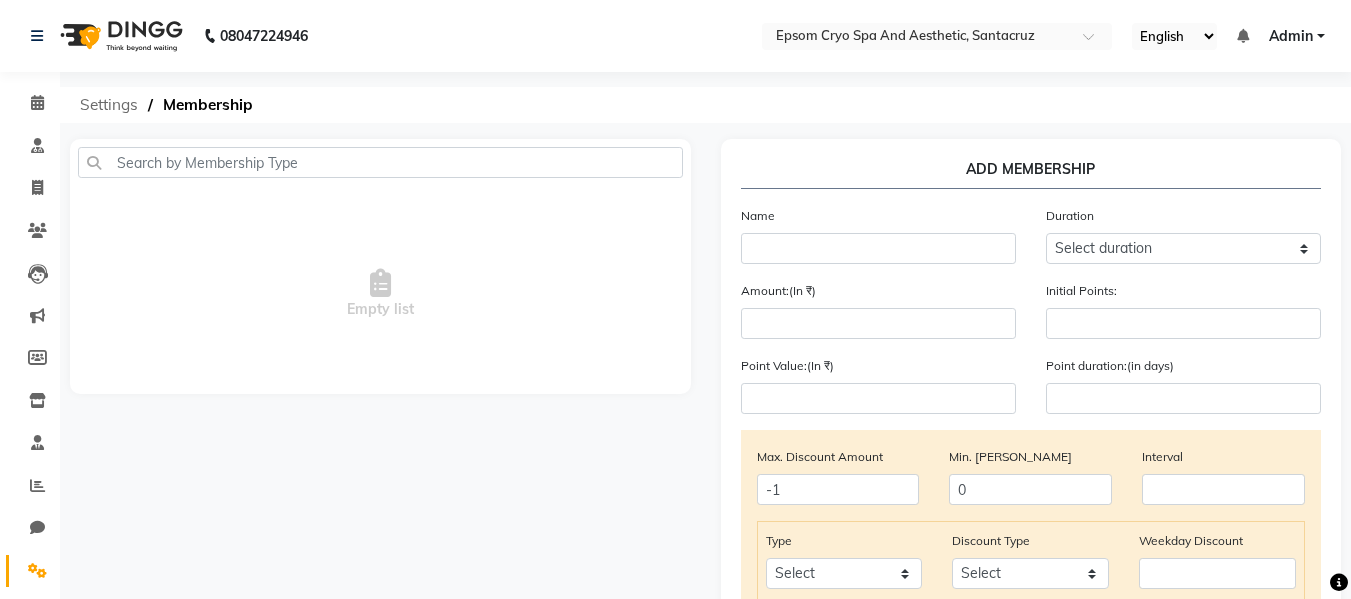 click on "Settings" 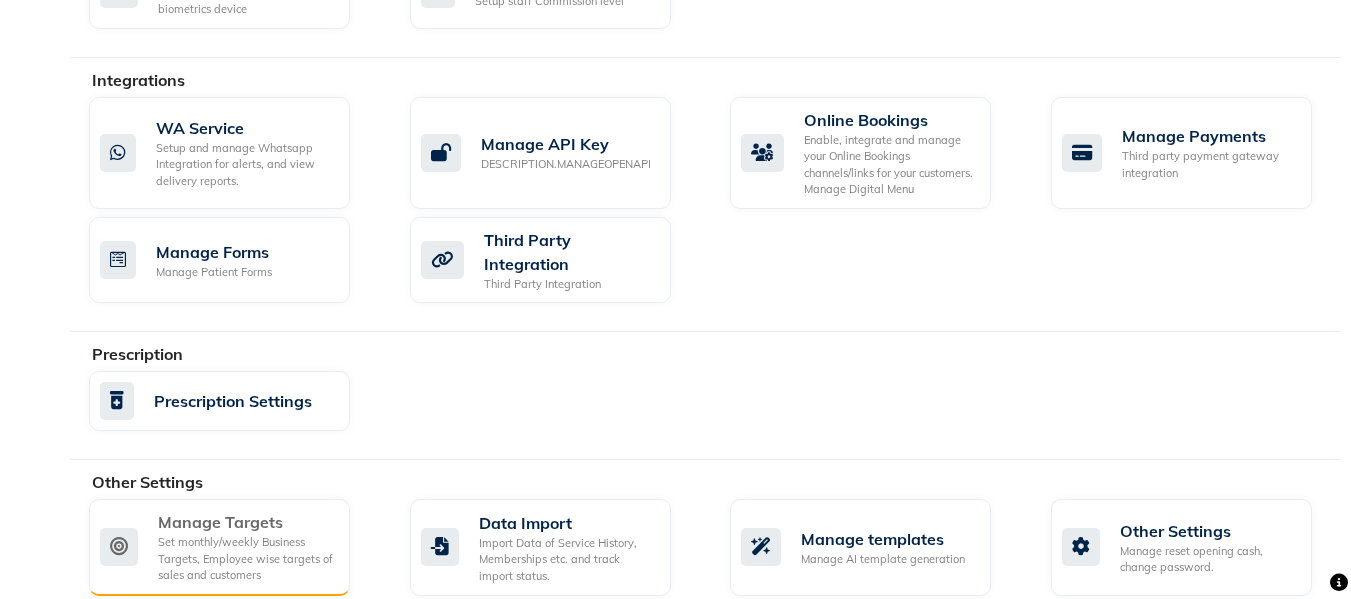 scroll, scrollTop: 1215, scrollLeft: 0, axis: vertical 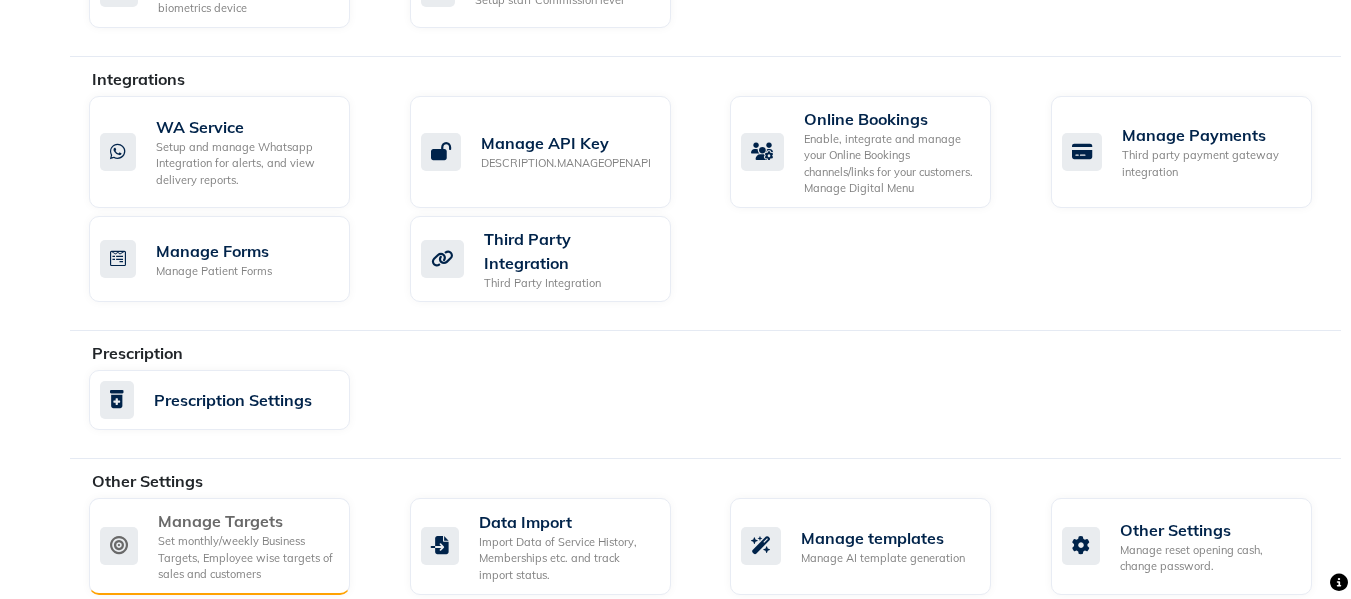 click on "Set monthly/weekly Business Targets, Employee wise targets of sales and customers" 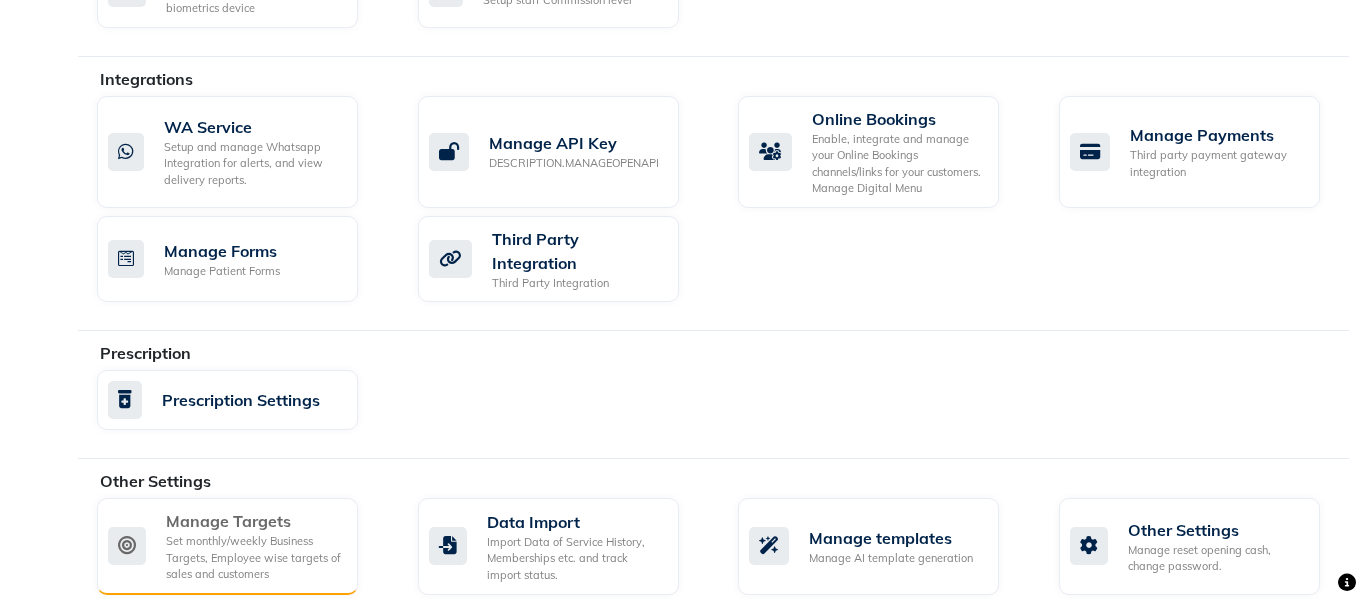scroll, scrollTop: 0, scrollLeft: 0, axis: both 